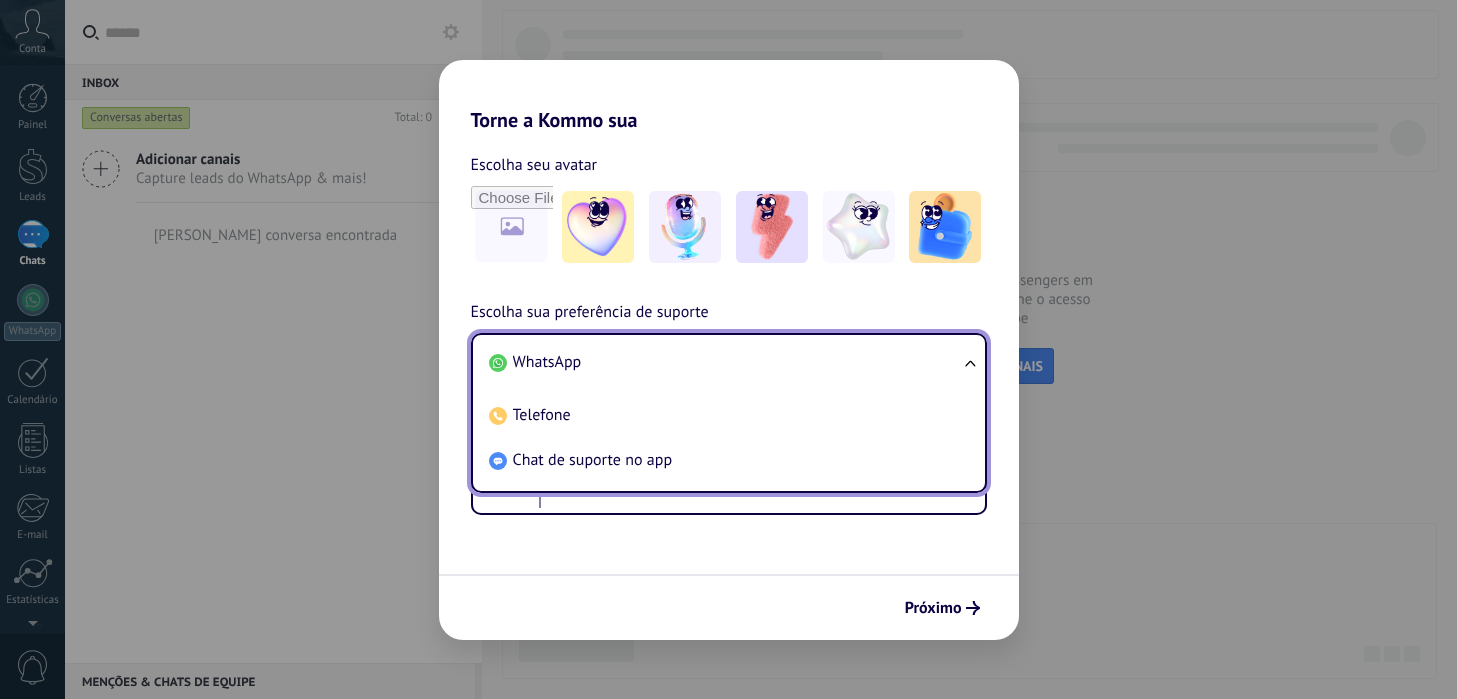 click on "WhatsApp" at bounding box center (725, 362) 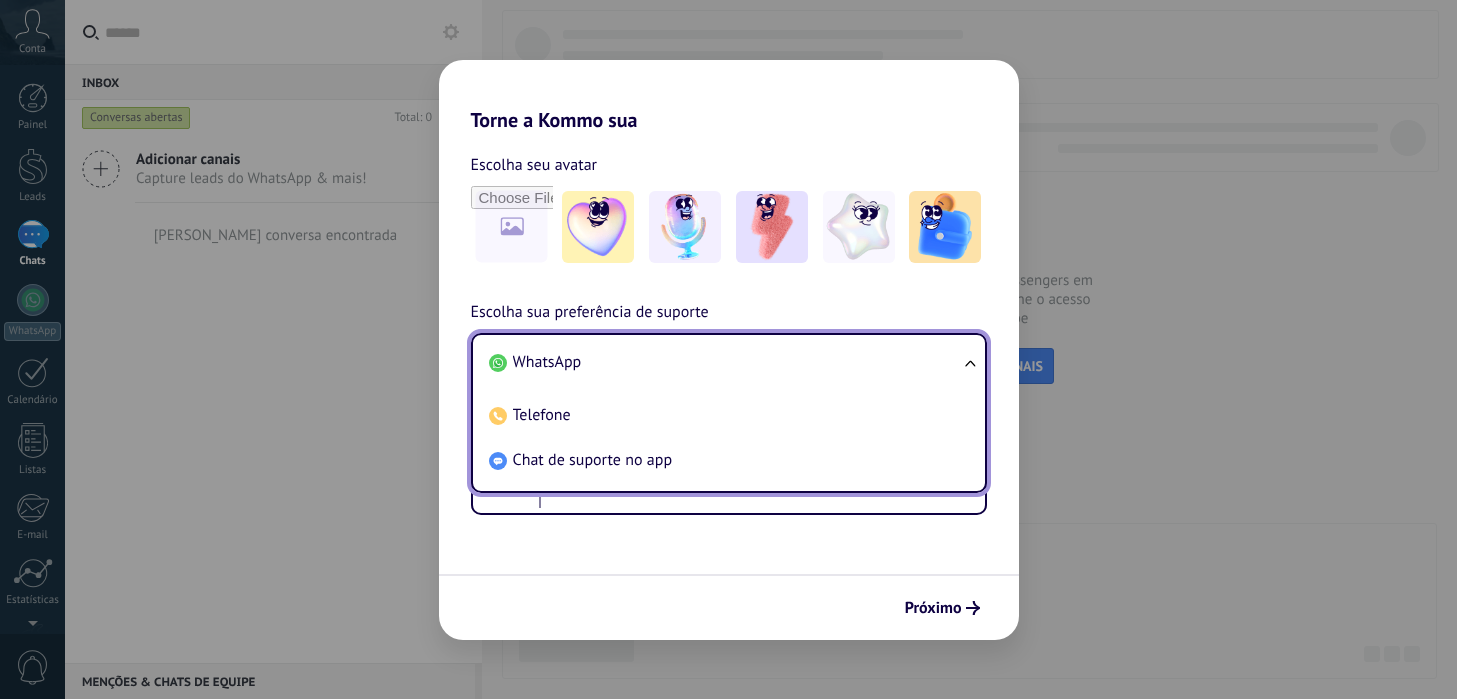 scroll, scrollTop: 0, scrollLeft: 0, axis: both 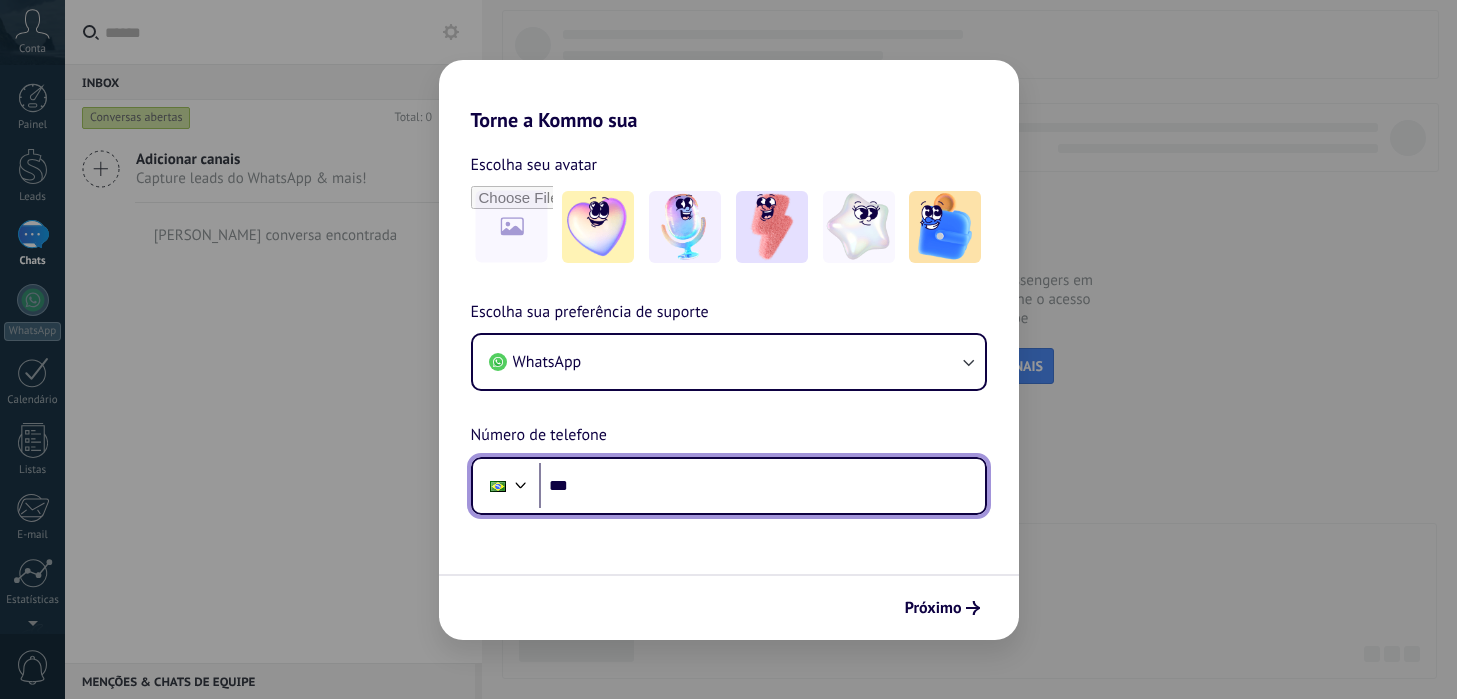 click on "***" at bounding box center (762, 486) 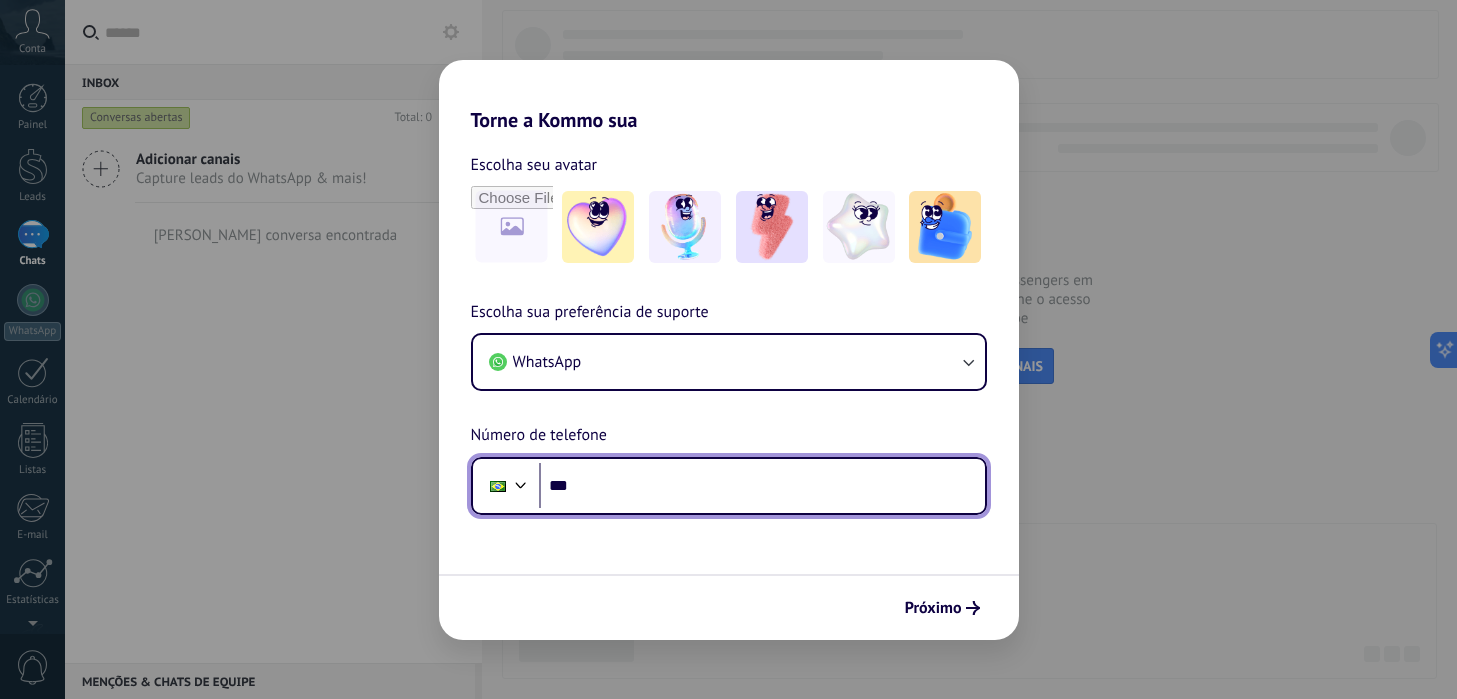 drag, startPoint x: 626, startPoint y: 493, endPoint x: 636, endPoint y: 490, distance: 10.440307 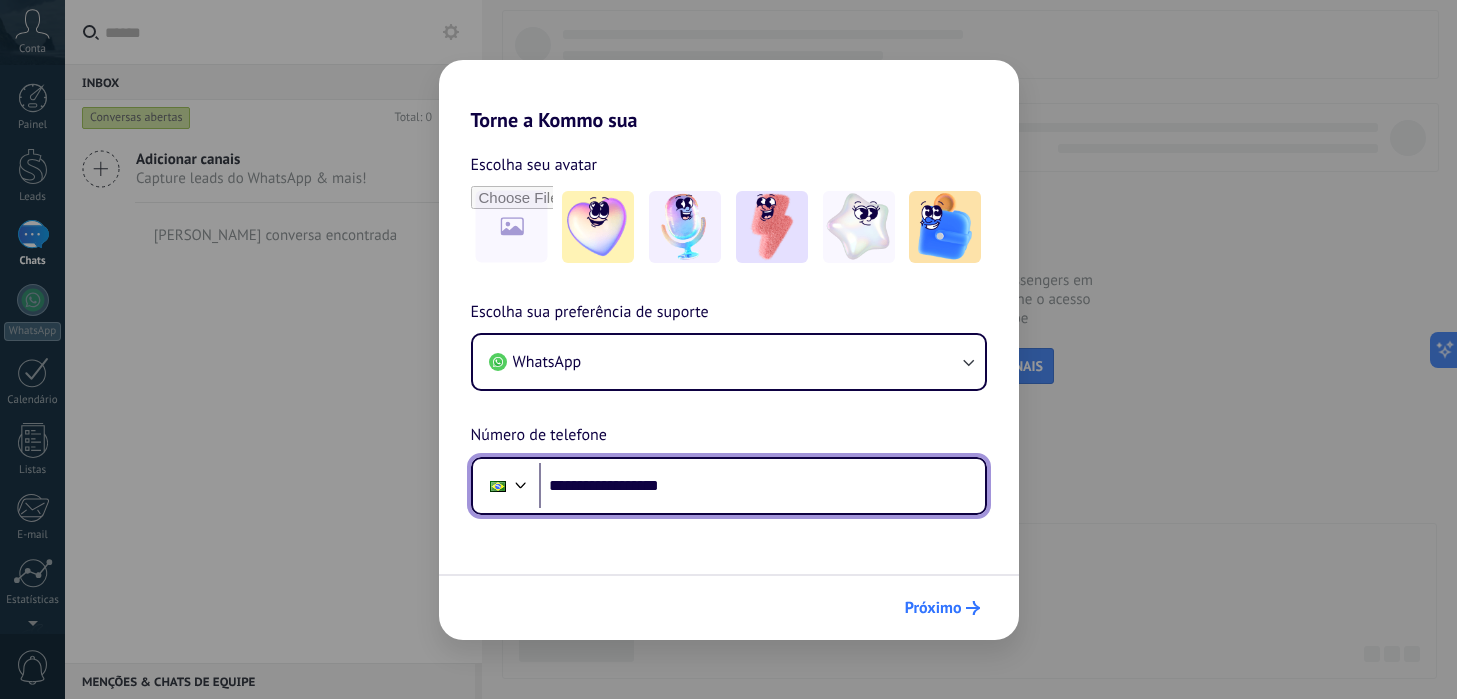 type on "**********" 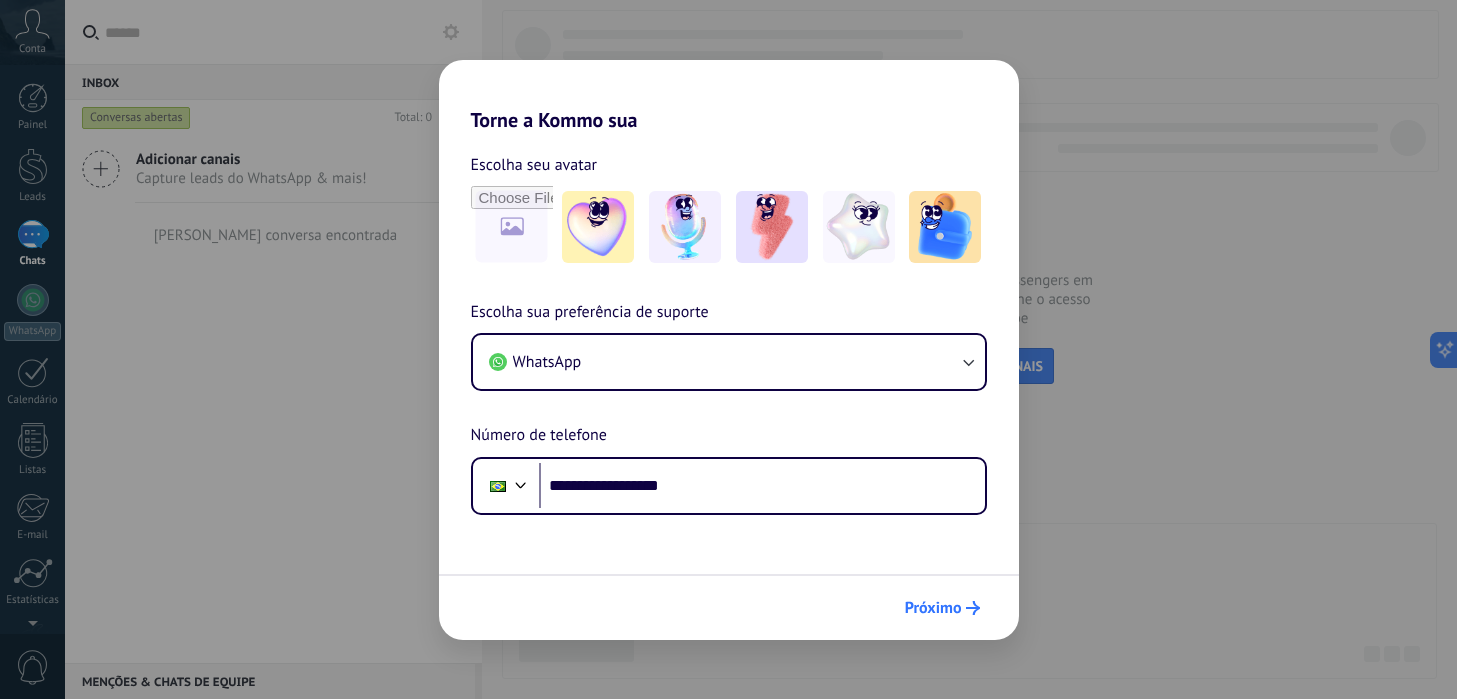 click on "Próximo" at bounding box center [933, 608] 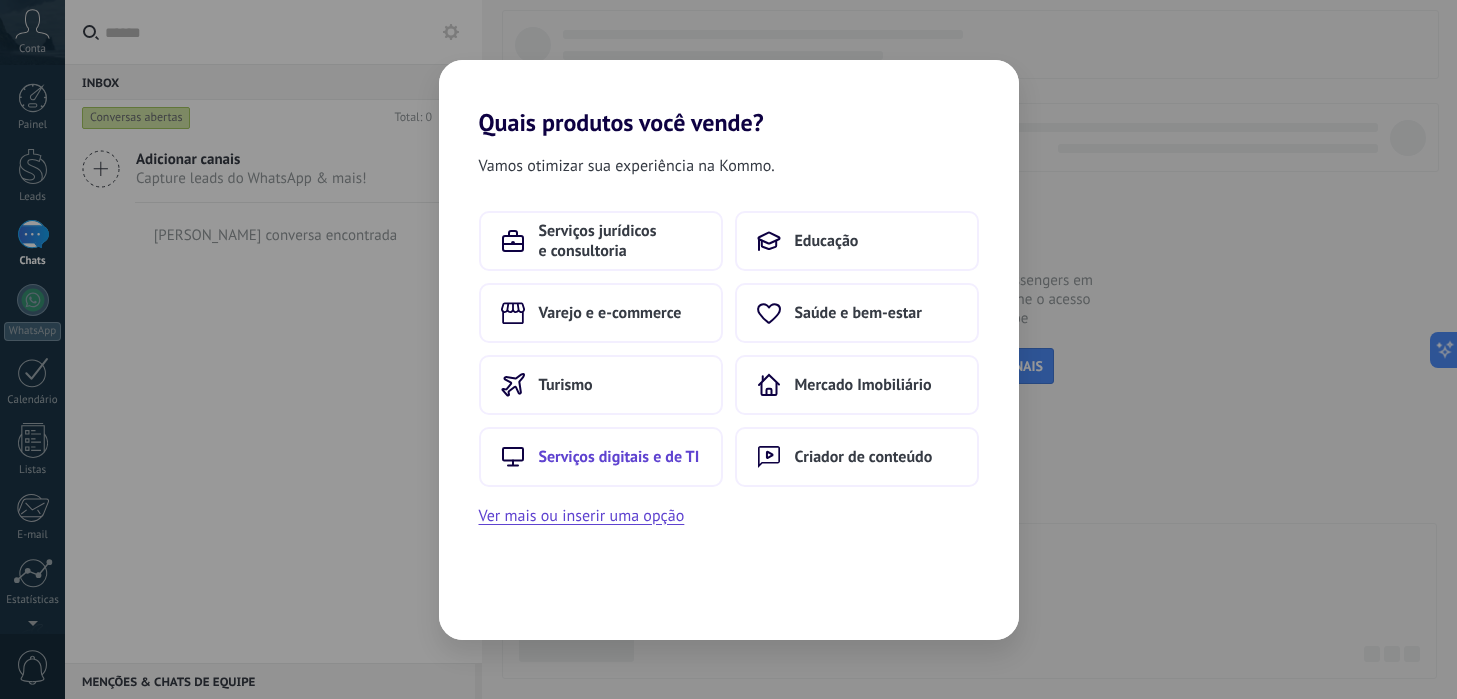 click on "Serviços digitais e de TI" at bounding box center [601, 457] 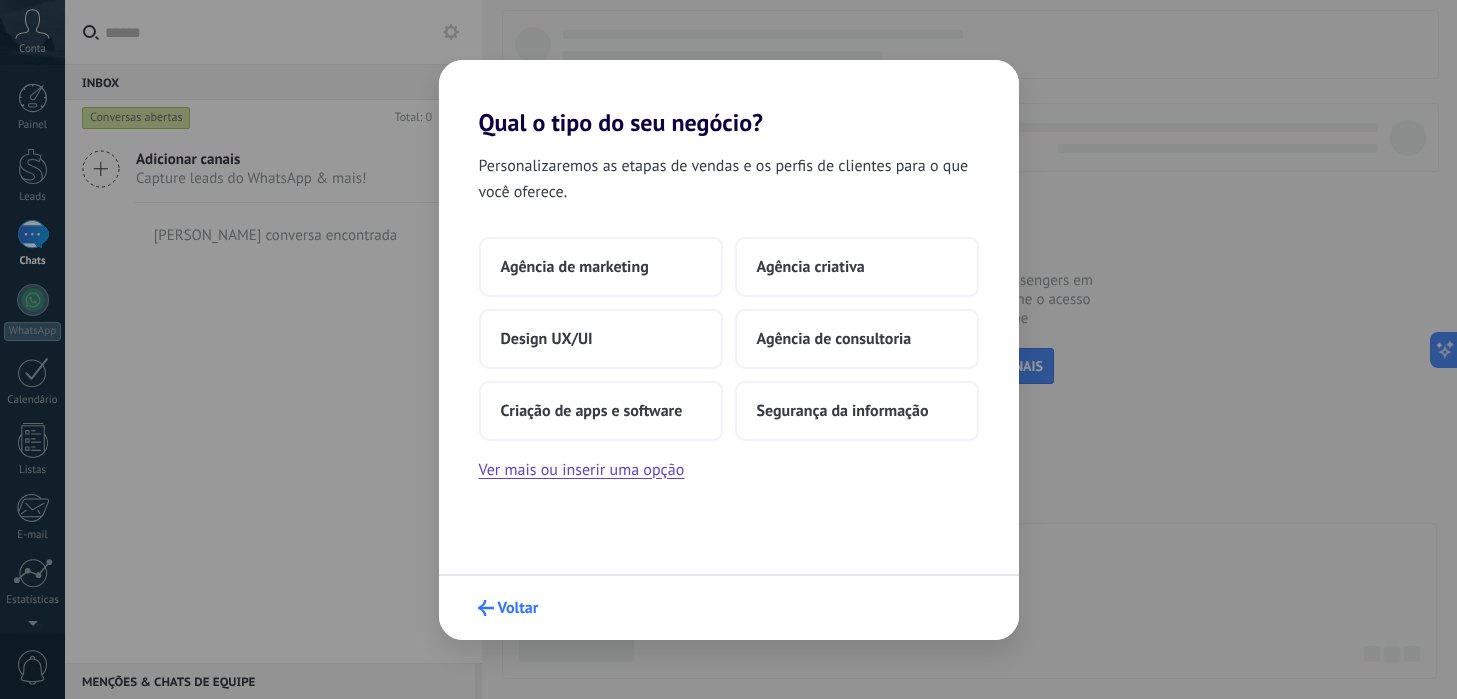 click on "Voltar" at bounding box center (508, 608) 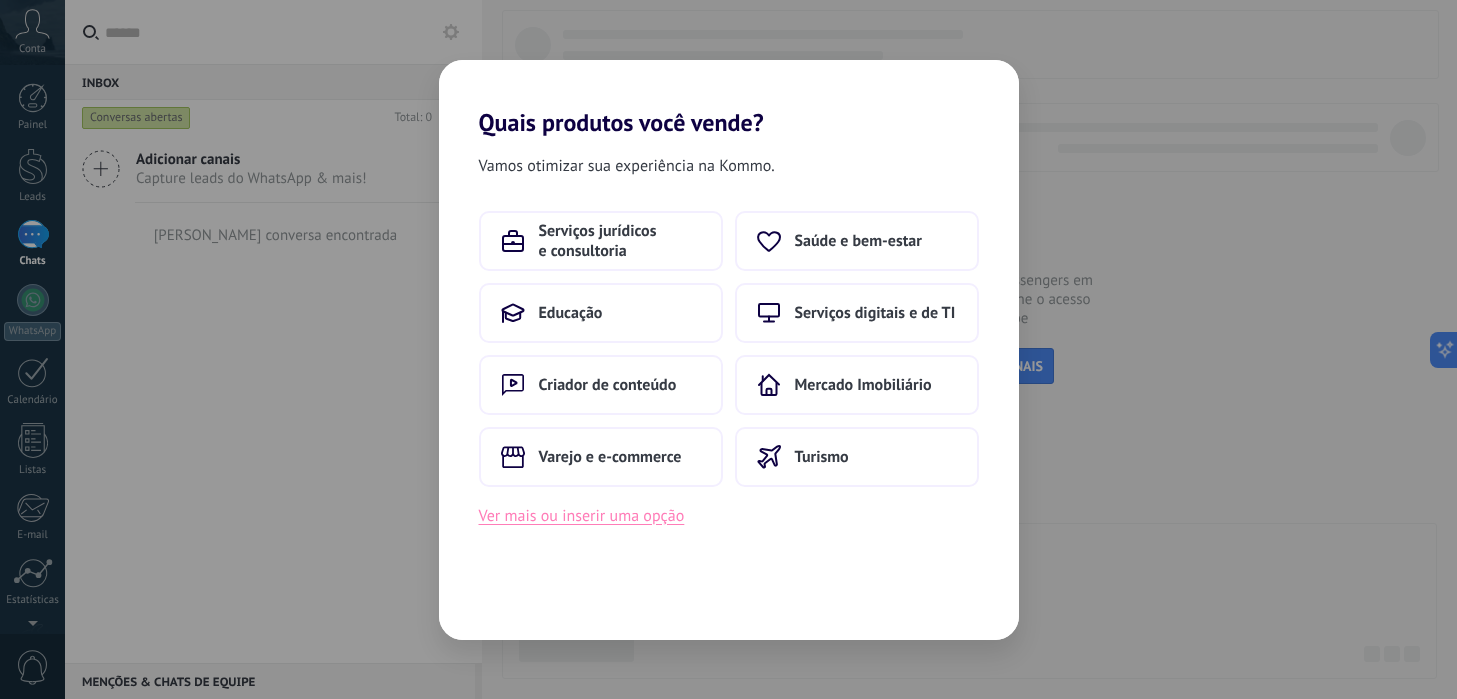 click on "Ver mais ou inserir uma opção" at bounding box center (582, 516) 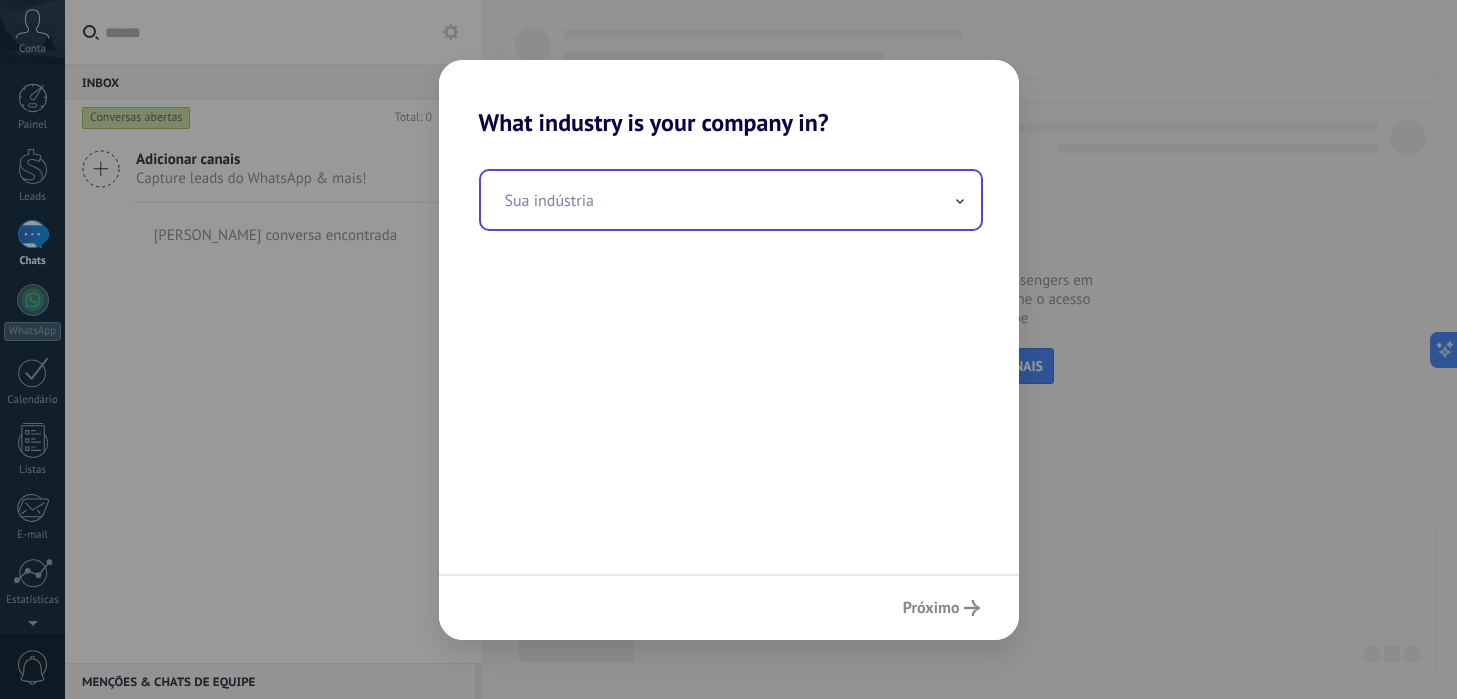 click at bounding box center (731, 200) 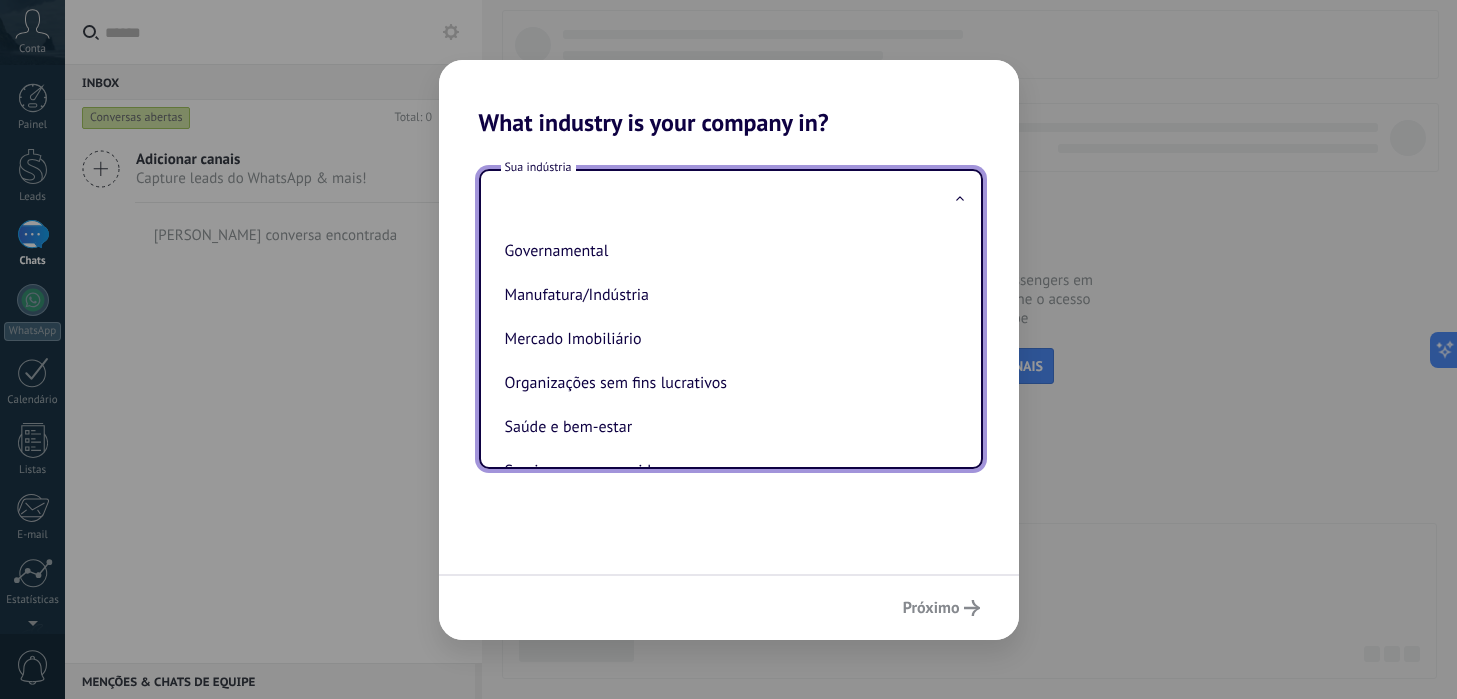 scroll, scrollTop: 530, scrollLeft: 0, axis: vertical 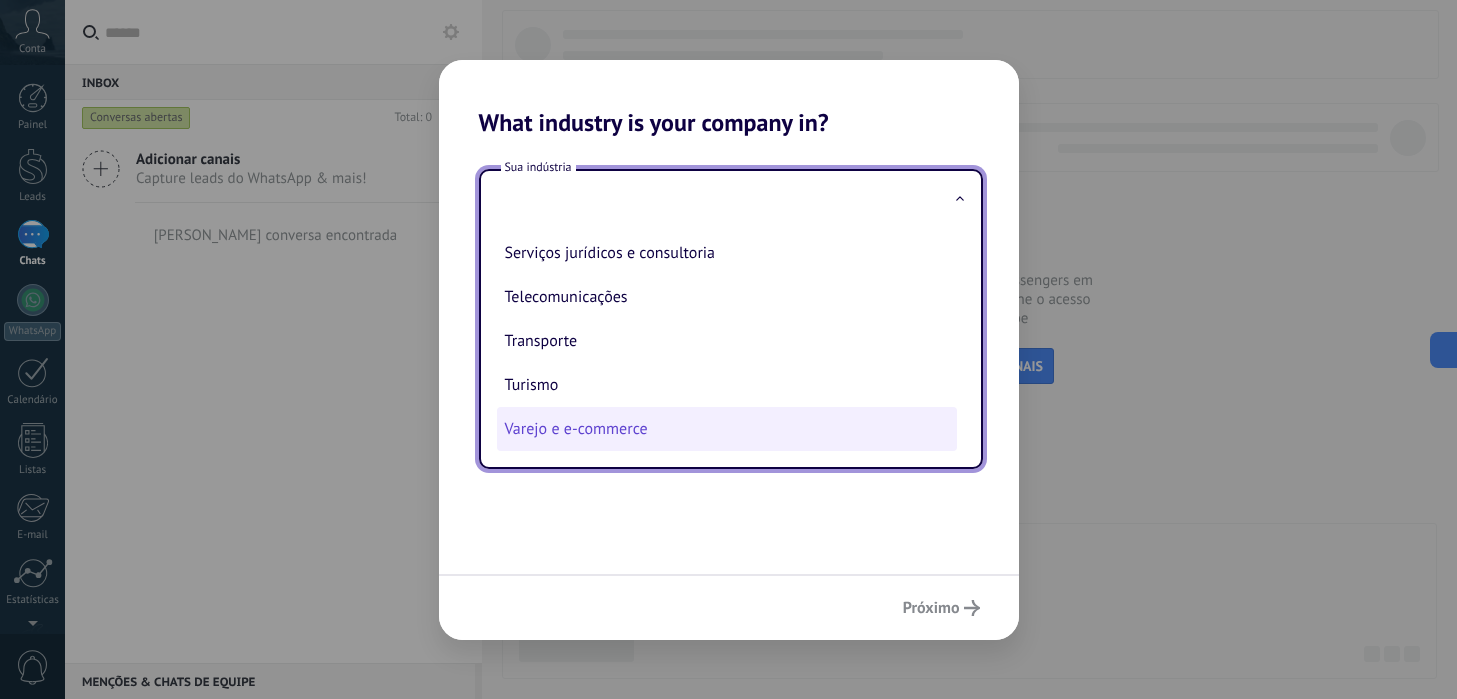 click on "Varejo e e-commerce" at bounding box center (727, 429) 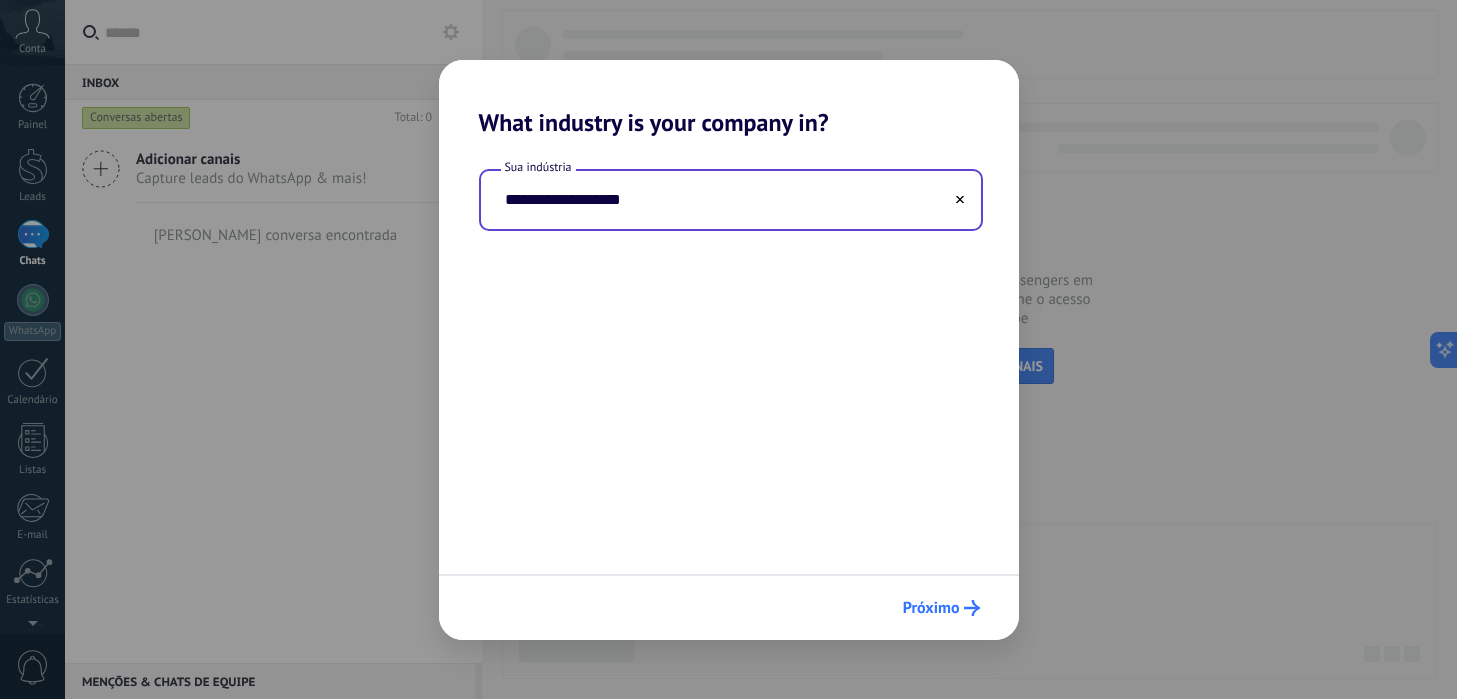 click on "Próximo" at bounding box center (941, 608) 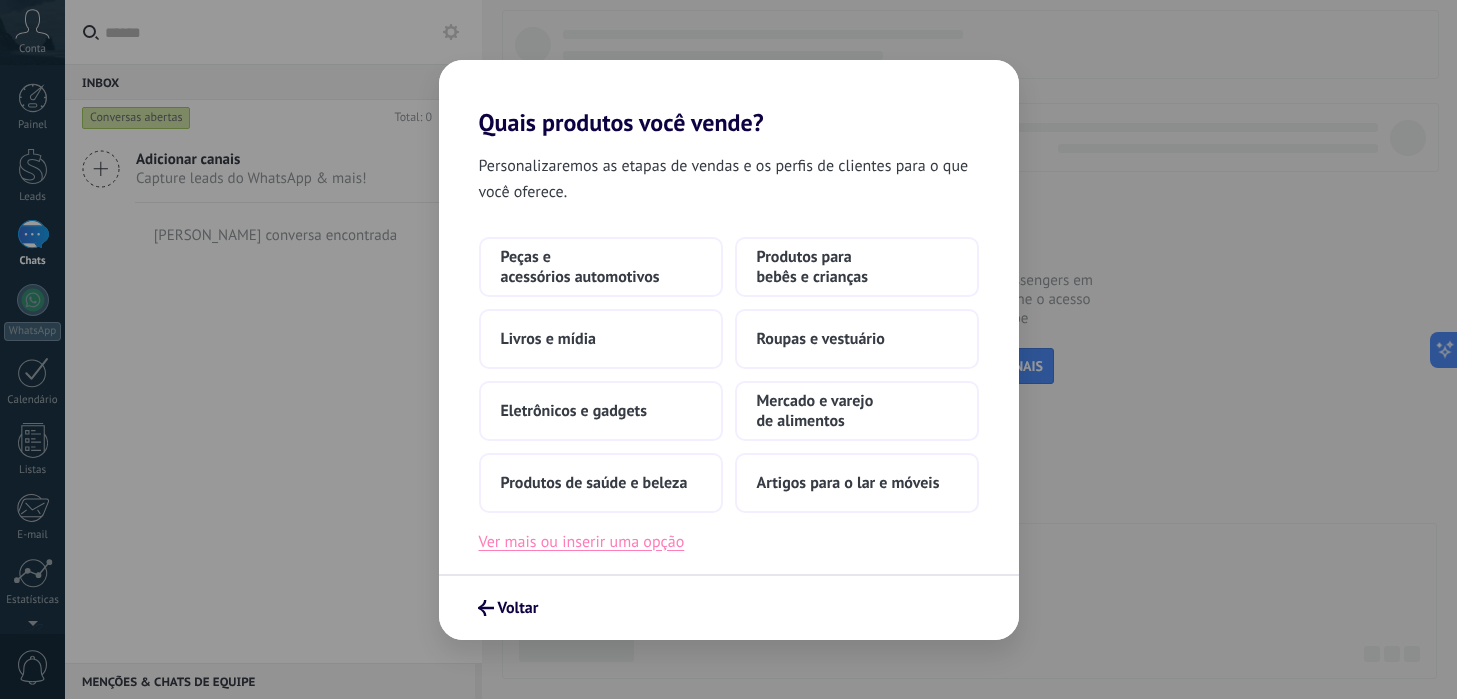 click on "Ver mais ou inserir uma opção" at bounding box center (582, 542) 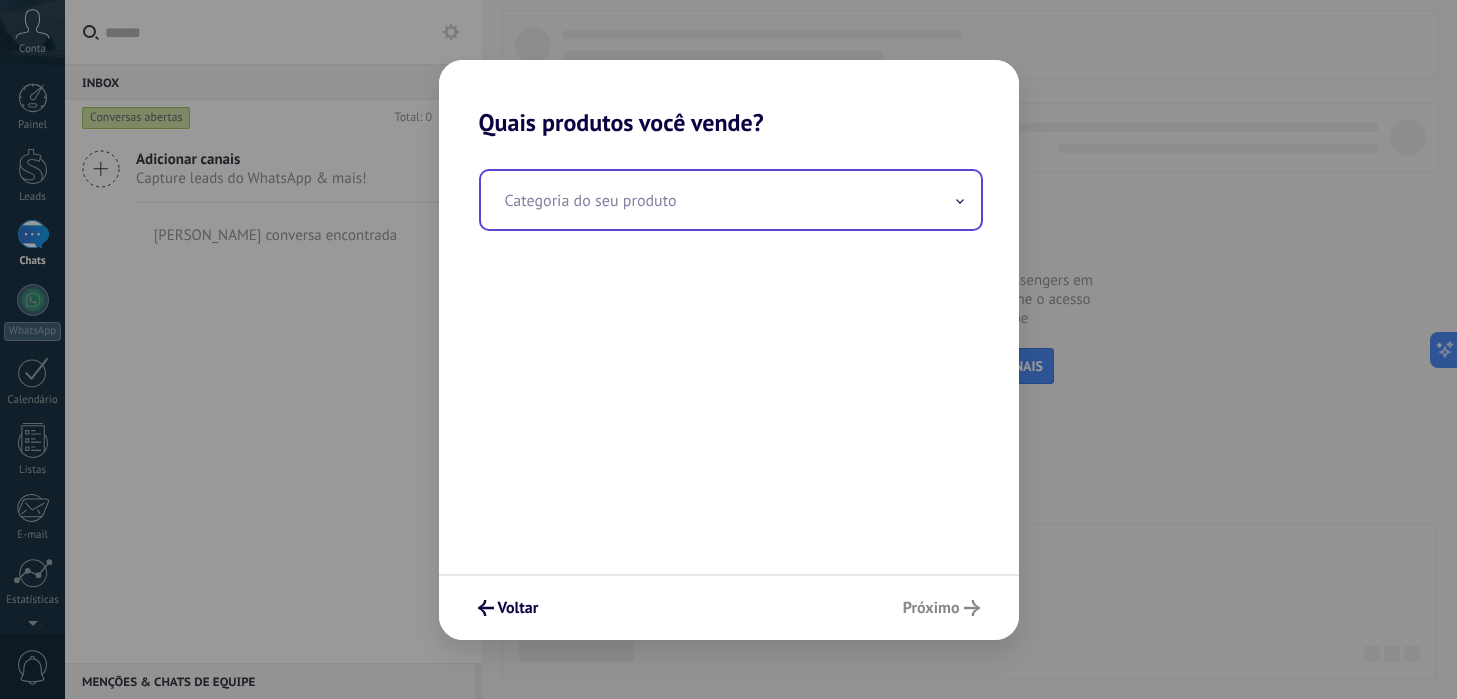 click at bounding box center (731, 200) 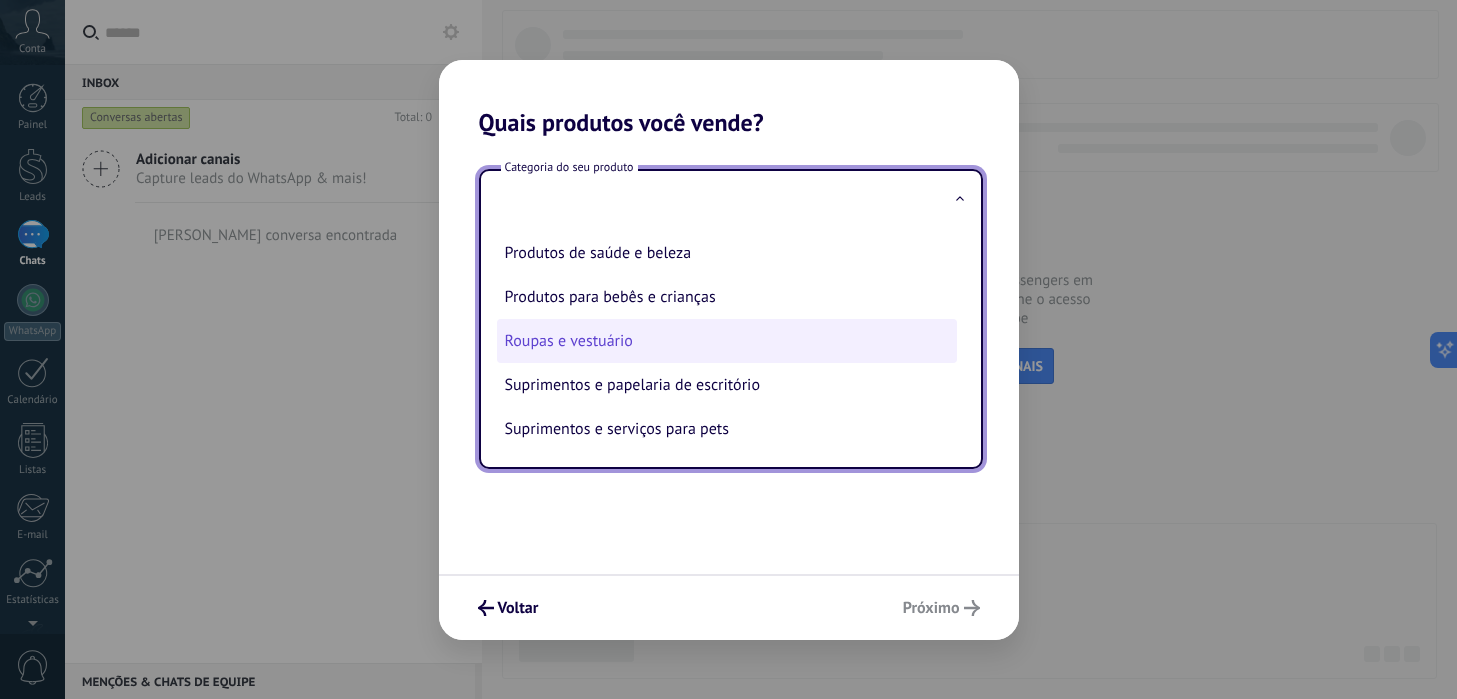 scroll, scrollTop: 242, scrollLeft: 0, axis: vertical 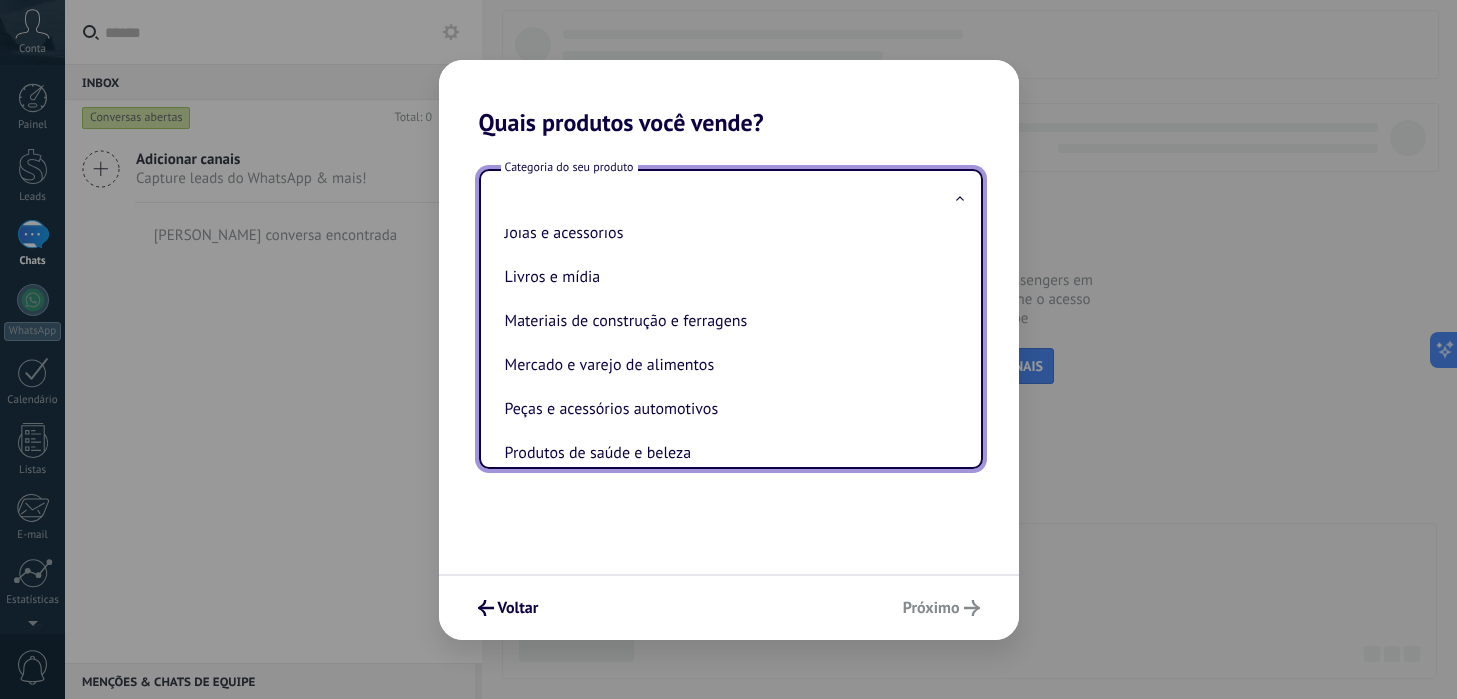 click on "Categoria do seu produto Artigos para esporte e atividades ao ar livre Artigos para o lar e móveis Bens e marcas de luxo Brinquedos e jogos Eletrônicos e gadgets Joias e acessórios Livros e mídia Materiais de construção e ferragens Mercado e varejo de alimentos Peças e acessórios automotivos Produtos de saúde e beleza Produtos para bebês e crianças Roupas e vestuário Suprimentos e papelaria de escritório Suprimentos e serviços para pets" at bounding box center [729, 355] 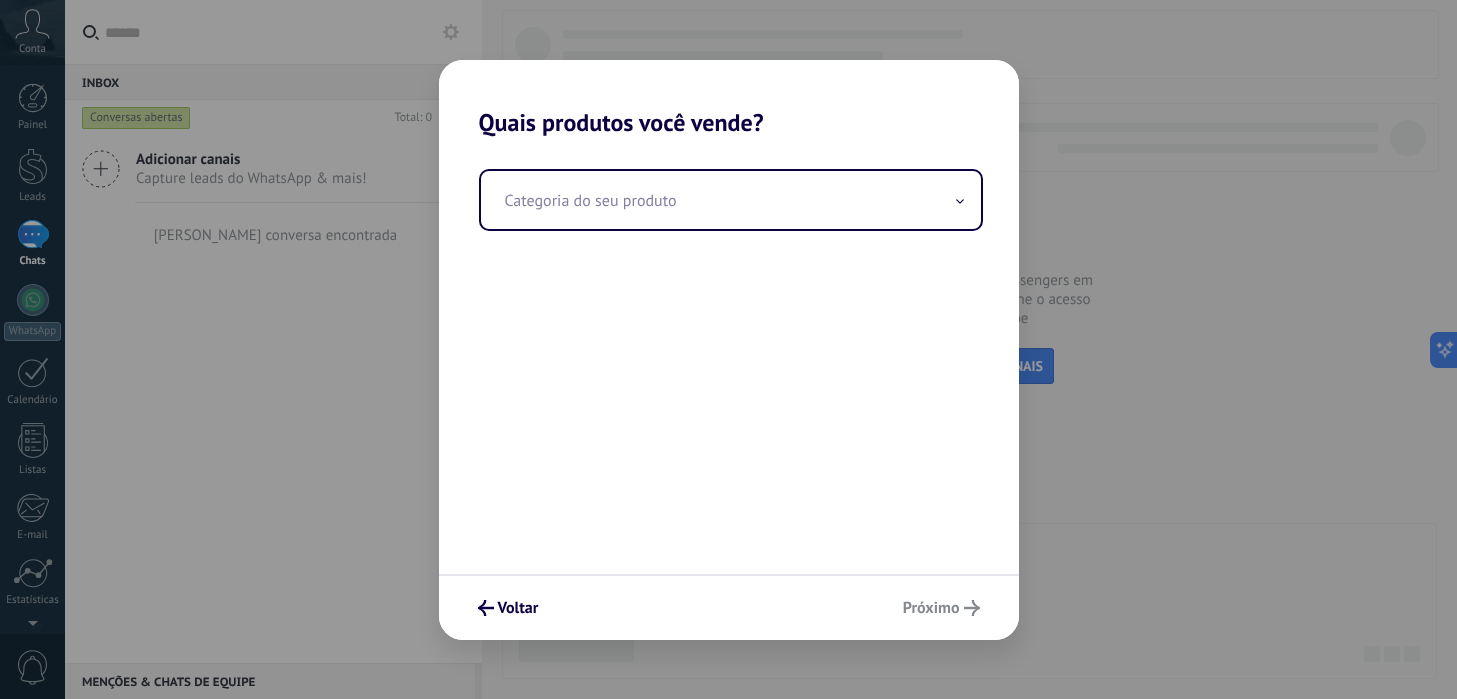 click on "Voltar Próximo" at bounding box center (729, 607) 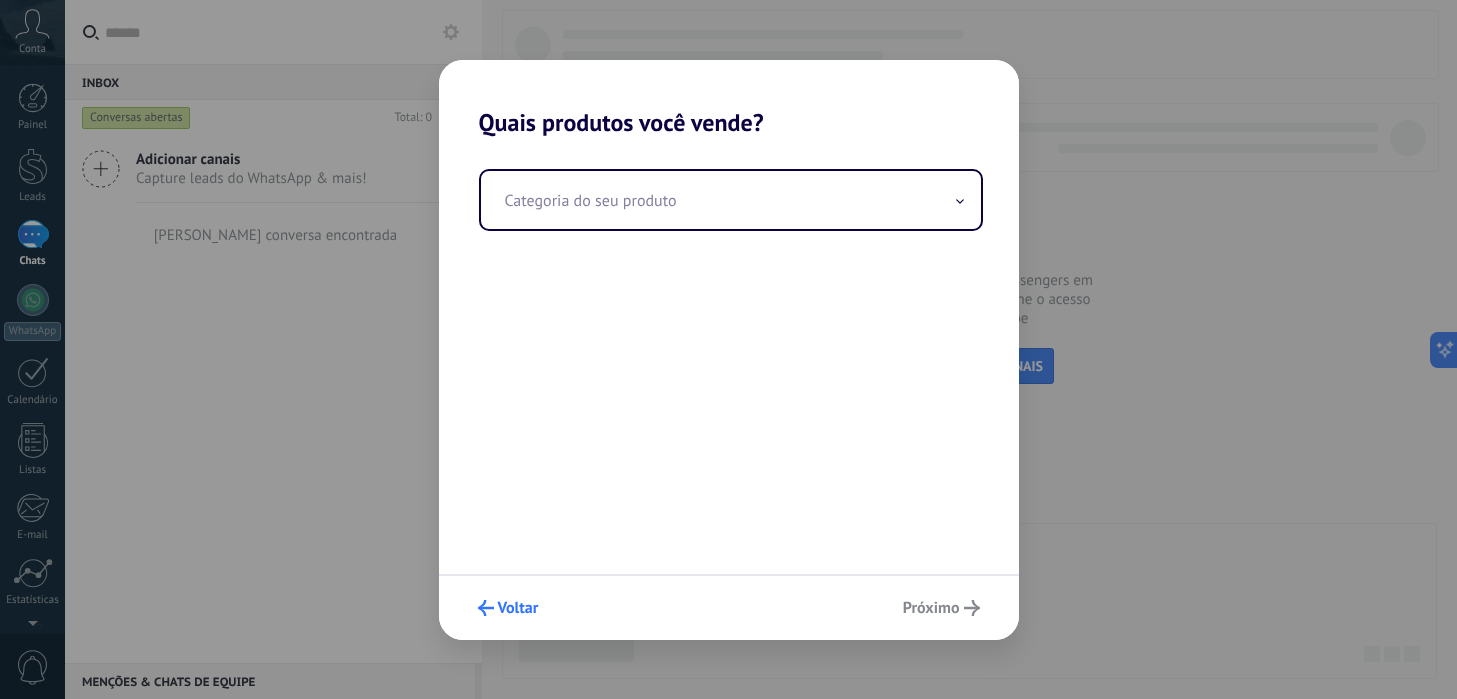 click on "Voltar" at bounding box center [518, 608] 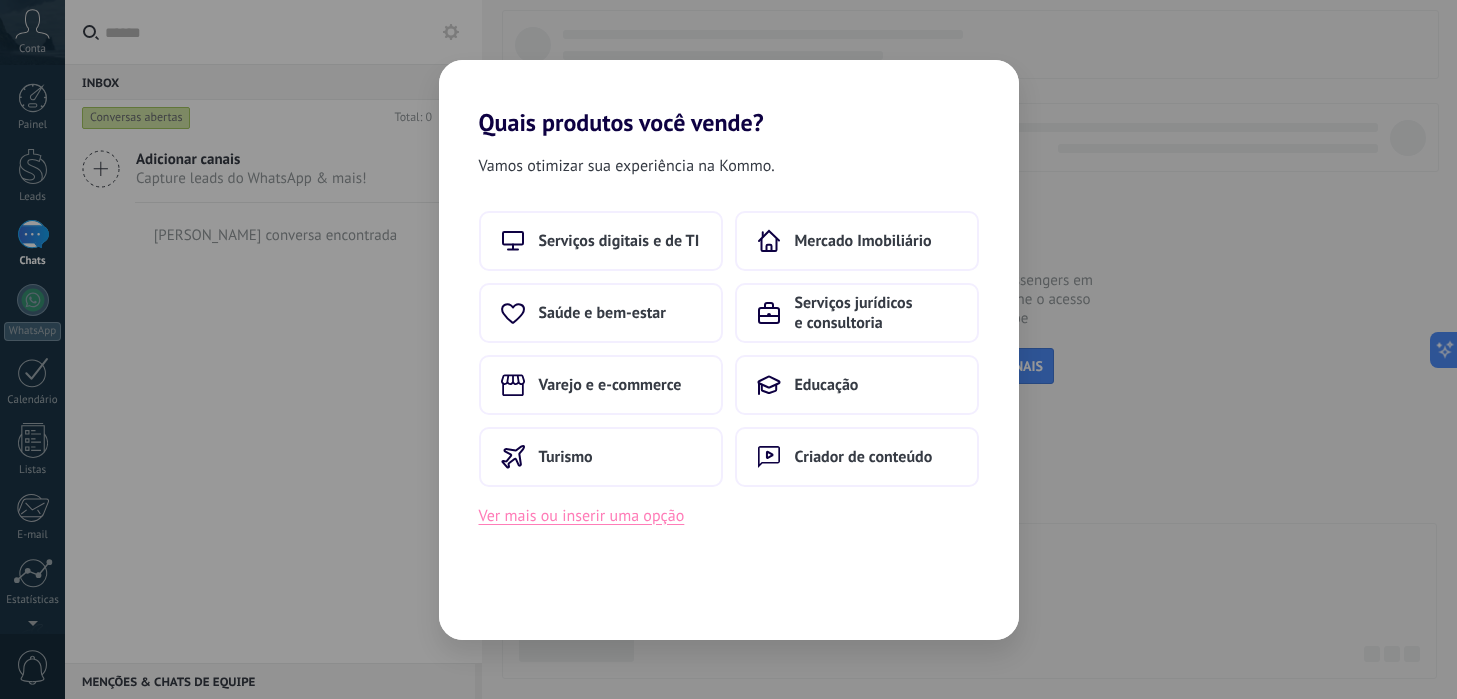 click on "Ver mais ou inserir uma opção" at bounding box center (582, 516) 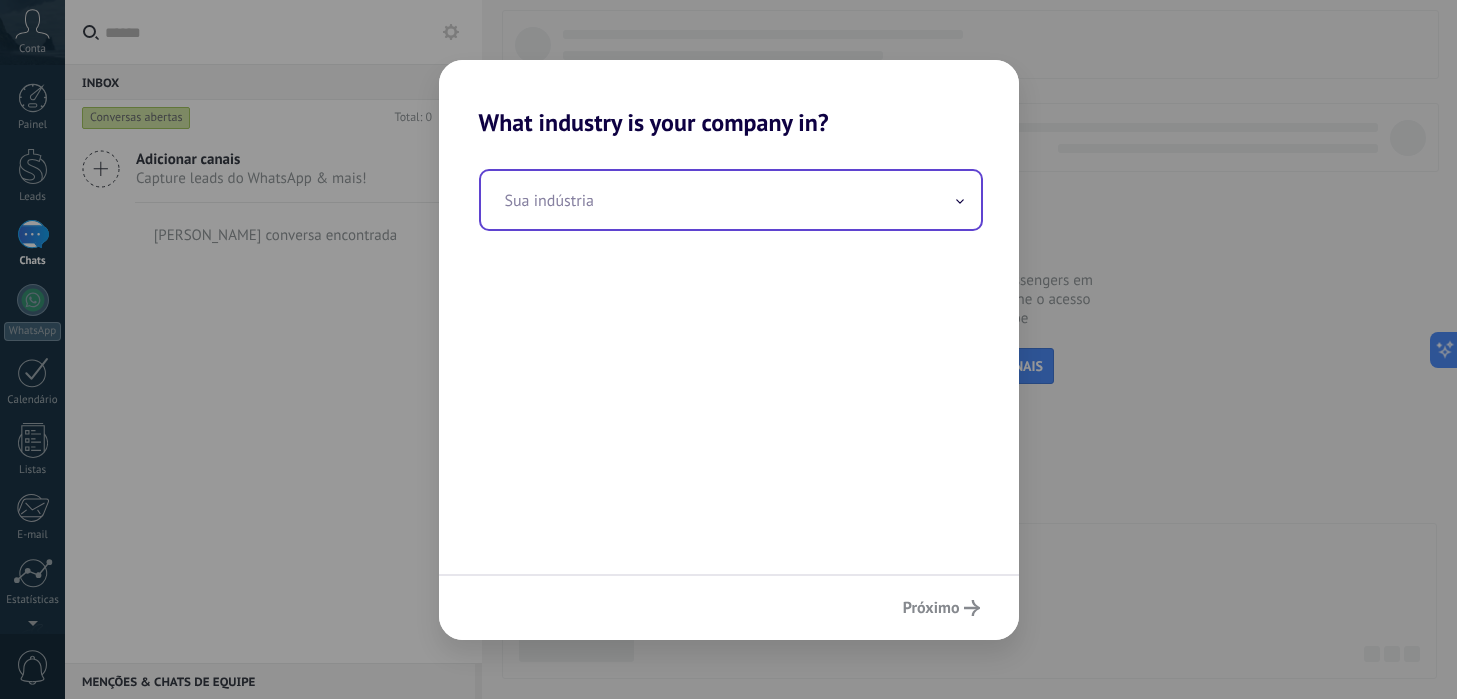 click at bounding box center (731, 200) 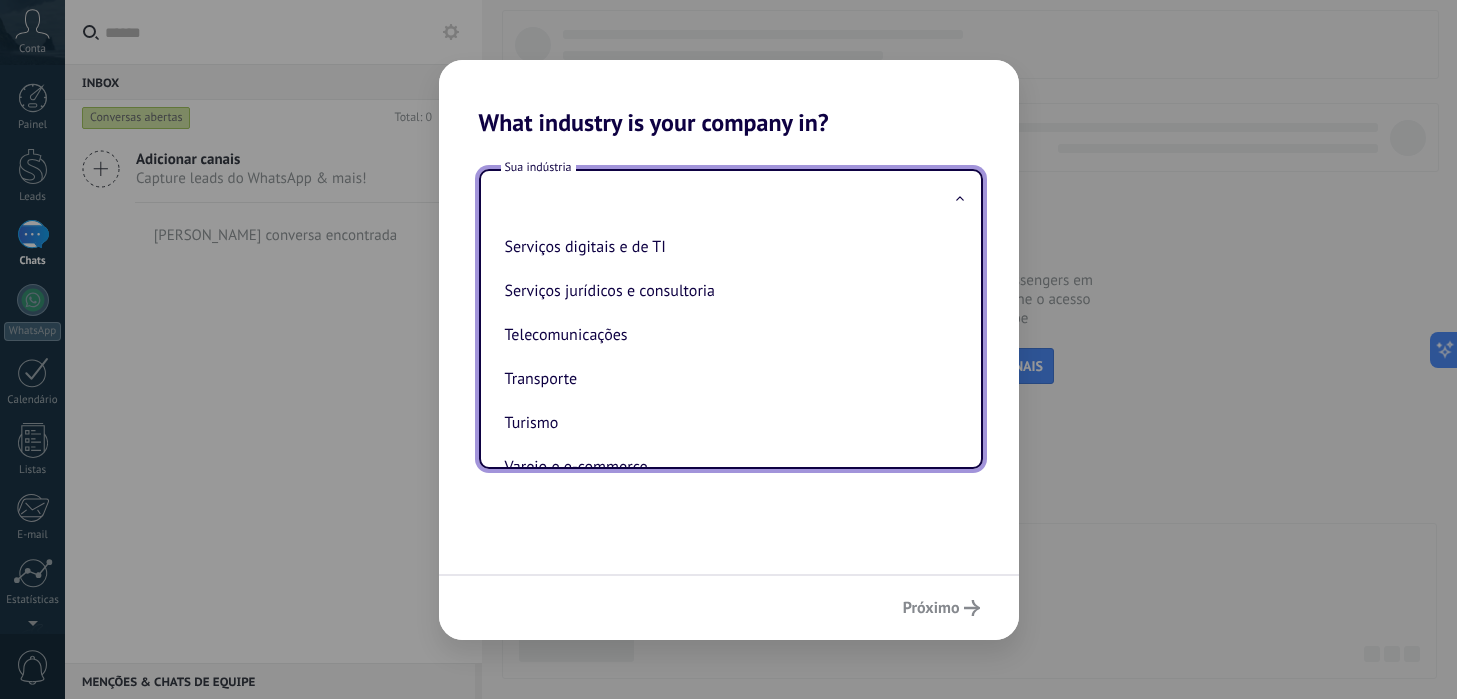 scroll, scrollTop: 530, scrollLeft: 0, axis: vertical 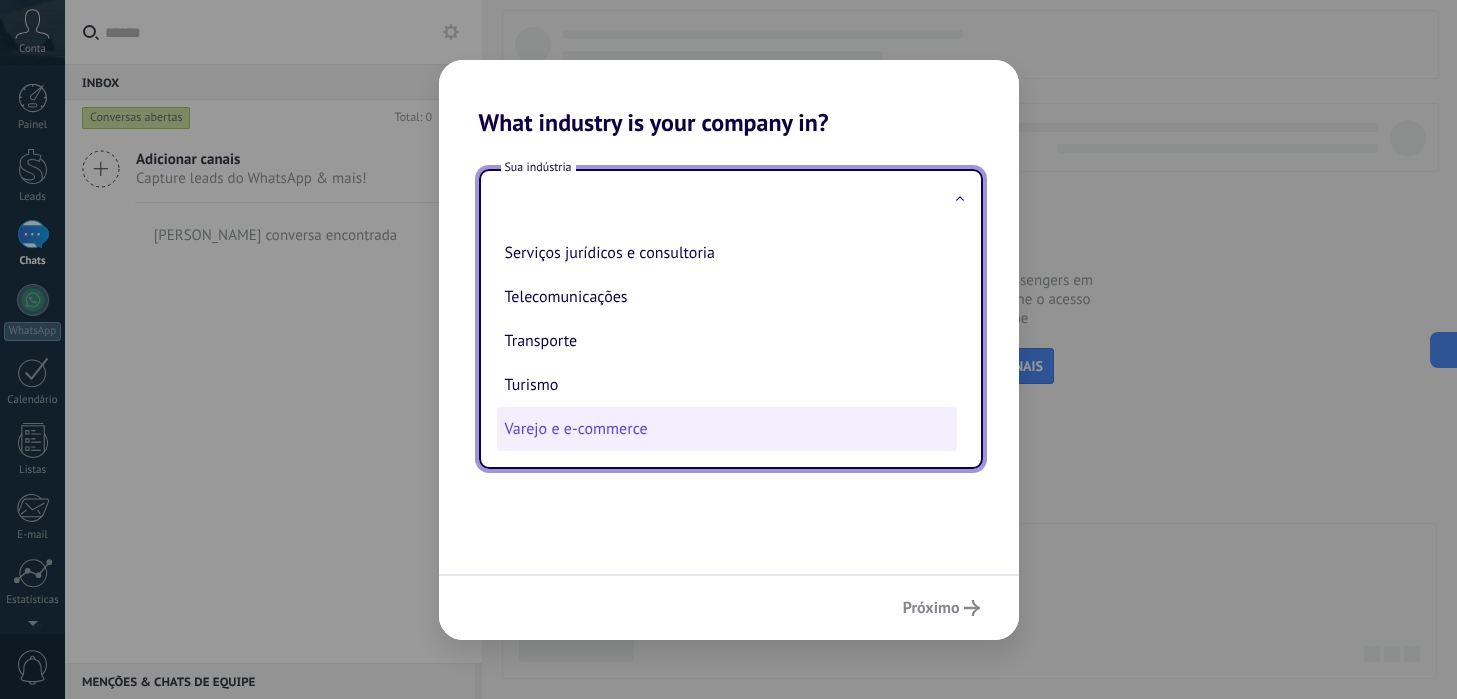 click on "Varejo e e-commerce" at bounding box center [727, 429] 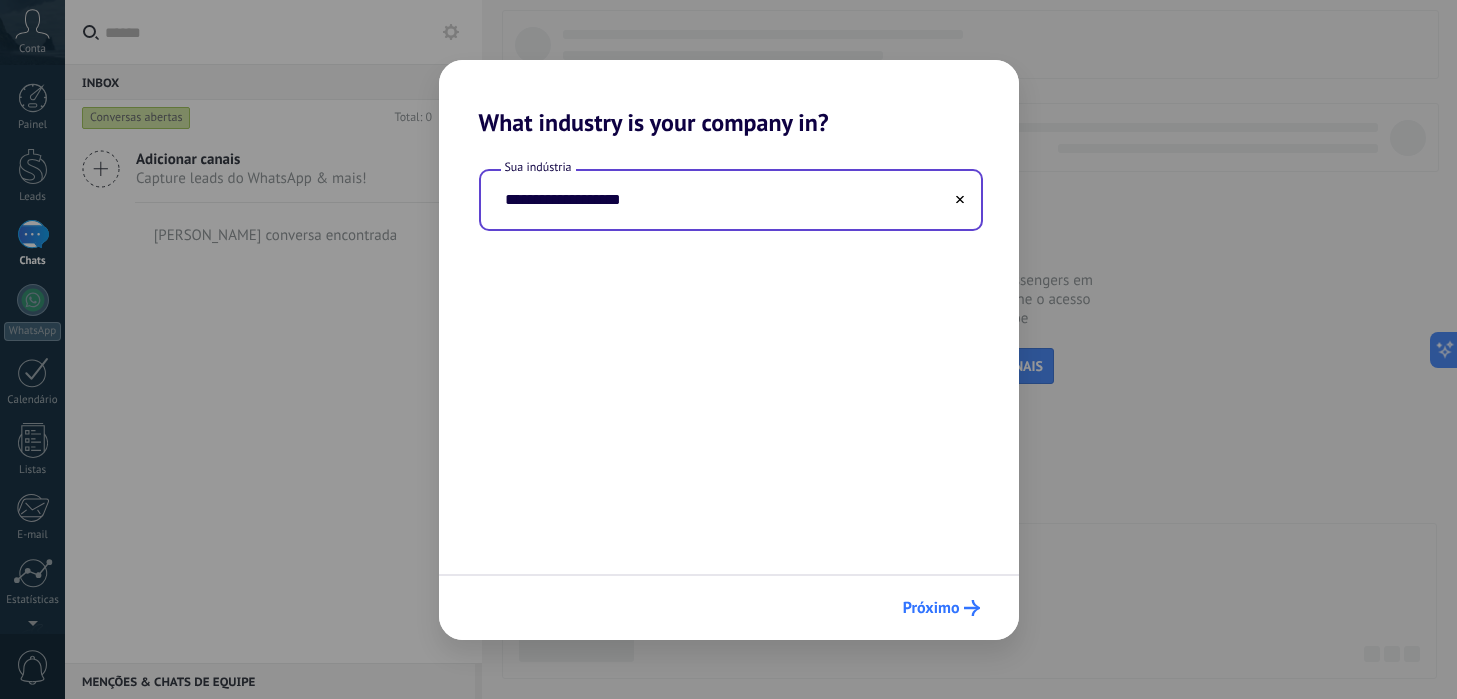 click on "Próximo" at bounding box center (931, 608) 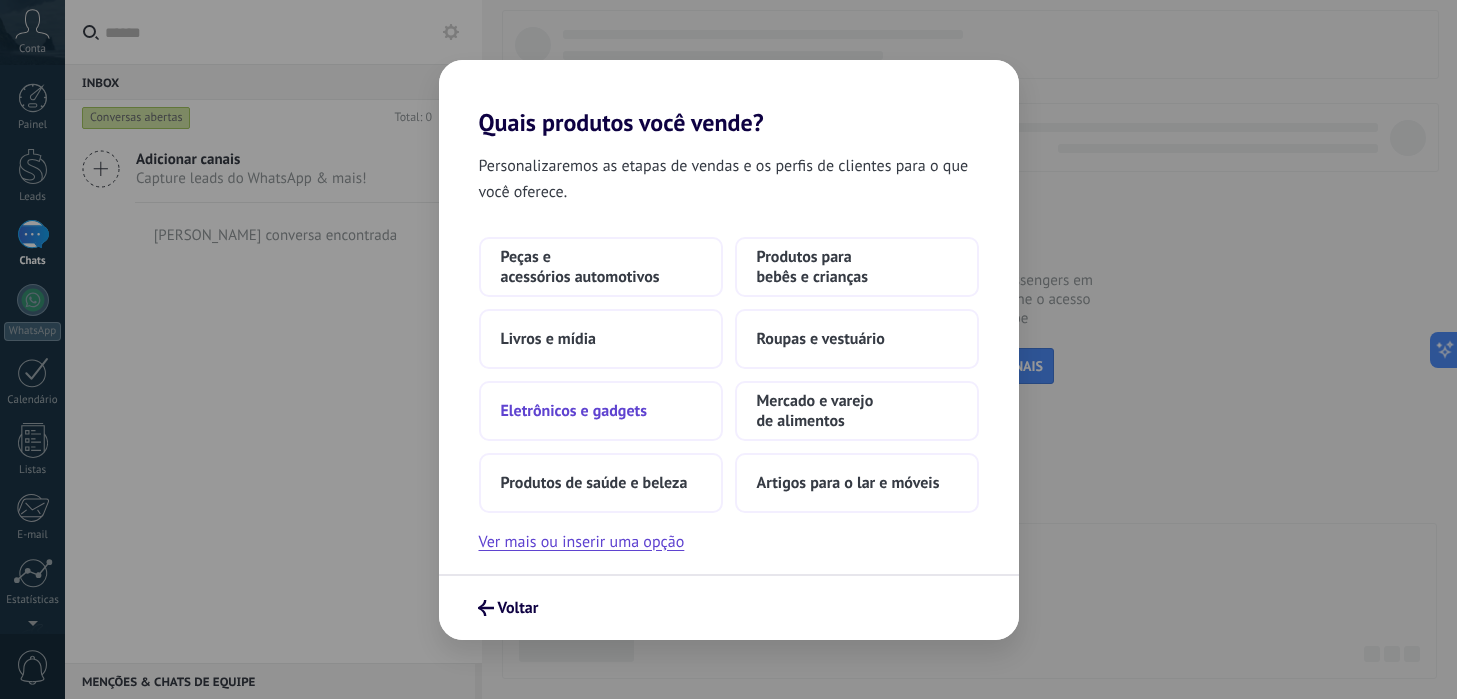click on "Eletrônicos e gadgets" at bounding box center [574, 411] 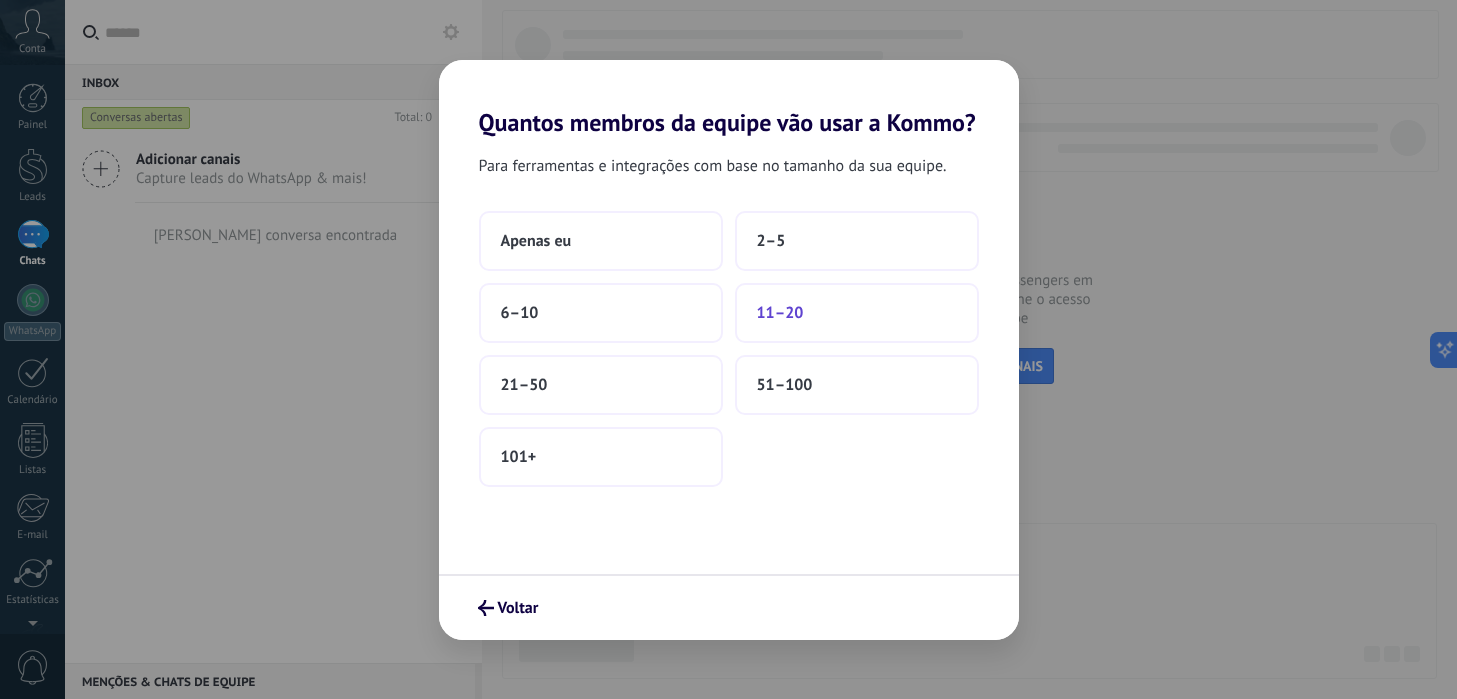click on "11–20" at bounding box center [780, 313] 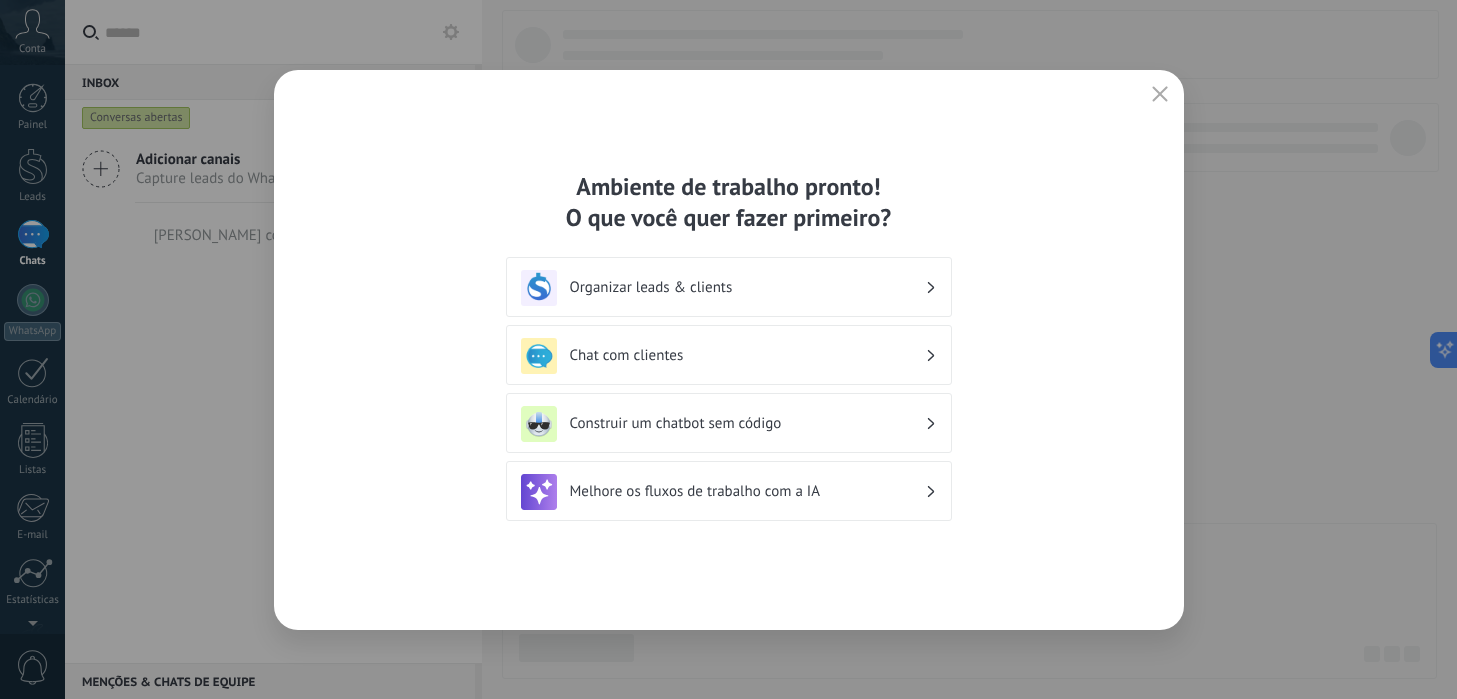 click on "Chat com clientes" at bounding box center [747, 355] 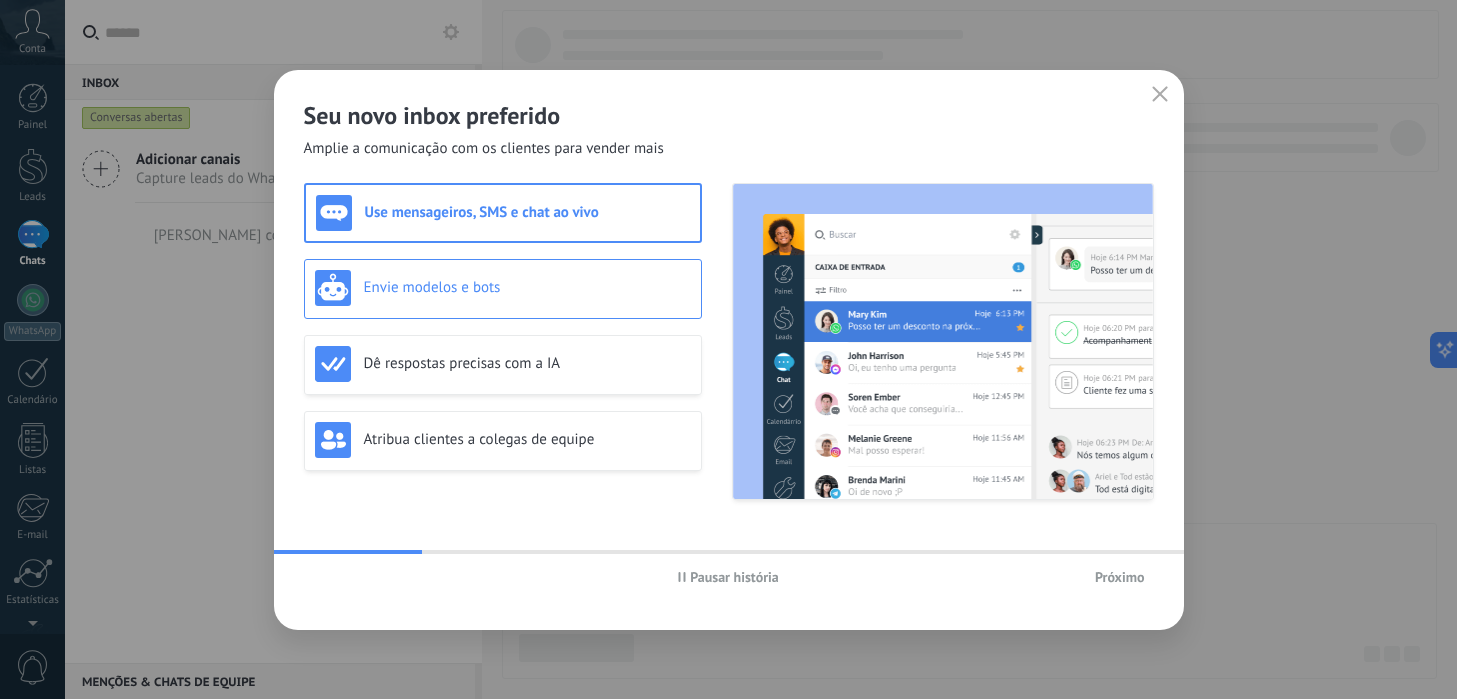 click on "Envie modelos e bots" at bounding box center (503, 288) 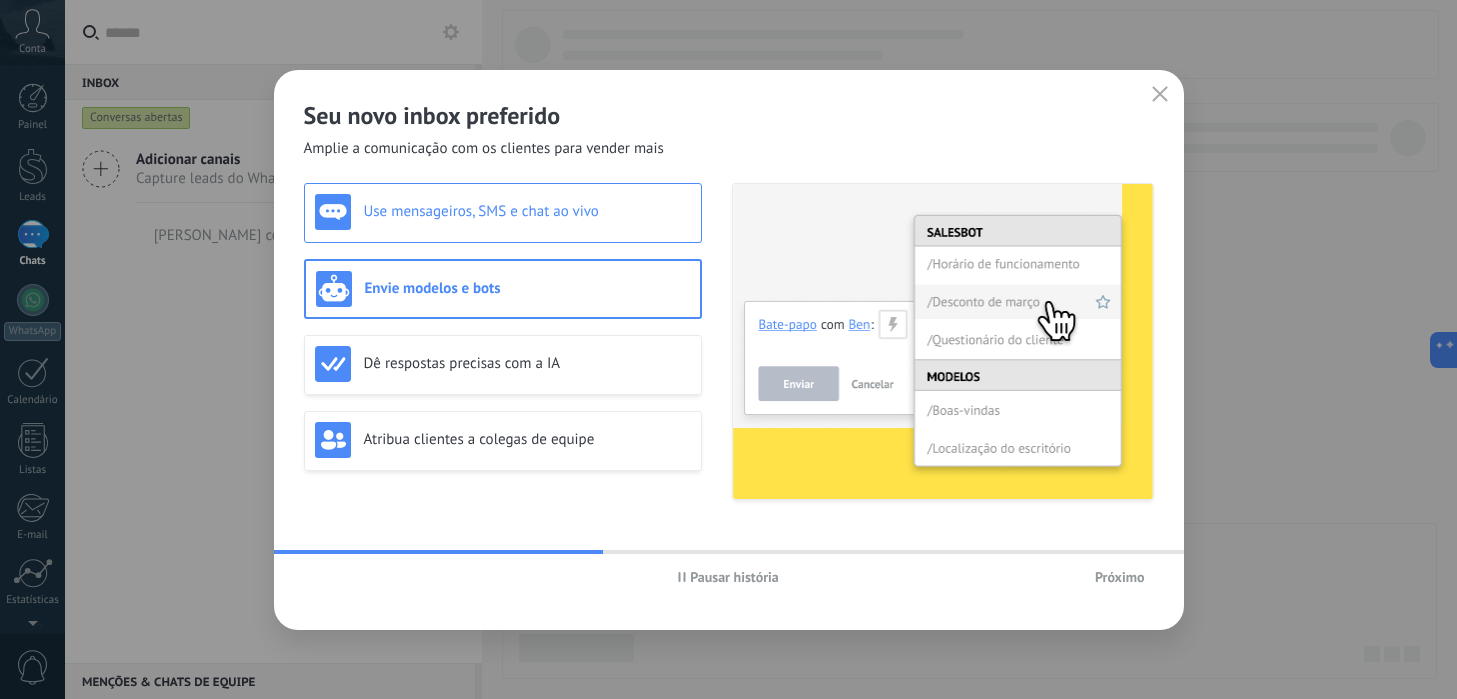 click on "Use mensageiros, SMS e chat ao vivo" at bounding box center [527, 211] 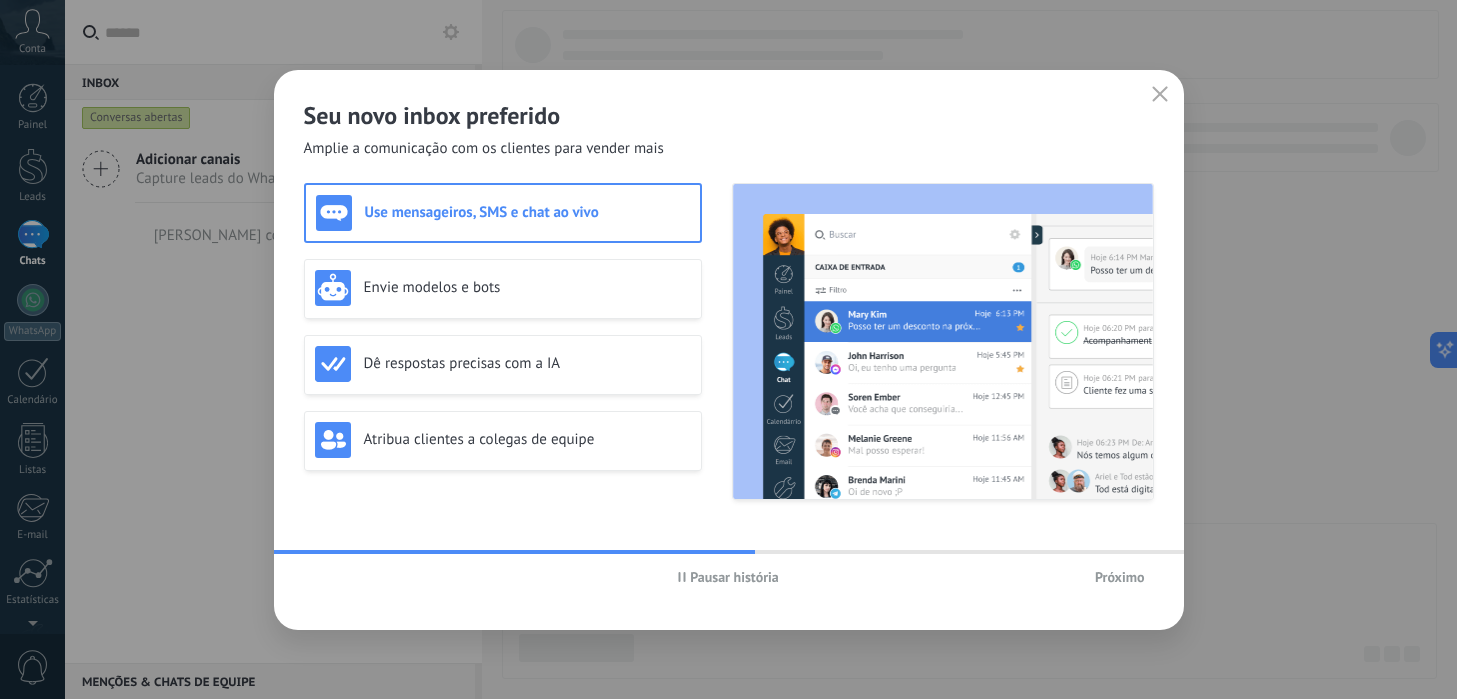 click on "Próximo" at bounding box center (1120, 577) 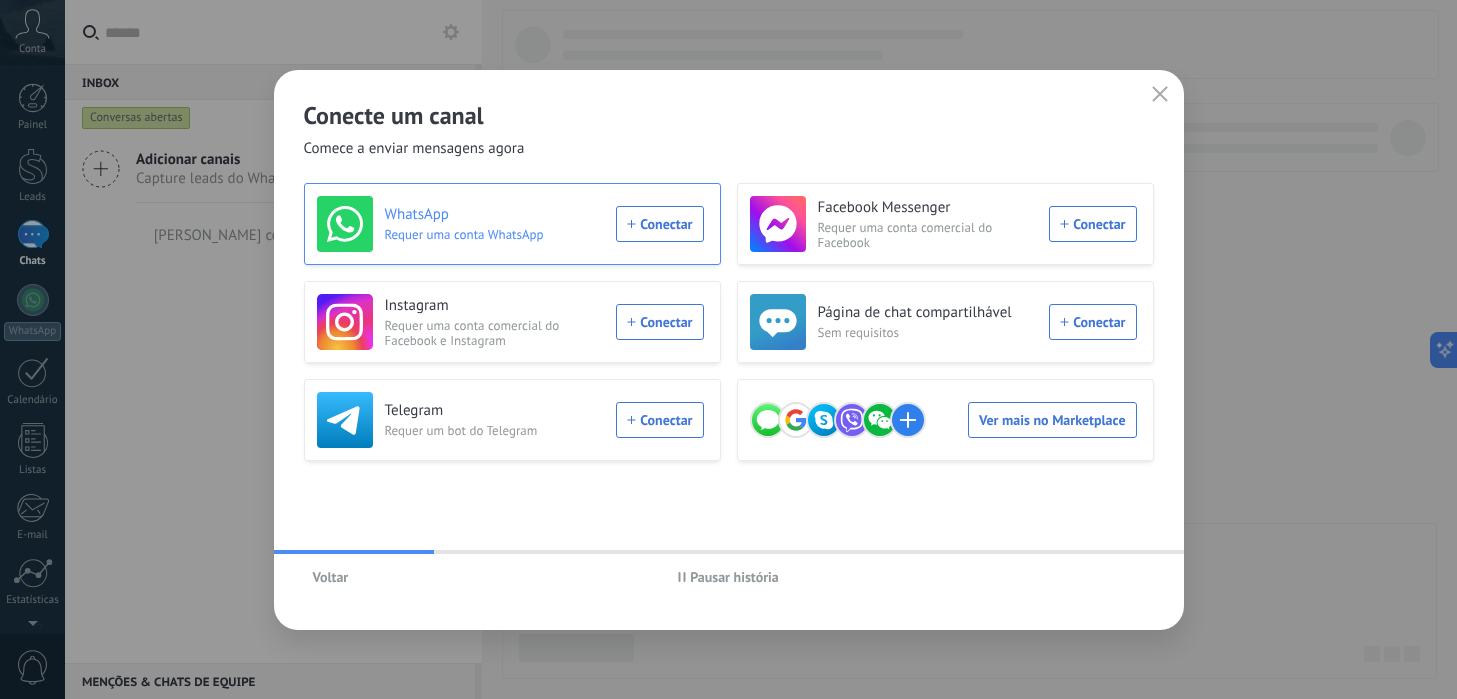 click on "WhatsApp Requer uma conta WhatsApp Conectar" at bounding box center [510, 224] 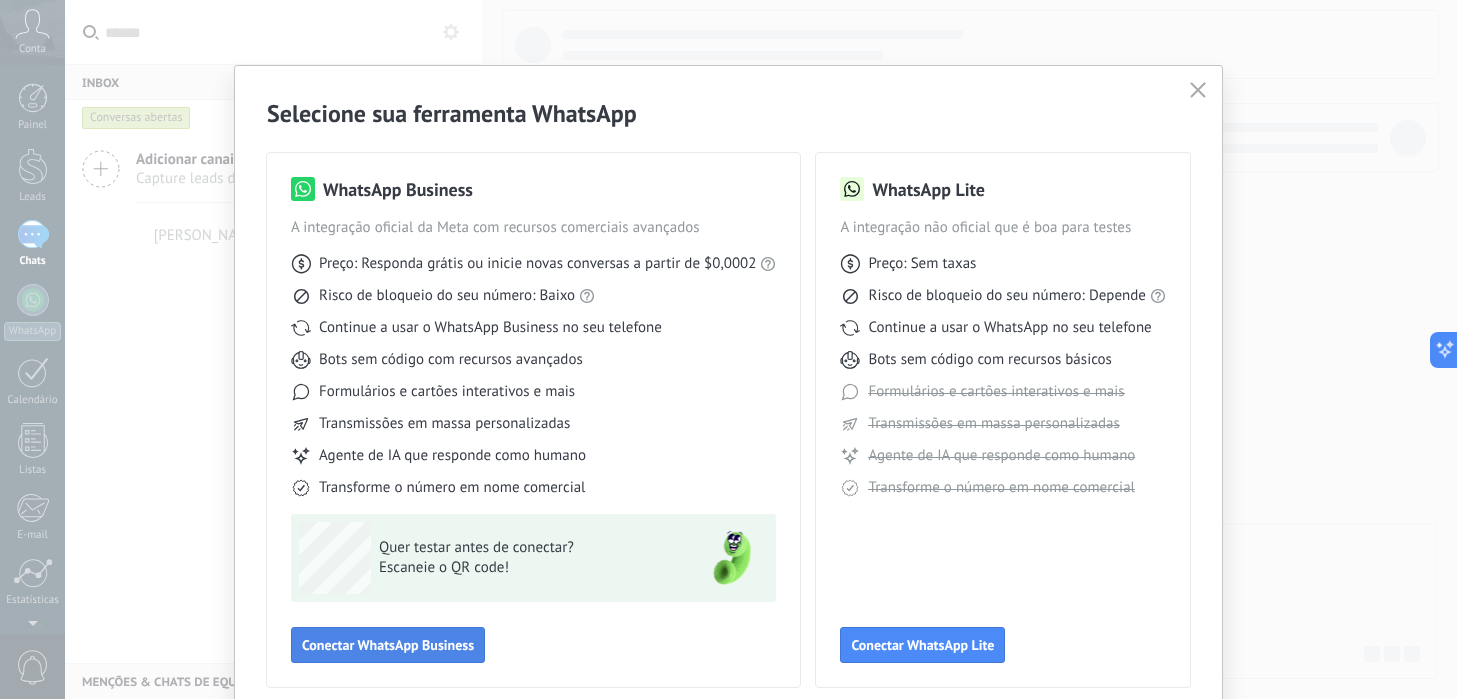 click on "Conectar WhatsApp Business" at bounding box center (388, 645) 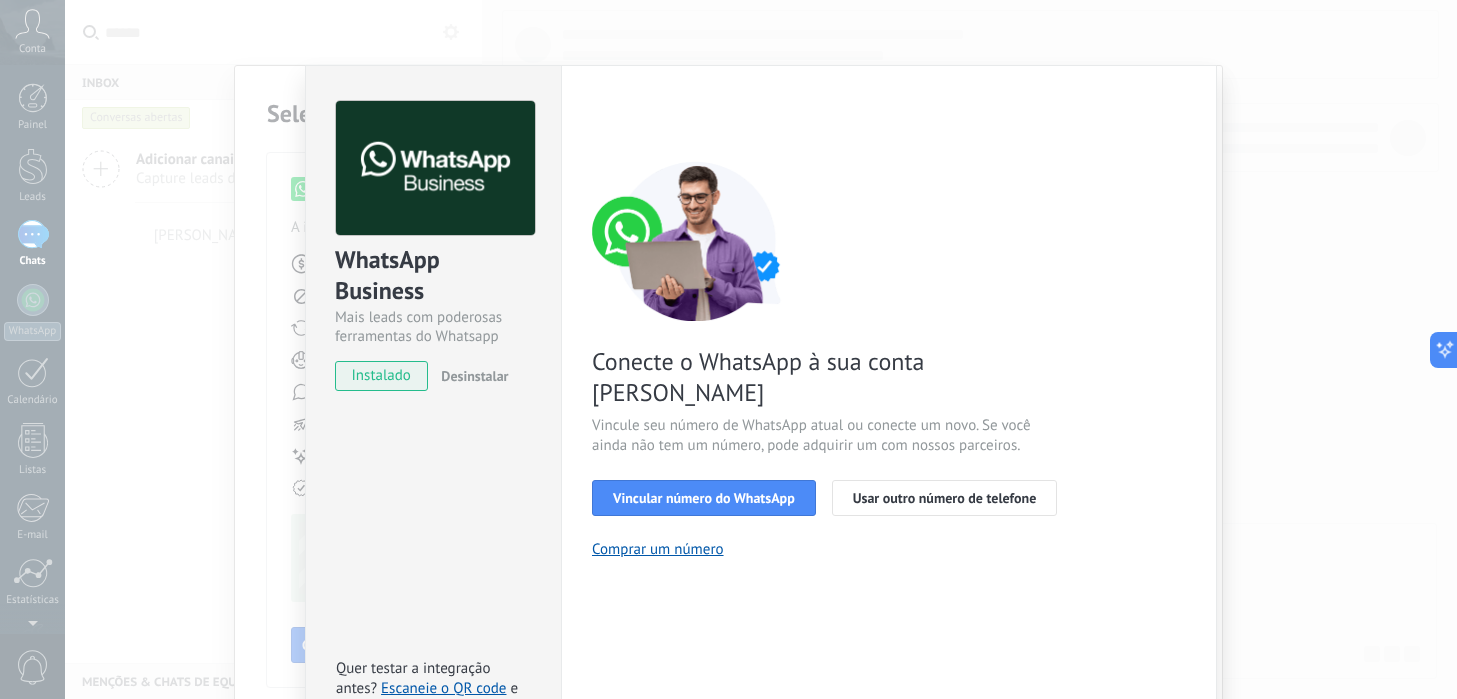 click on "WhatsApp Business Mais leads com poderosas ferramentas do Whatsapp instalado Desinstalar Quer testar a integração antes?   Escaneie o QR code   e veja como funciona. Configurações Autorização This tab logs the users who have granted integration access to this account. If you want to to remove a user's ability to send requests to the account on behalf of this integration, you can revoke access. If access is revoked from all users, the integration will stop working. This app is installed, but no one has given it access yet. WhatsApp Cloud API Mais _:  Salvar < Voltar 1 Selecionar aplicativo 2 Conectar Facebook 3 Finalizar configuração Conecte o WhatsApp à sua conta Kommo Vincule seu número de WhatsApp atual ou conecte um novo. Se você ainda não tem um número, pode adquirir um com nossos parceiros. Vincular número do WhatsApp Usar outro número de telefone Comprar um número Precisa de ajuda?" at bounding box center (761, 349) 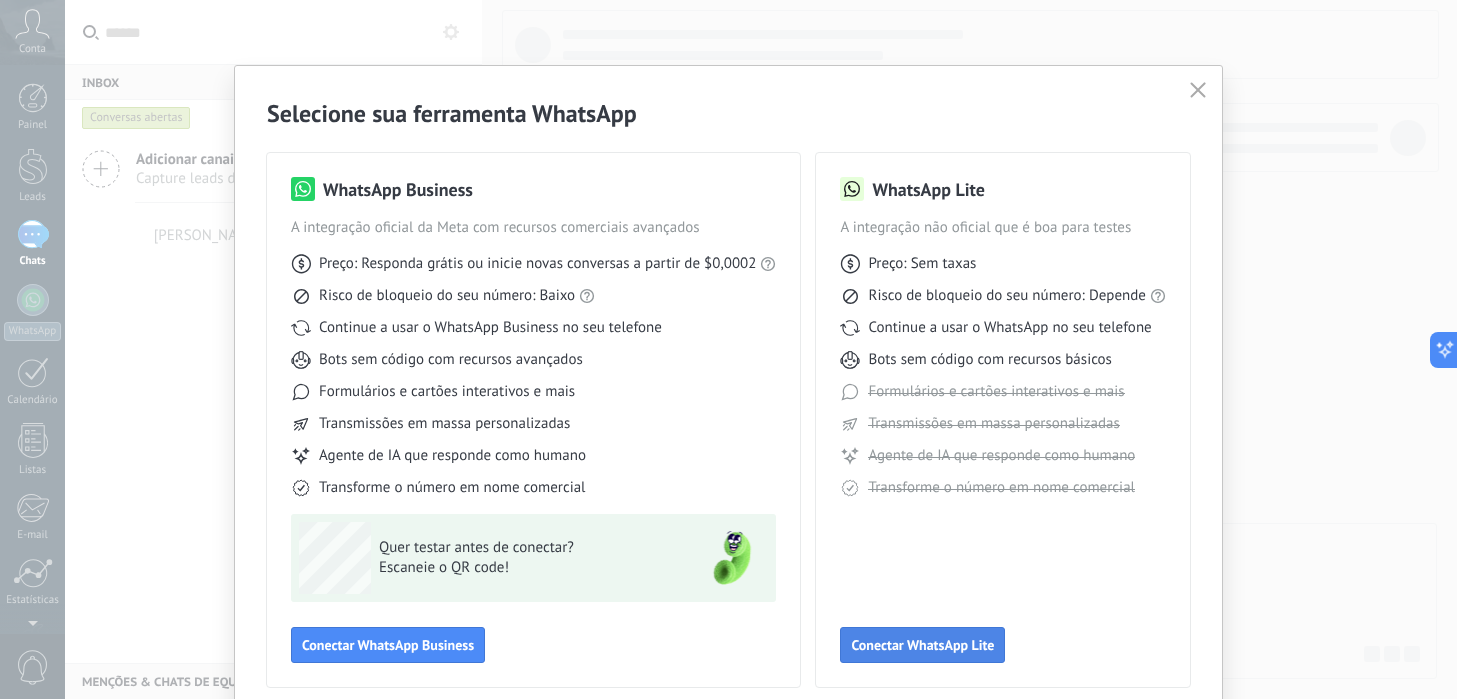 click on "Conectar WhatsApp Lite" at bounding box center [922, 645] 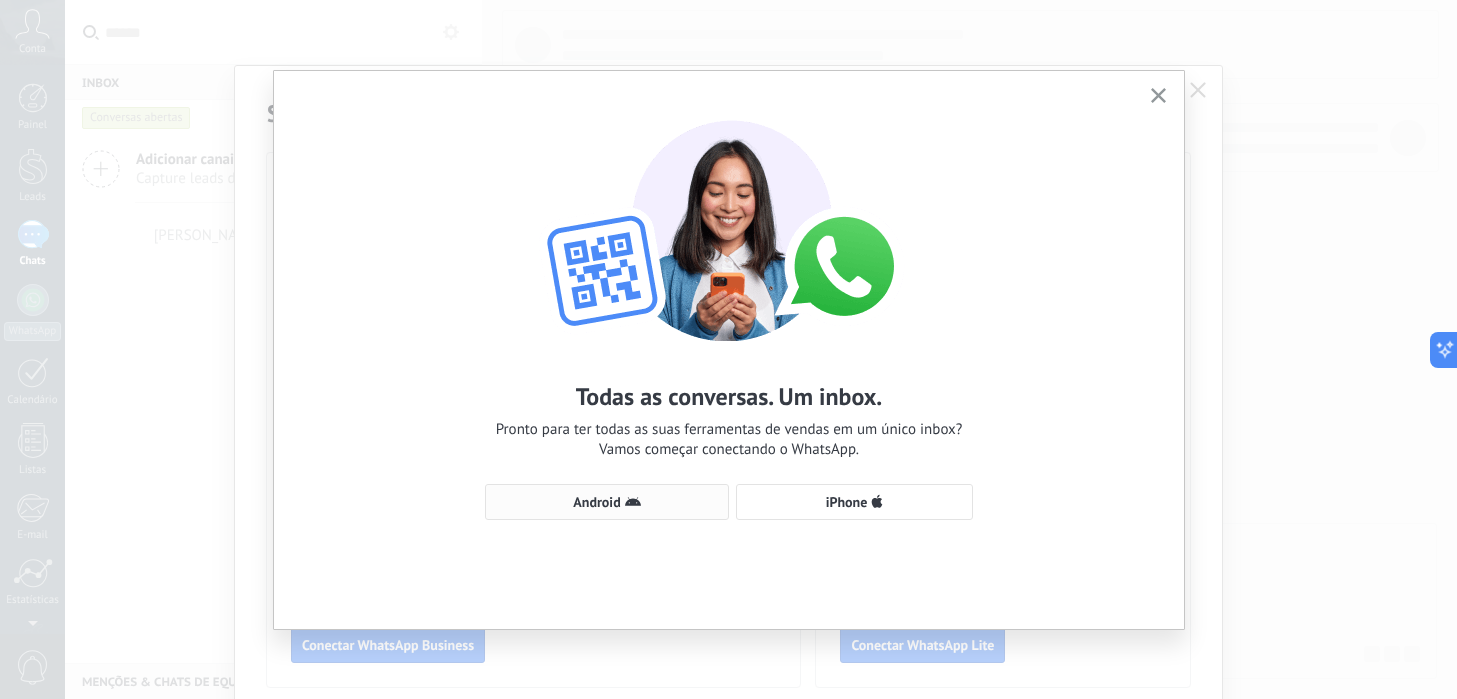 click 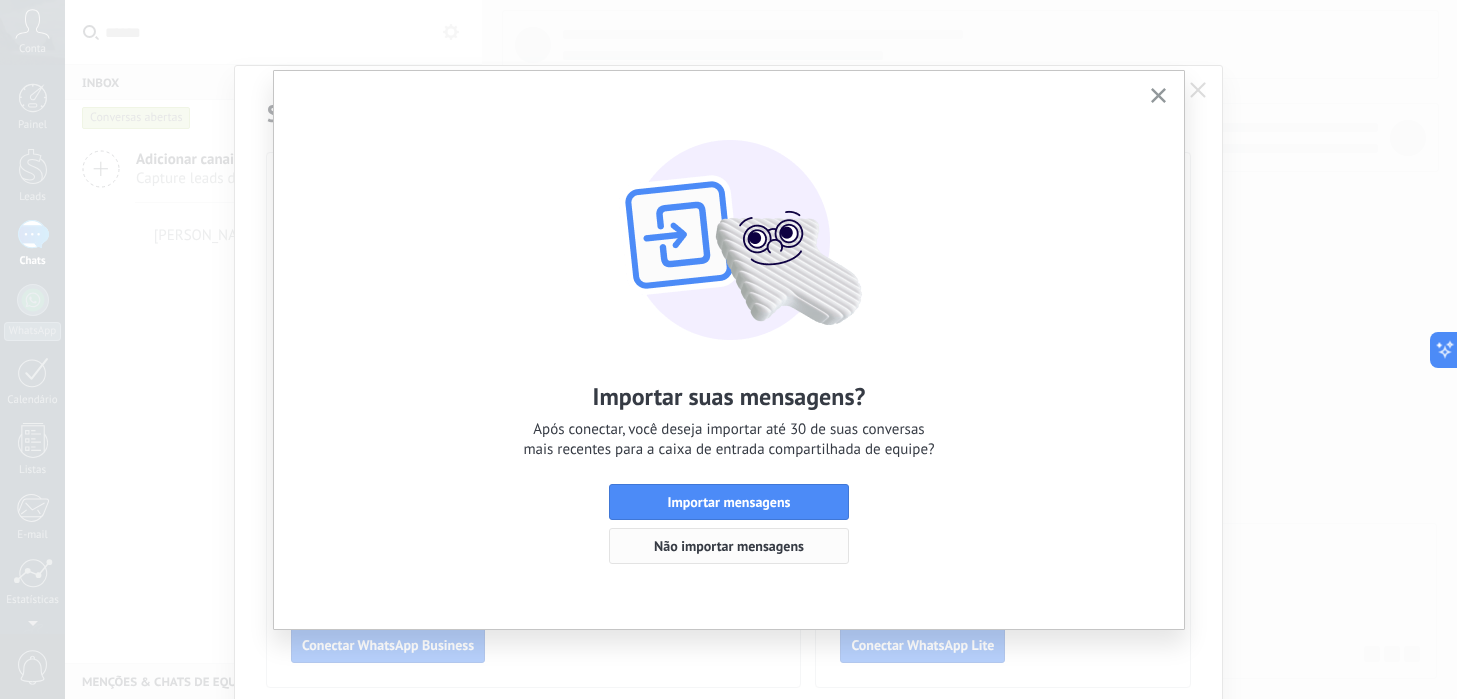 click on "Não importar mensagens" at bounding box center [729, 546] 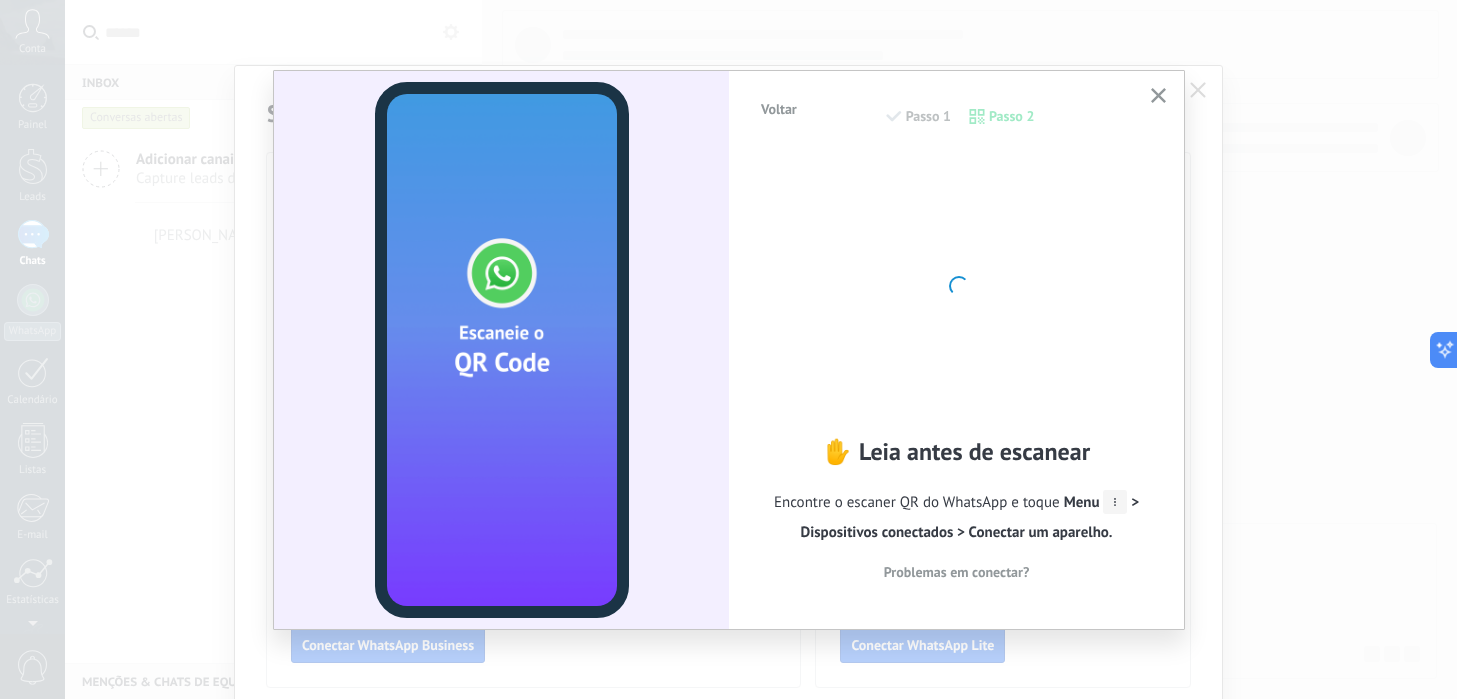 click at bounding box center (502, 350) 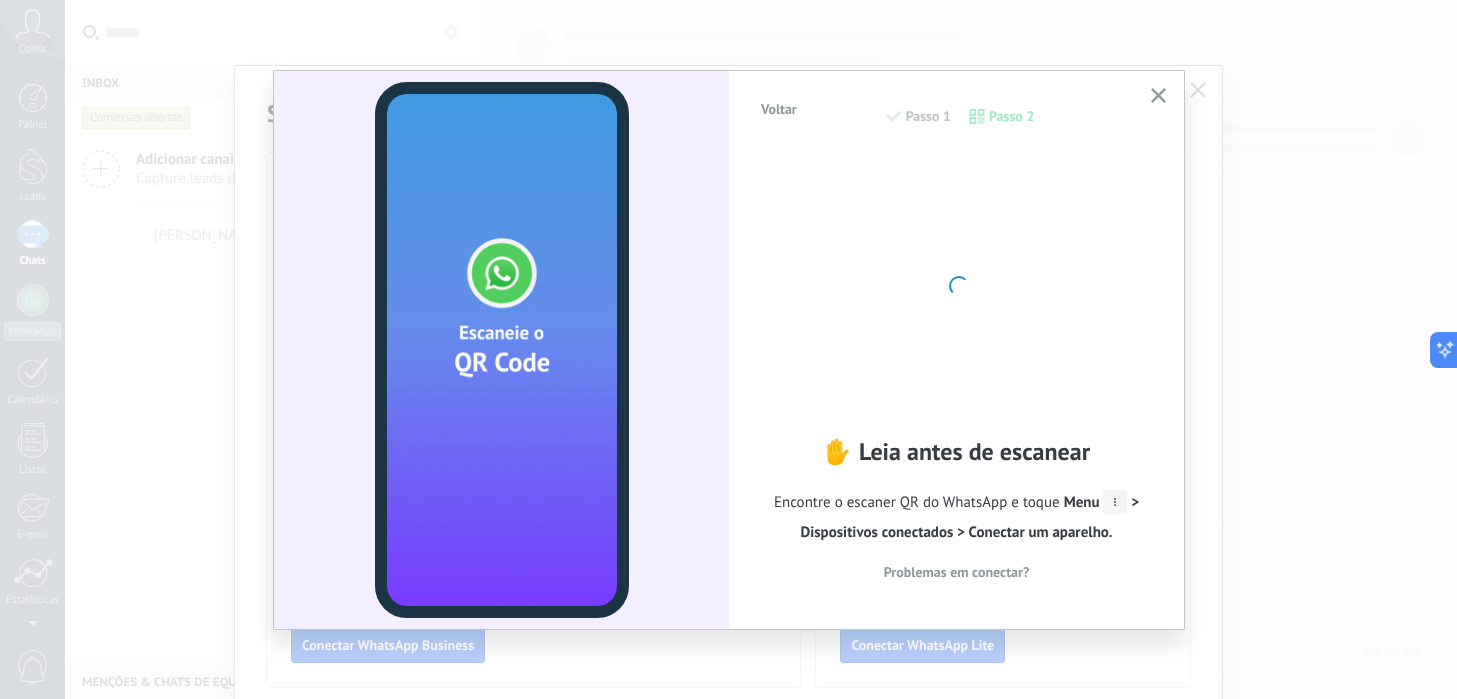 drag, startPoint x: 1157, startPoint y: 94, endPoint x: 1137, endPoint y: 125, distance: 36.891735 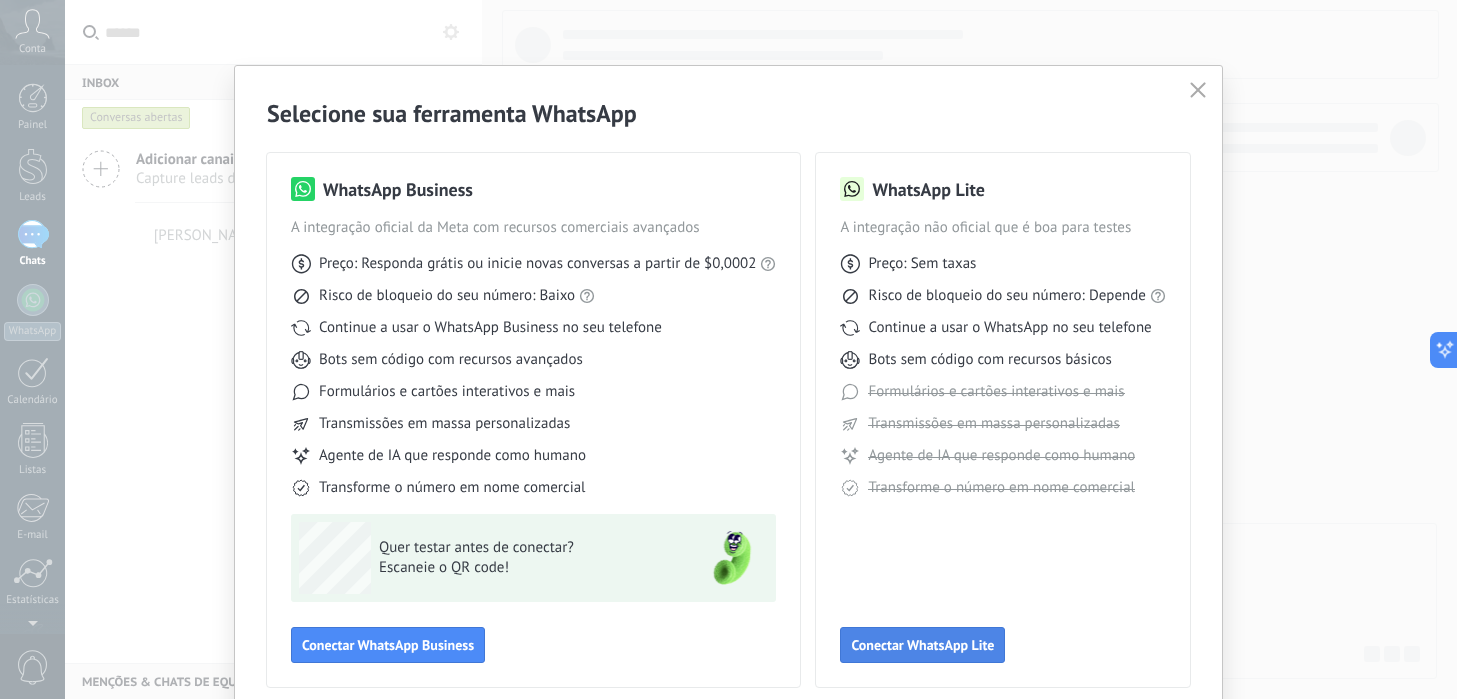 click on "Conectar WhatsApp Lite" at bounding box center [922, 645] 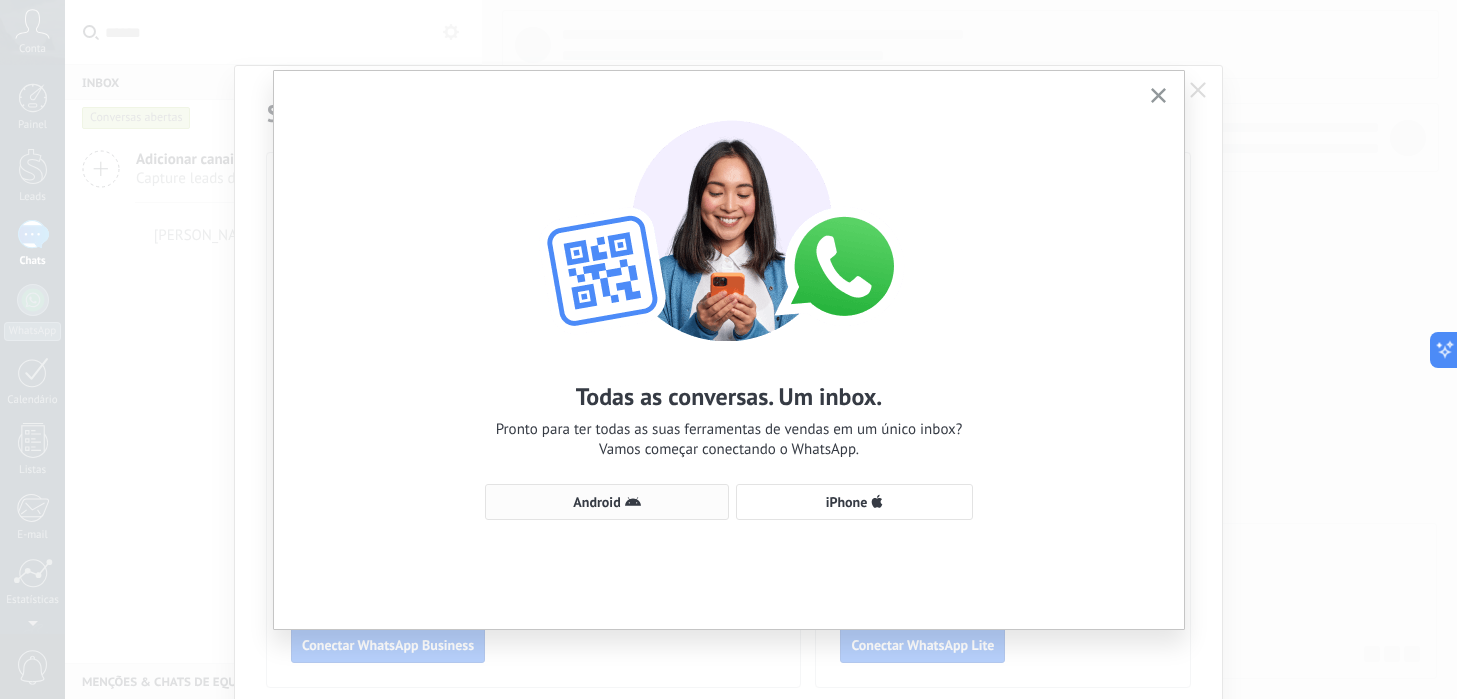 click 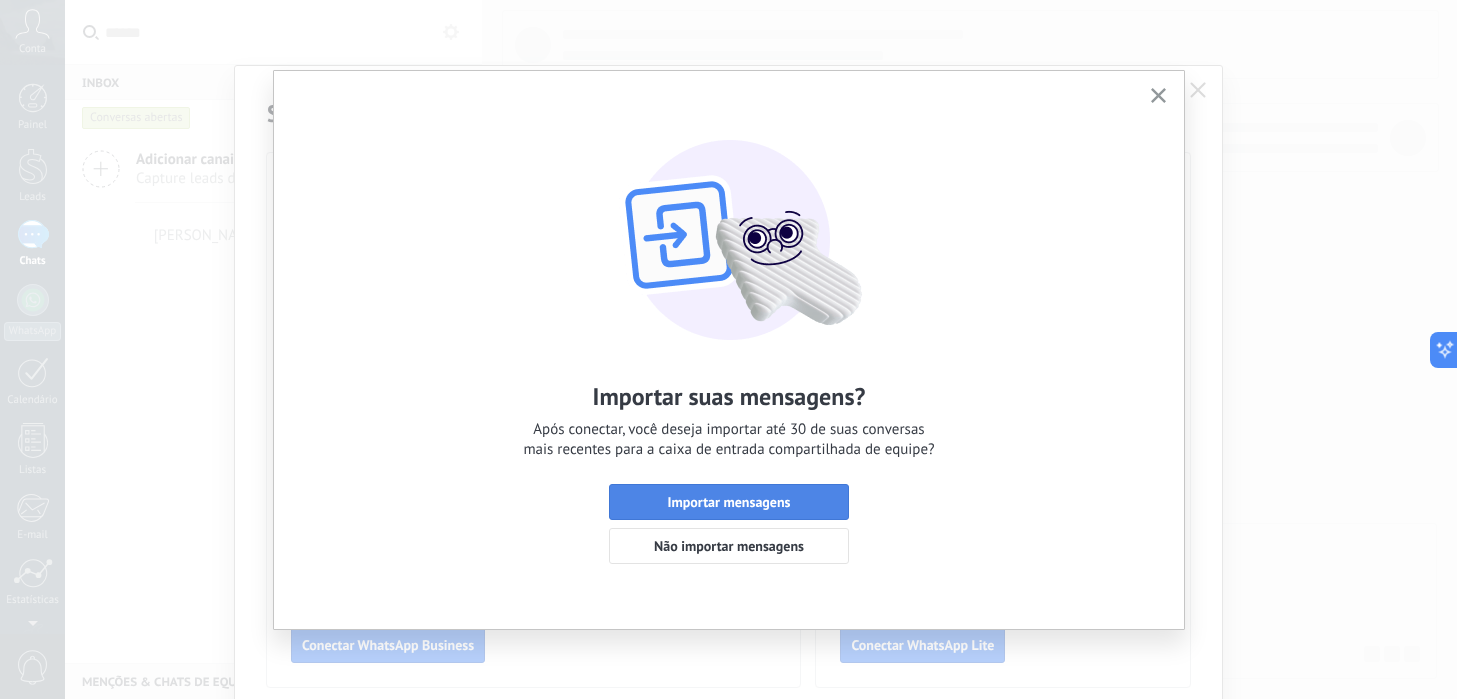 click on "Importar mensagens" at bounding box center (729, 502) 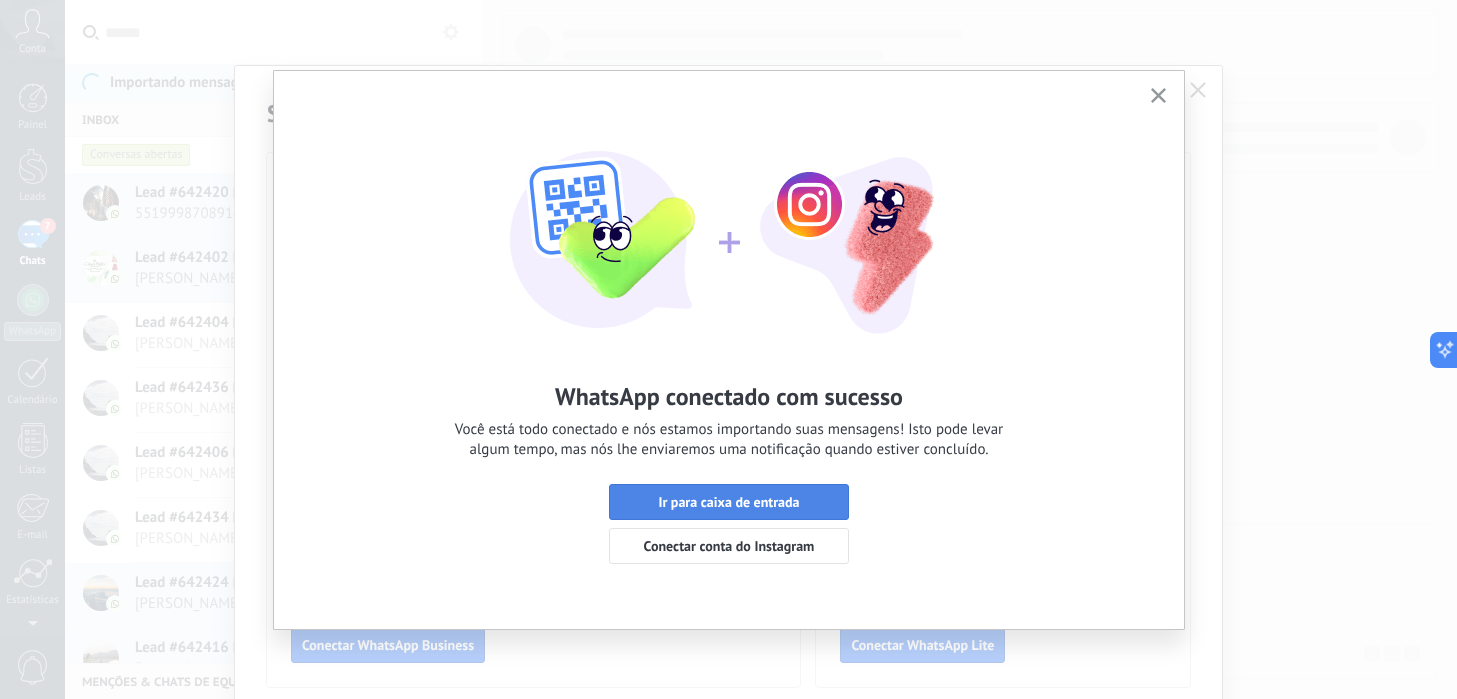 click on "Ir para caixa de entrada" at bounding box center (729, 502) 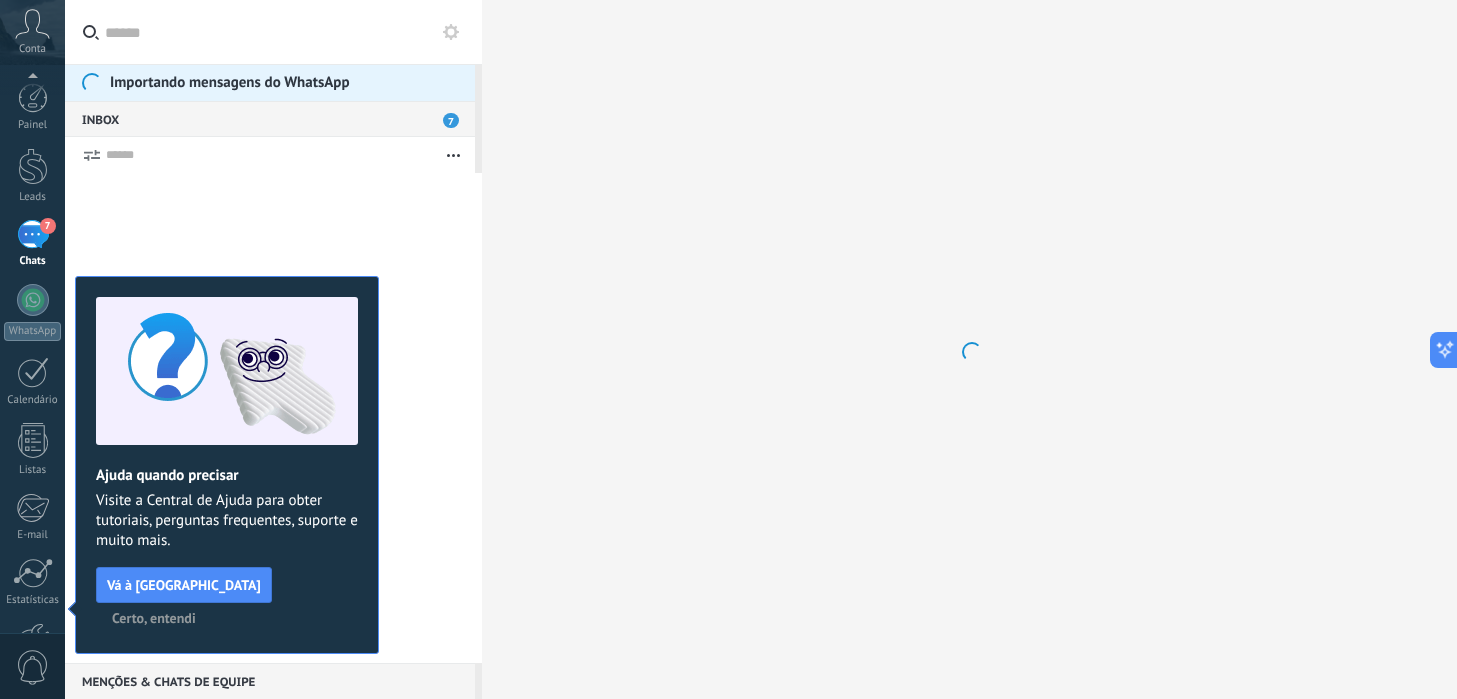 scroll, scrollTop: 133, scrollLeft: 0, axis: vertical 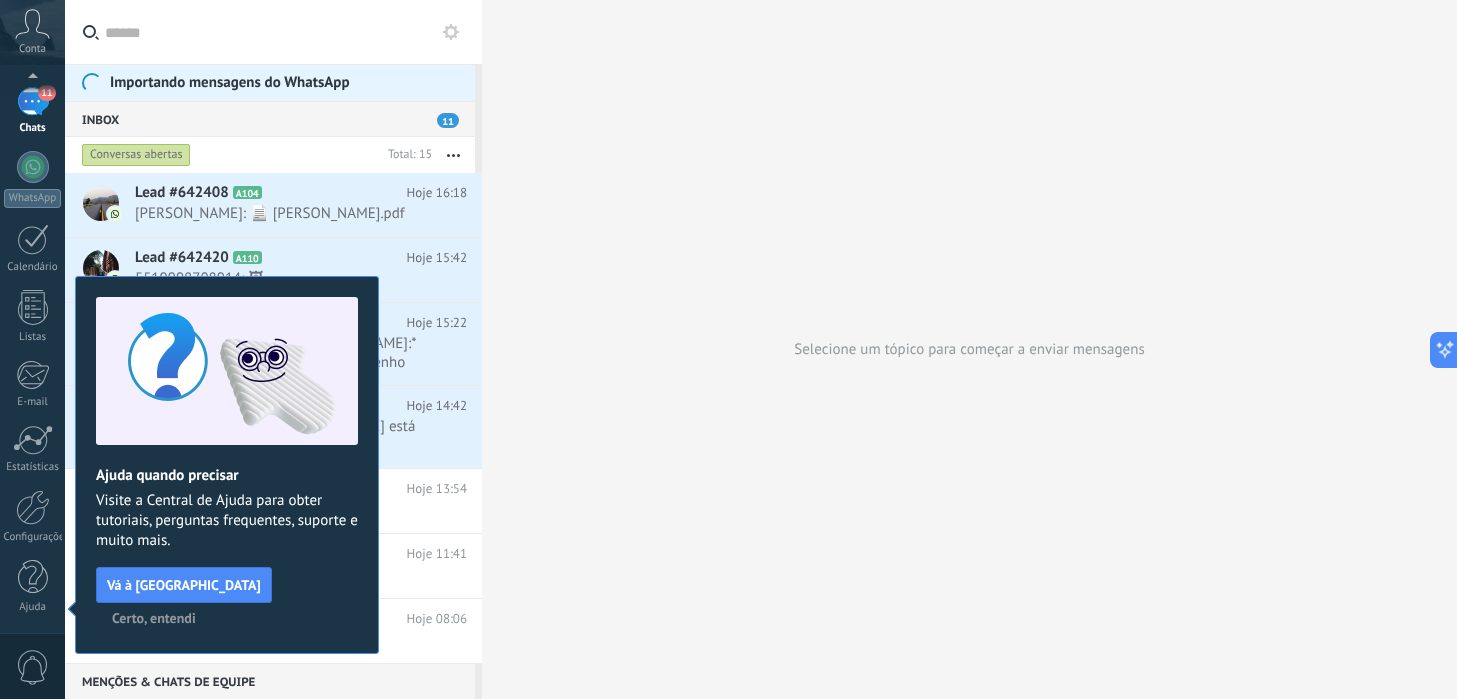 click on "Certo, entendi" at bounding box center [154, 618] 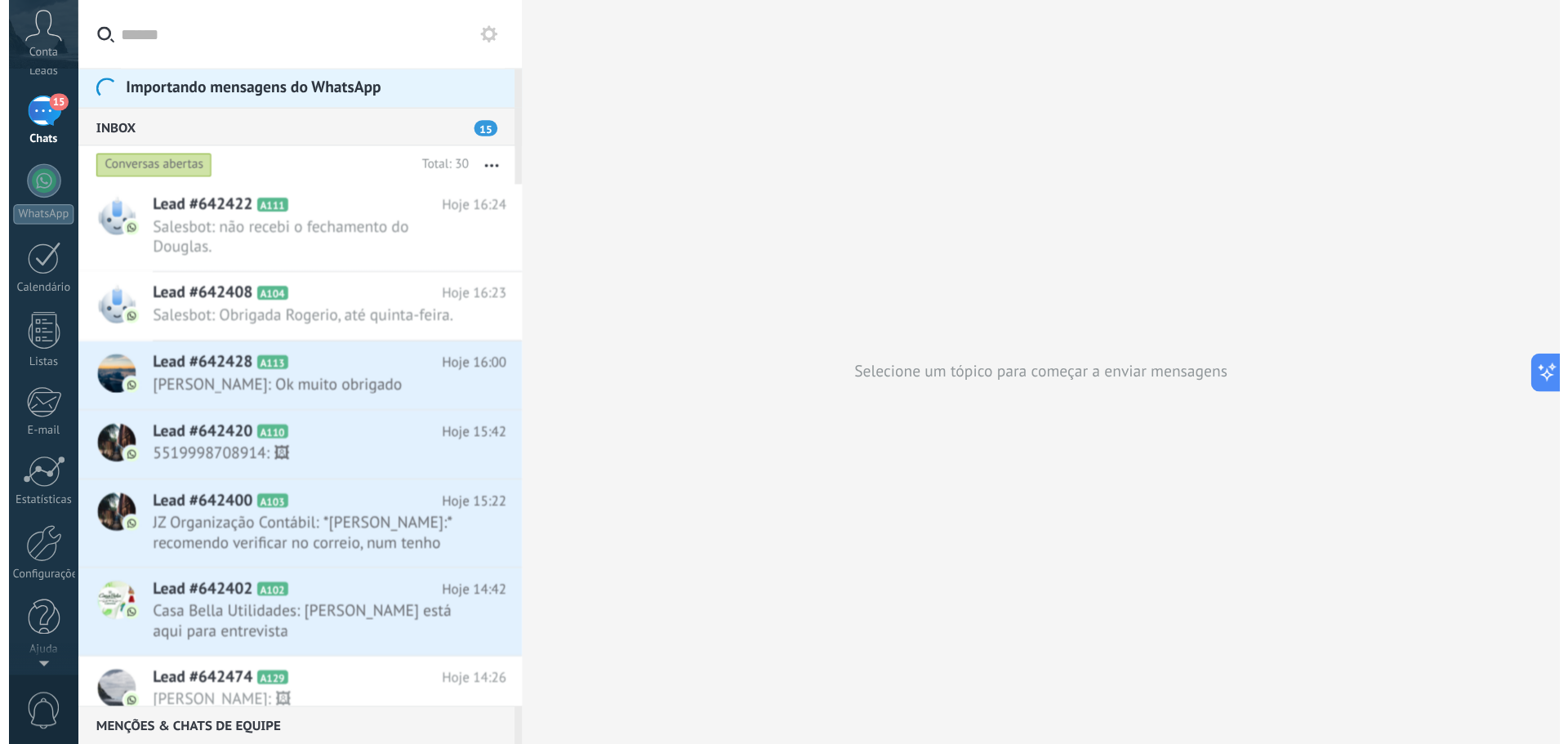 scroll, scrollTop: 0, scrollLeft: 0, axis: both 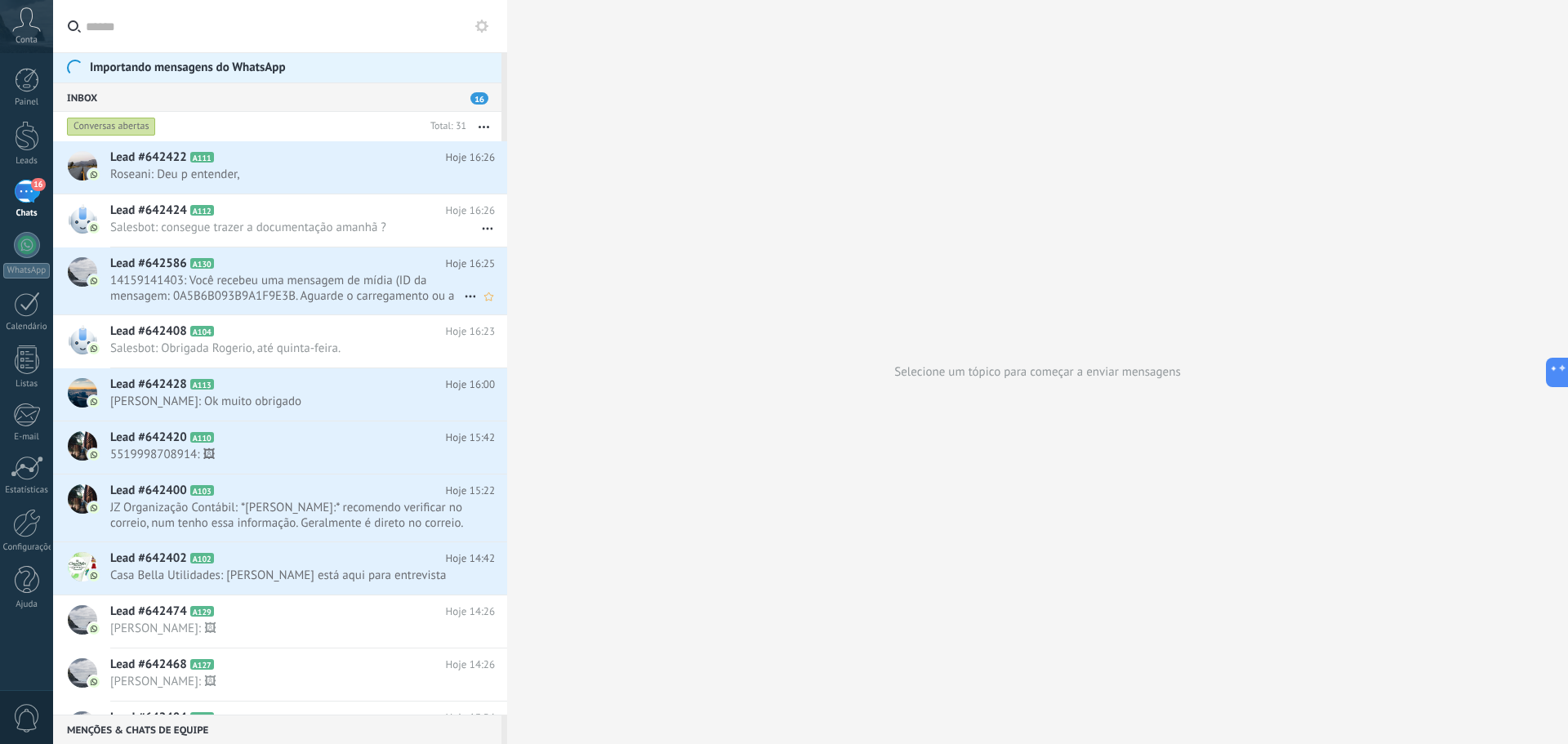 click on "14159141403: Você recebeu uma mensagem de mídia (ID da mensagem: 0A5B6B093B9A1F9E3B. Aguarde o carregamento ou a visualizaç..." at bounding box center (287, 288) 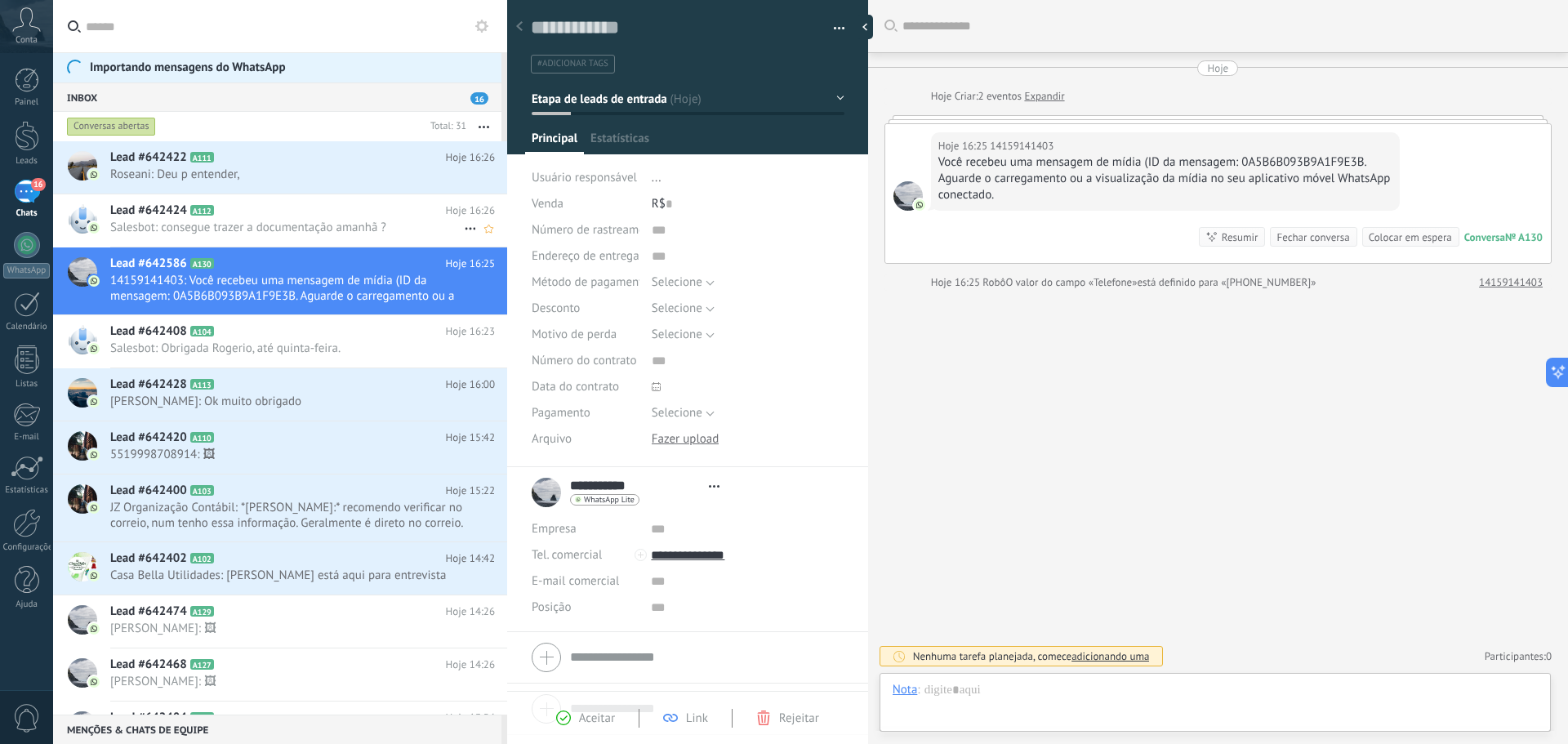 scroll, scrollTop: 25, scrollLeft: 0, axis: vertical 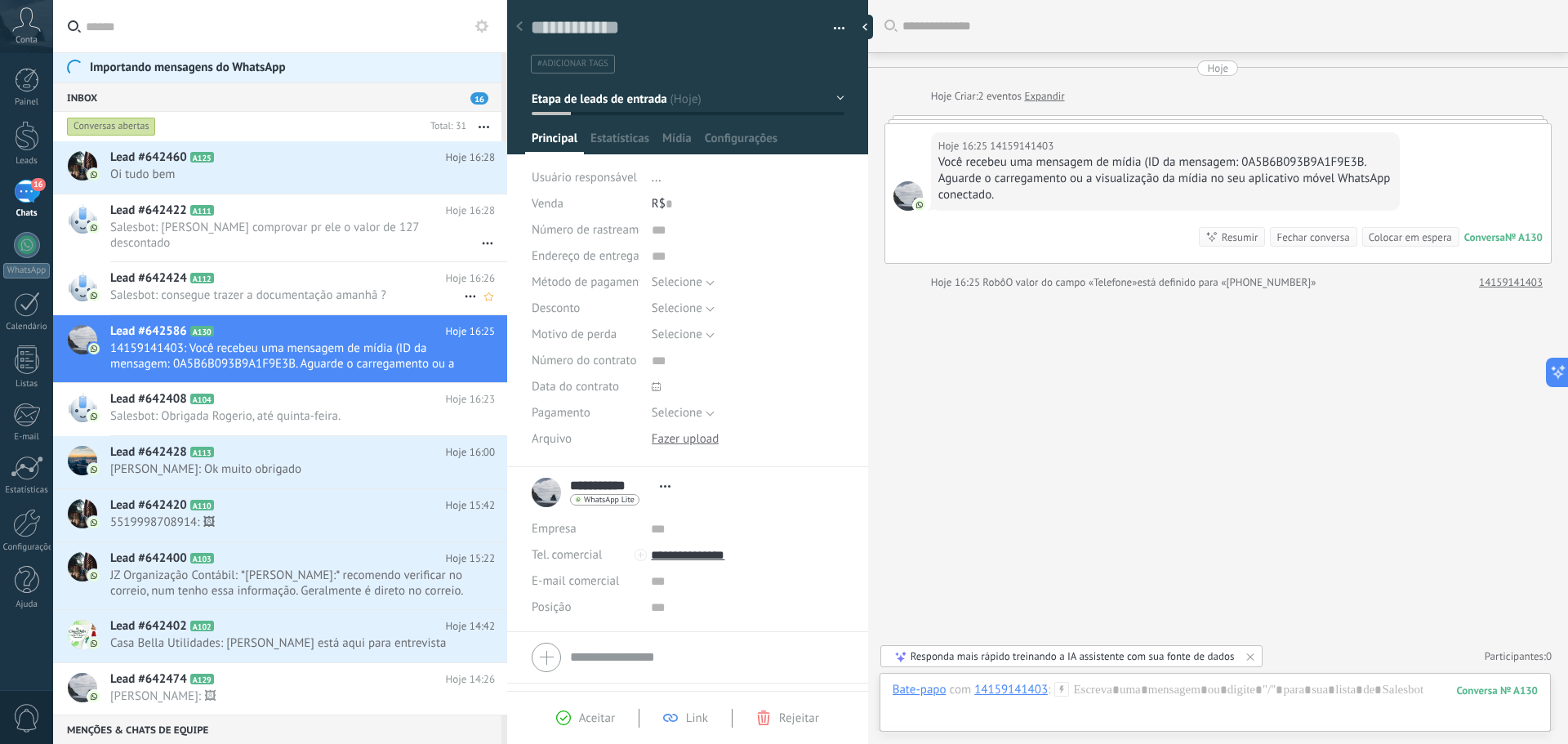 click on "Lead #642424
A112" at bounding box center (278, 278) 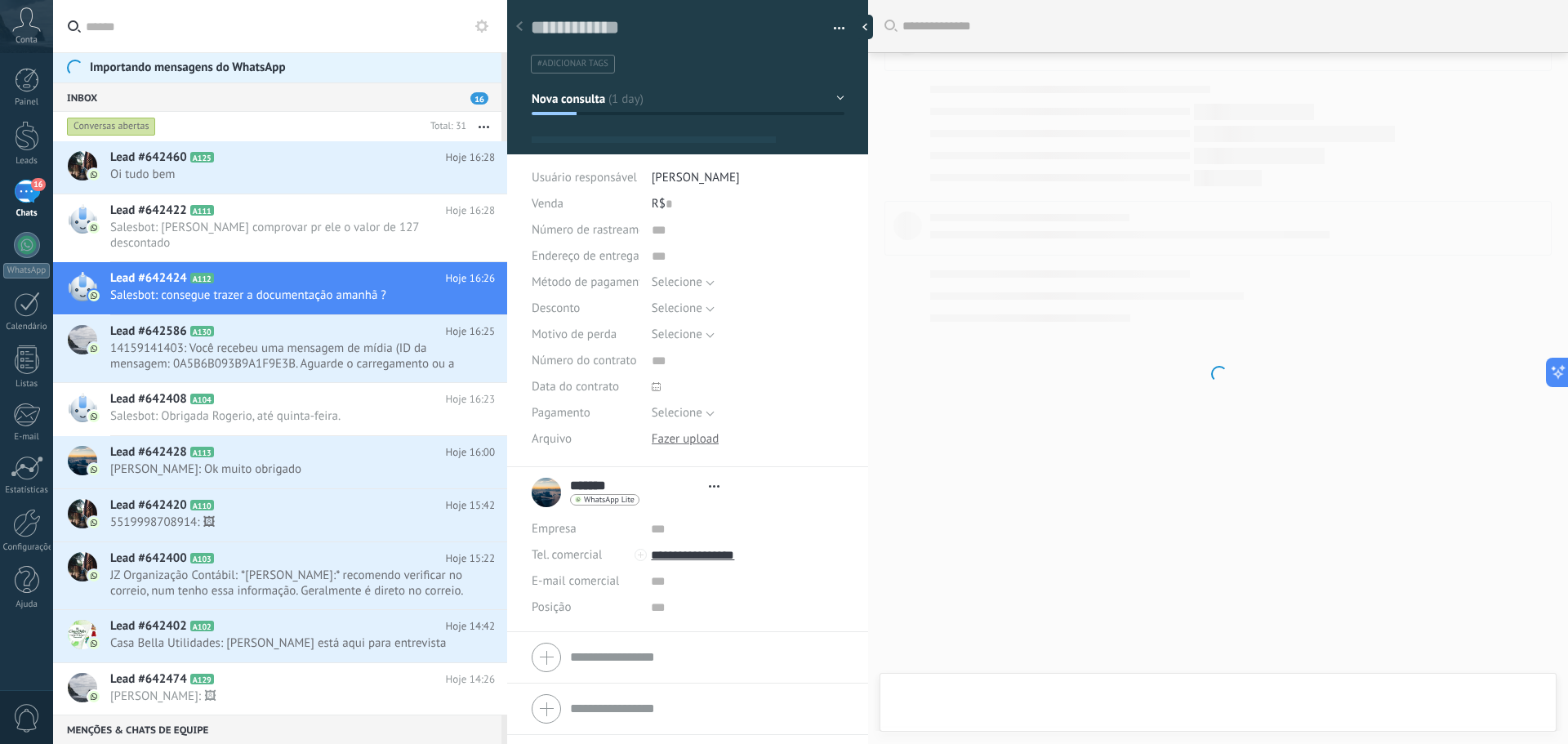 type on "**********" 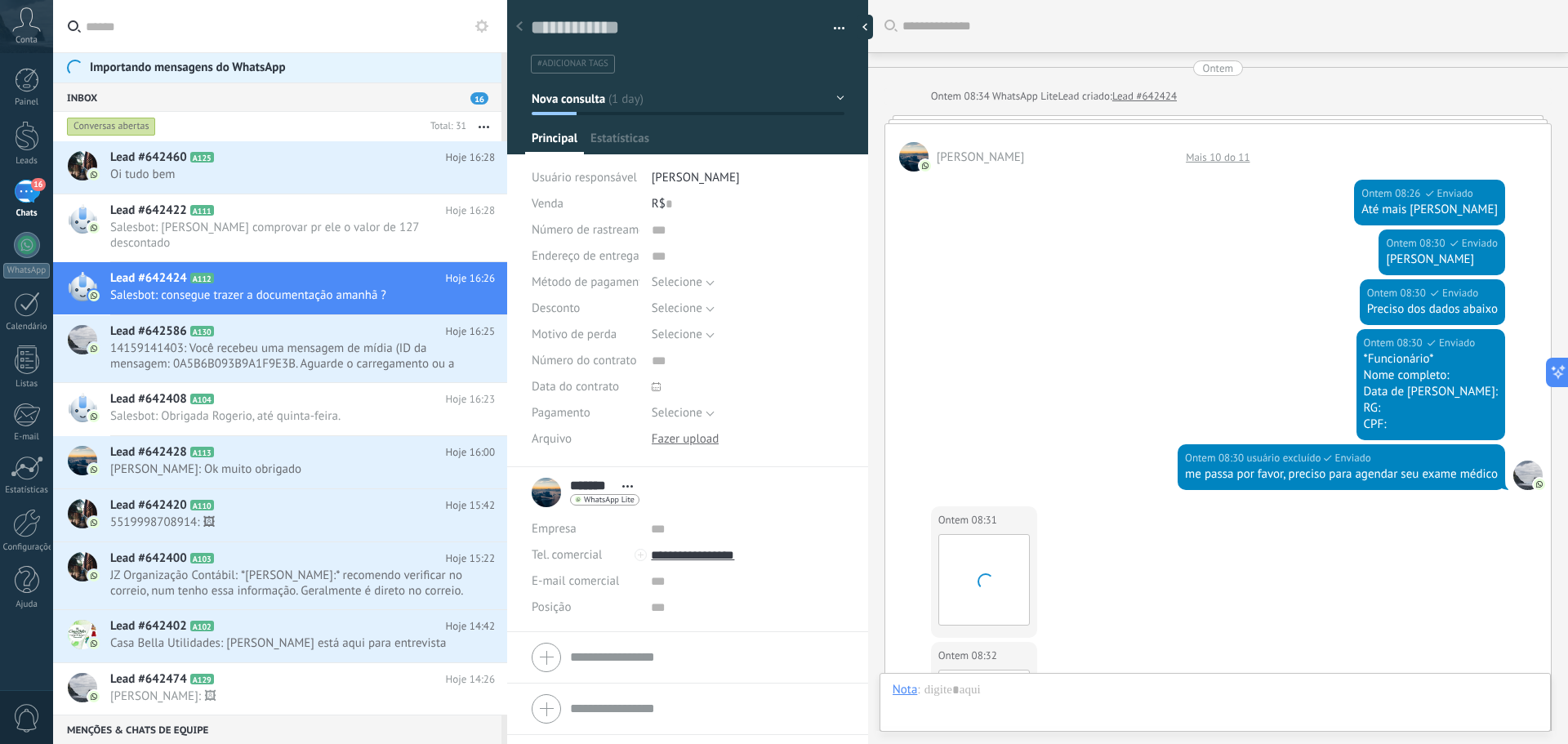 scroll, scrollTop: 1165, scrollLeft: 0, axis: vertical 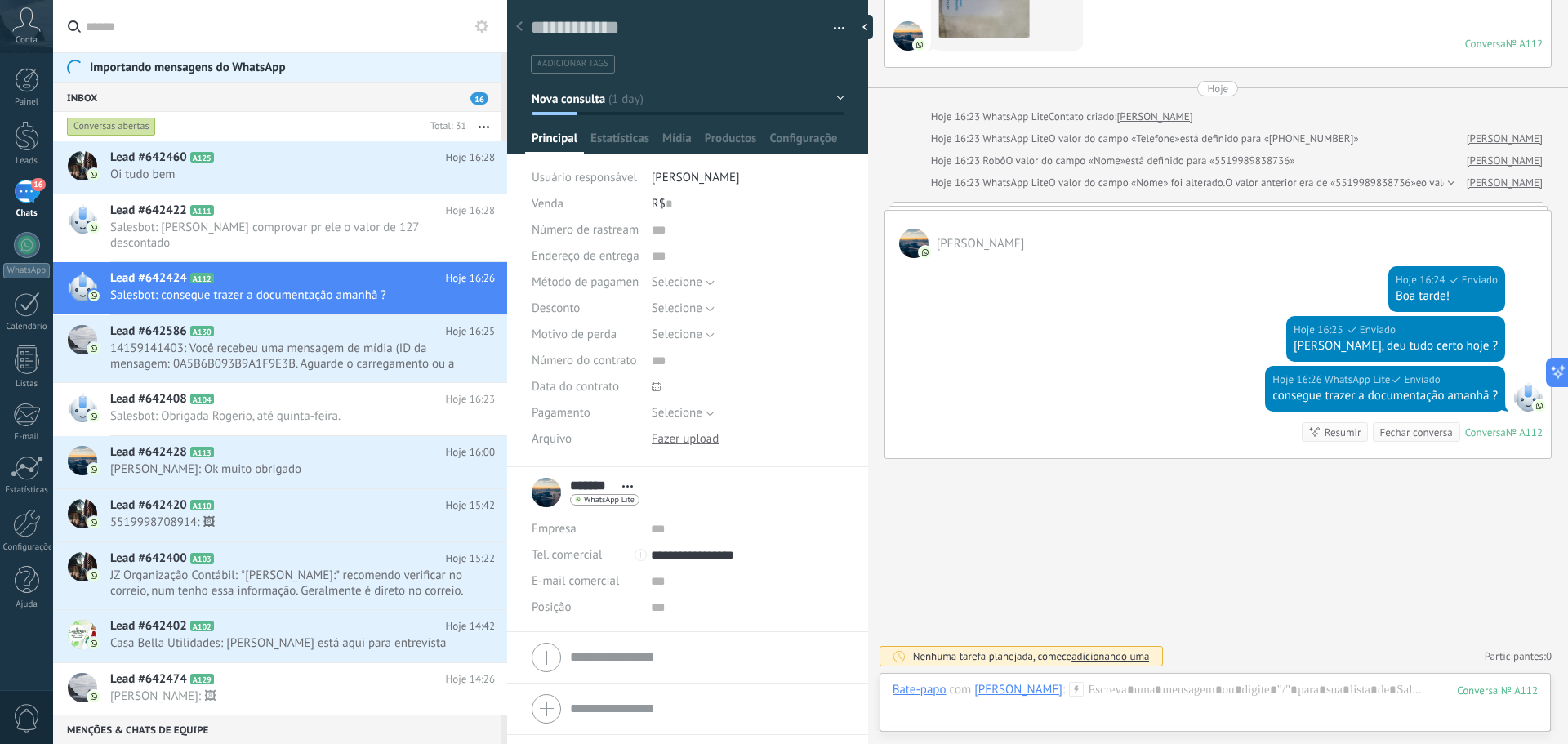 click on "**********" at bounding box center (746, 555) 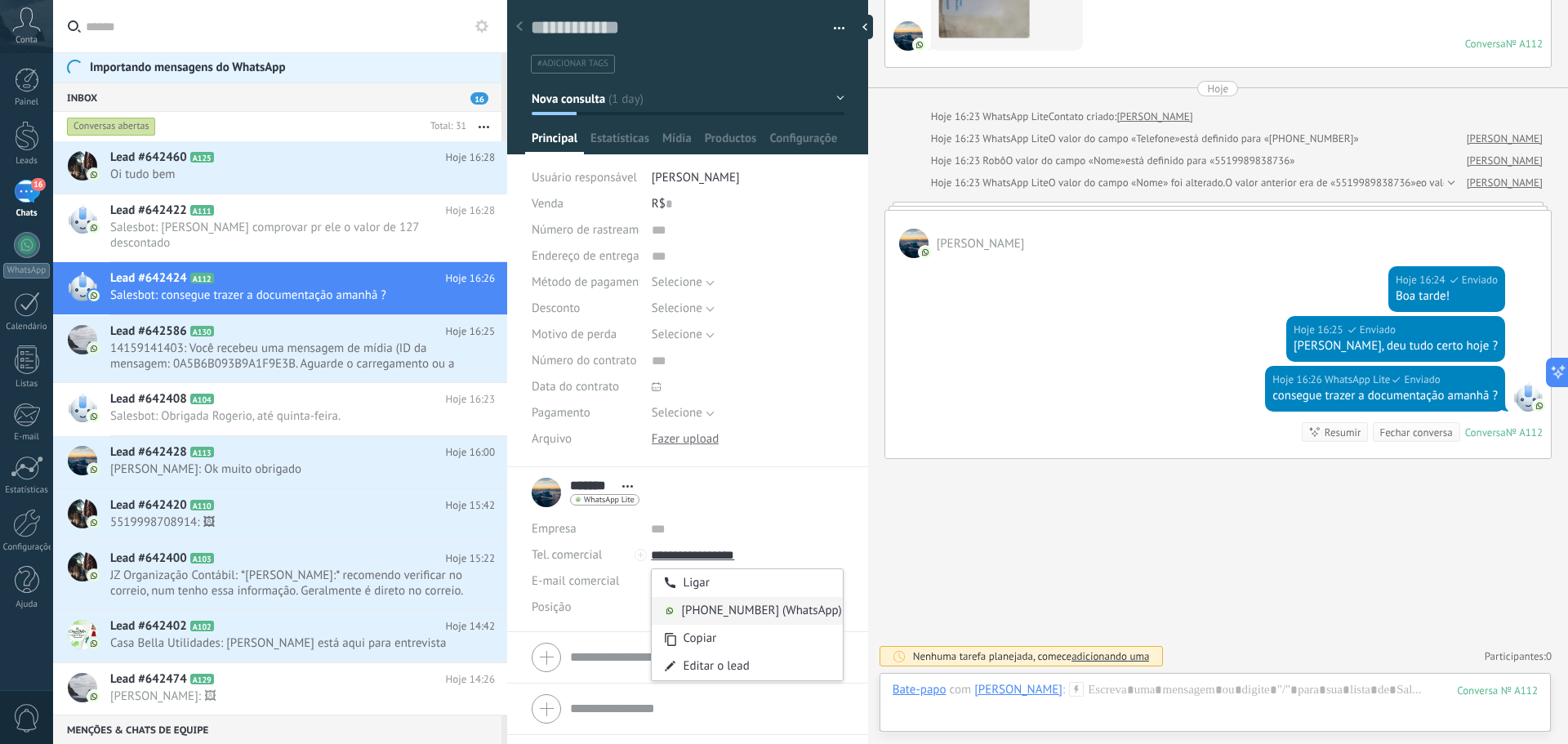 type on "**********" 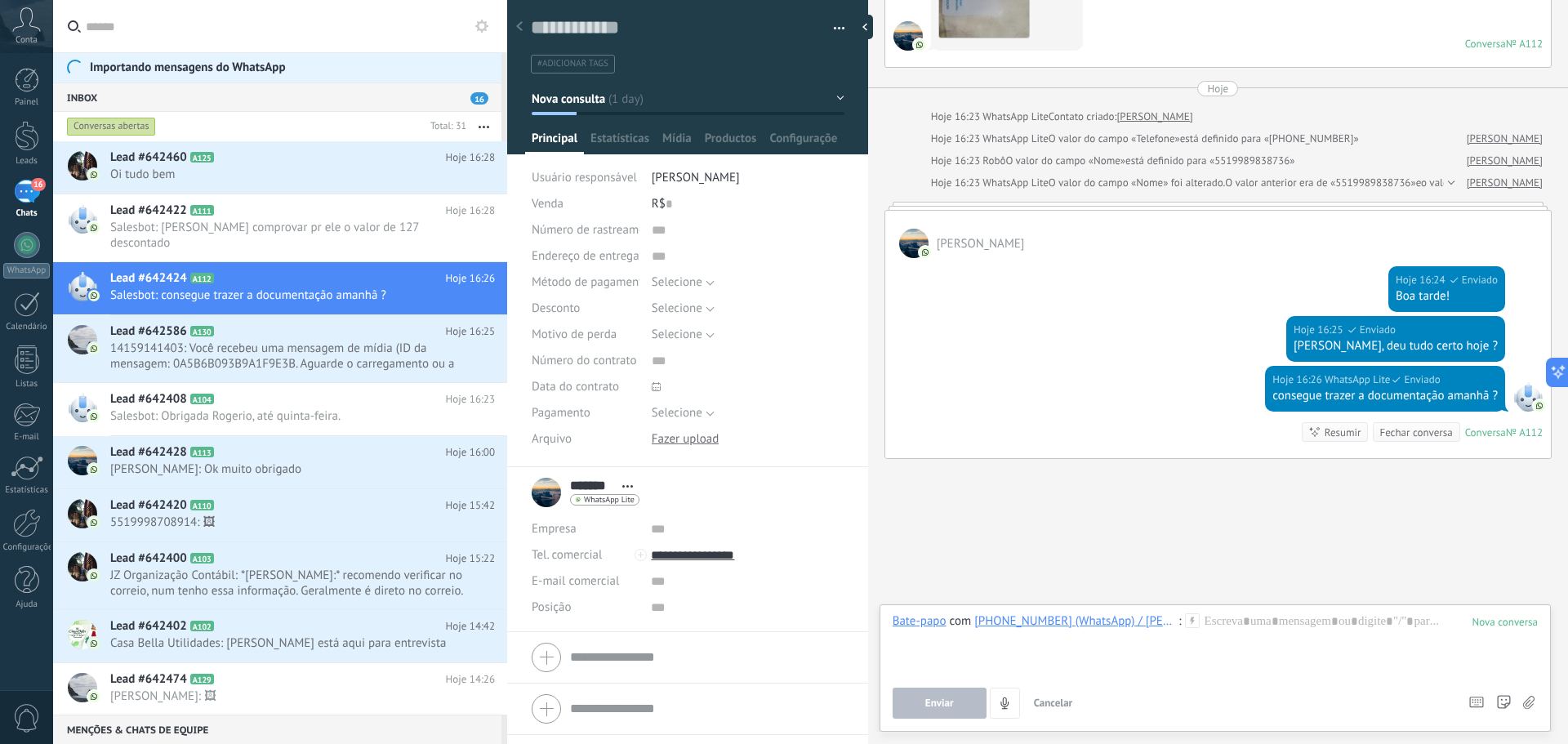 click on "Hoje 16:24 WhatsApp Lite  Enviado Boa tarde!" at bounding box center [1218, 287] 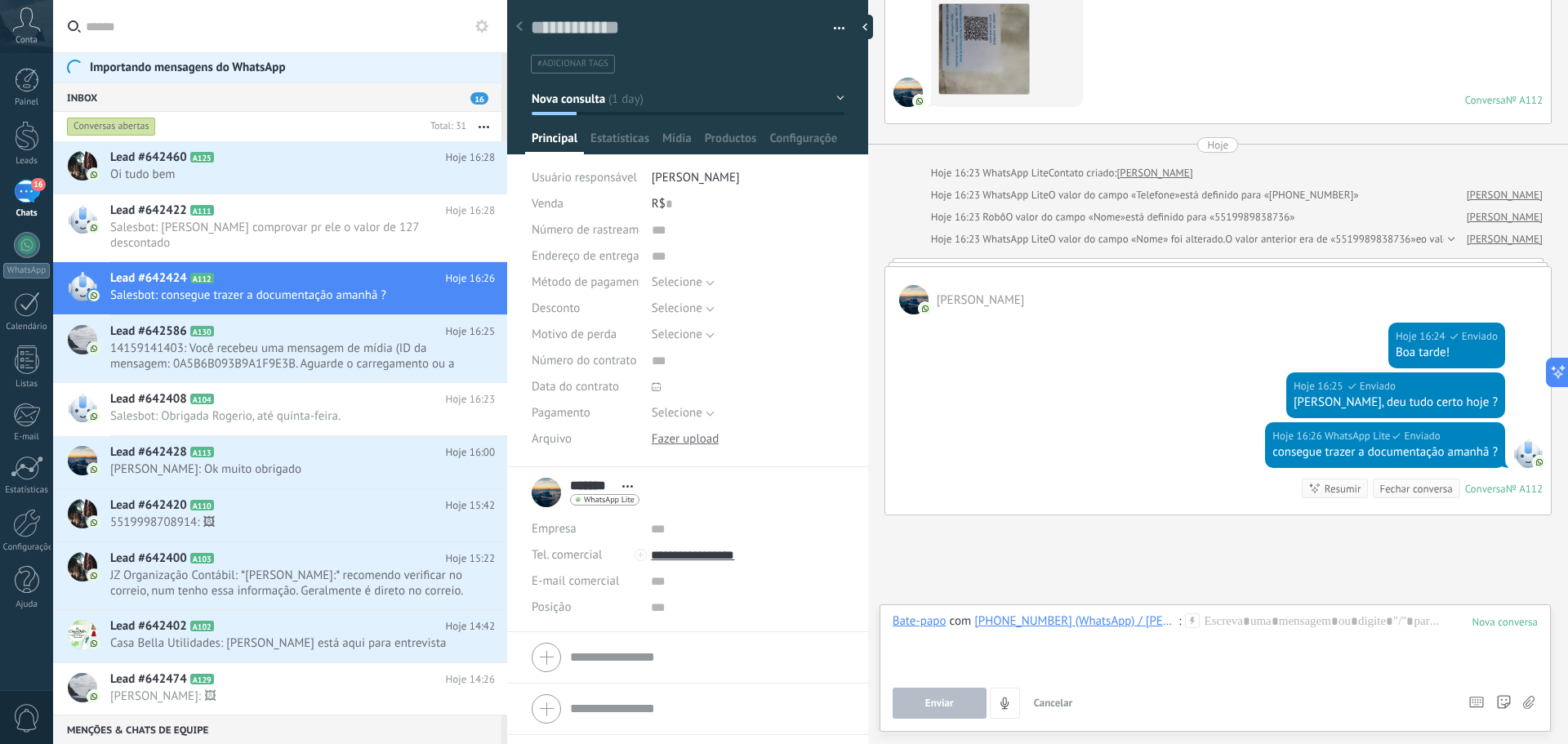 scroll, scrollTop: 1165, scrollLeft: 0, axis: vertical 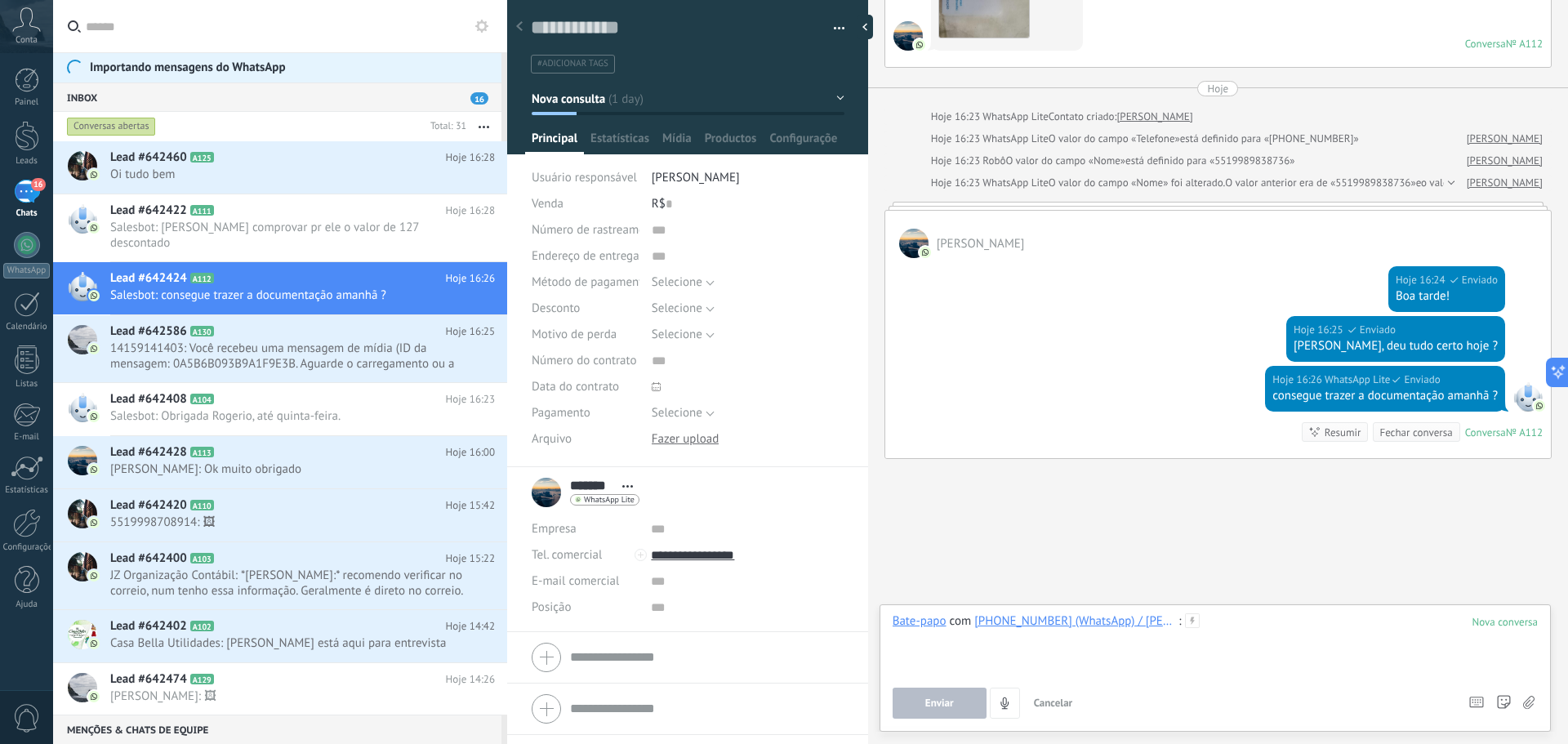 click at bounding box center [1215, 644] 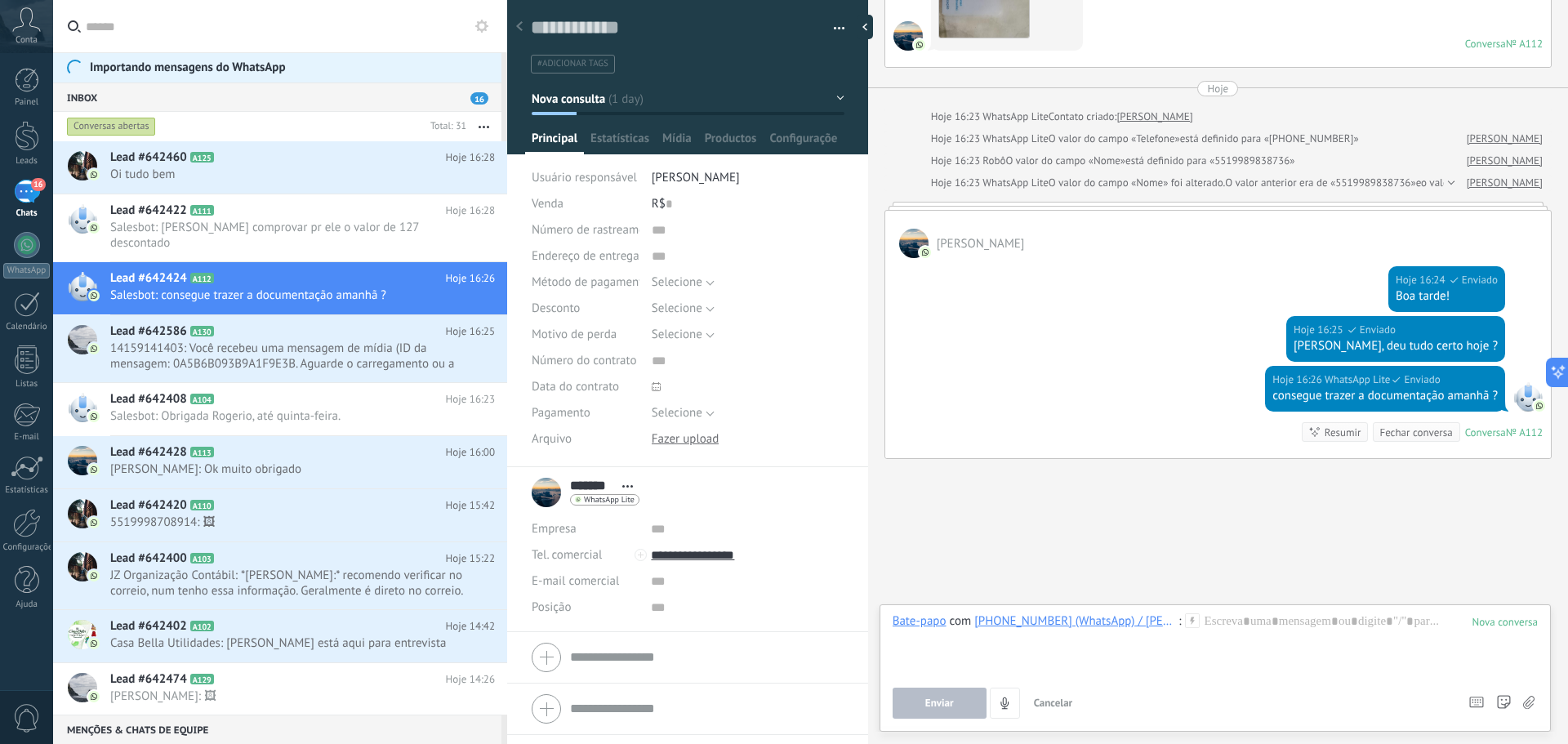 click on "R$
0" at bounding box center [748, 204] 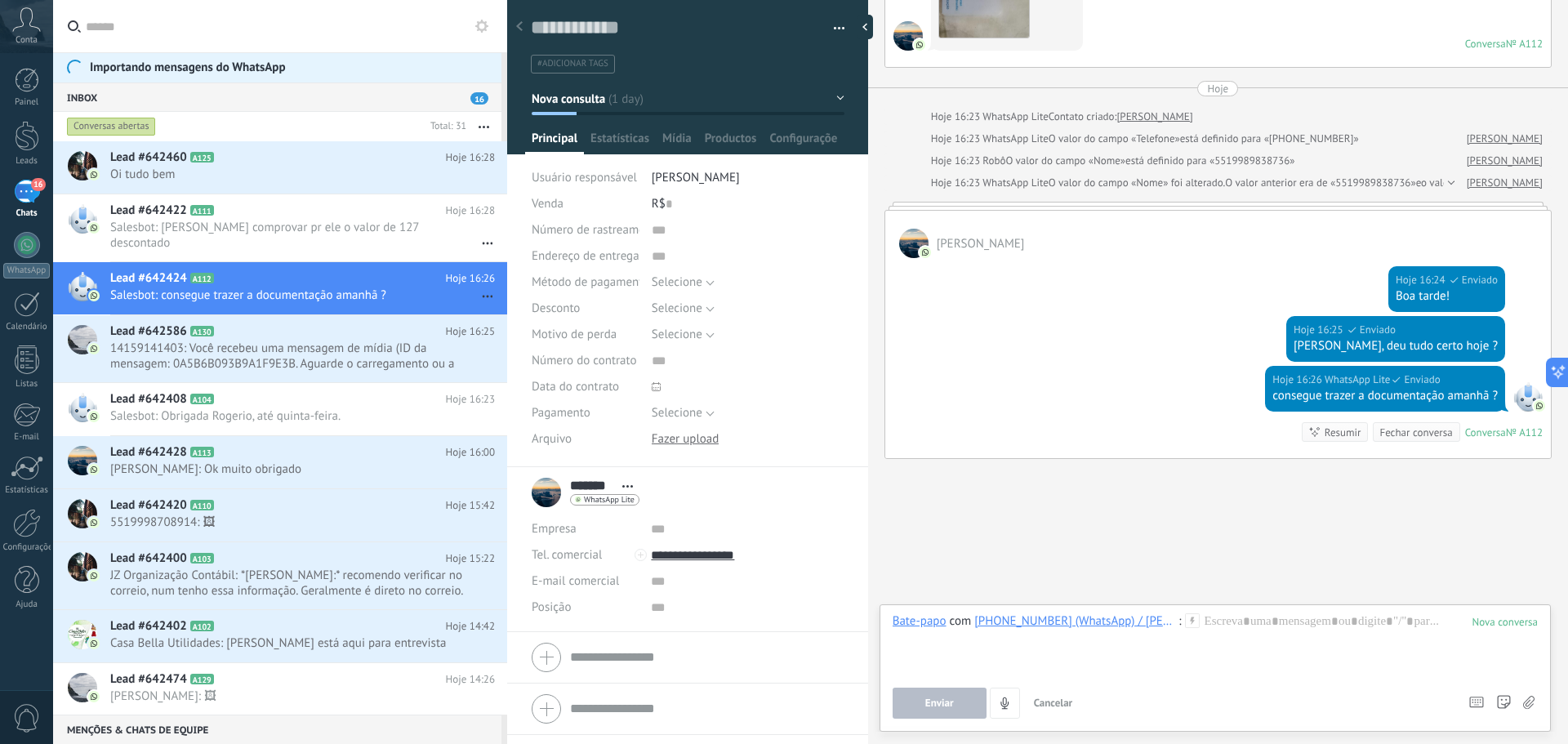 click on "Bate-papo   com   [PHONE_NUMBER] (WhatsApp) / [PERSON_NAME] : Enviar Cancelar Rastrear cliques em links ? Reduzir links longos e rastrear cliques: quando habilitado, os URLs enviados serão substituídos por links de rastreamento. Uma vez clicado, um evento será registrado no feed do lead. Selecione abaixo quais fontes usam esse  em Configurações Os modelos não podem ser editados A sessão de mensagens termina em: Atalhos – execute bots e modelos – selecione ação – mencione membro da equipe – selecione o destinatário – insira o valor do campo Kommo IA Beta Corrija a gramática e ortografia Torne-o profissional Torne-o amigável Torne-o divertido Torne-o mais longo Torne-o mais curto Torne-o mais simples" at bounding box center (1215, 666) 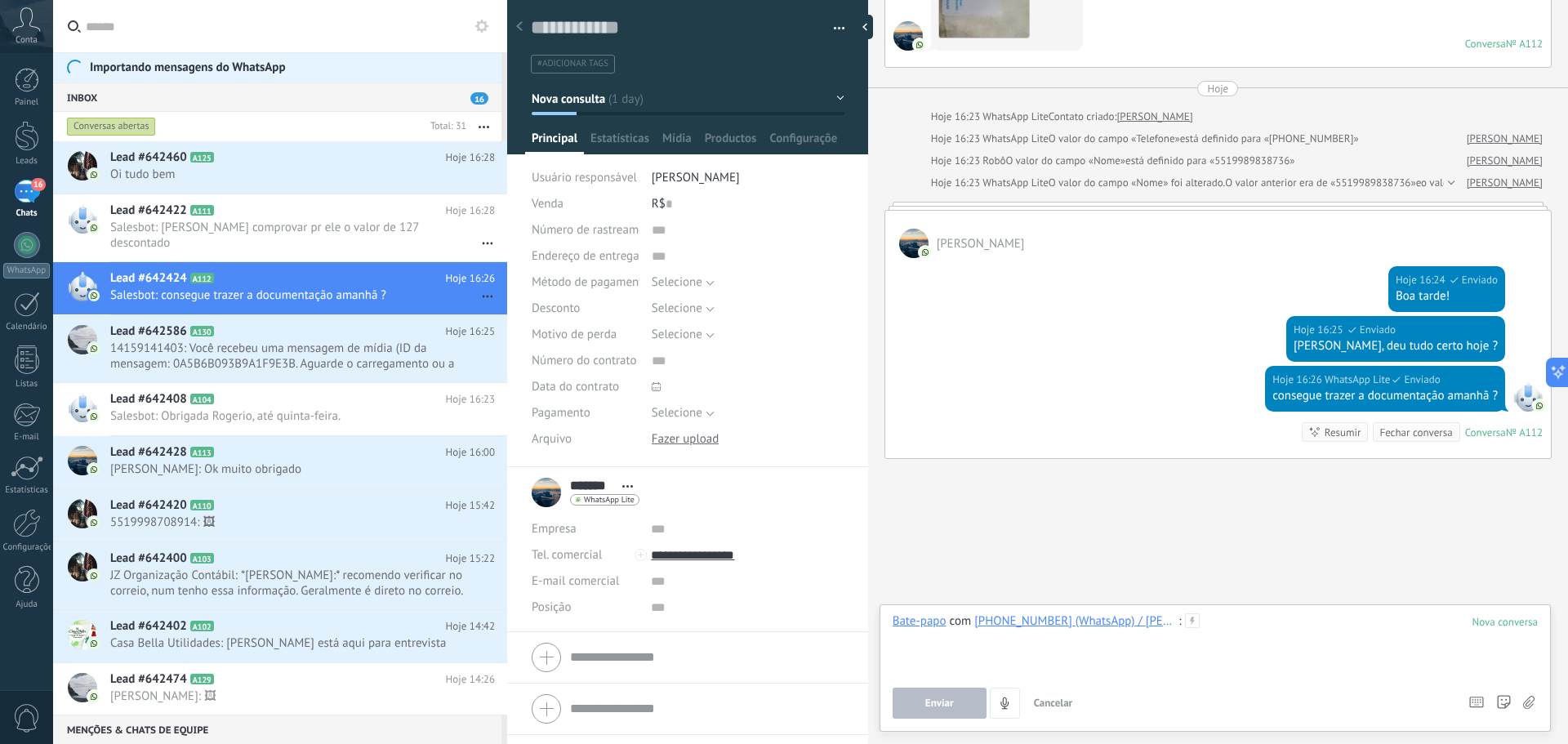 click at bounding box center [1215, 644] 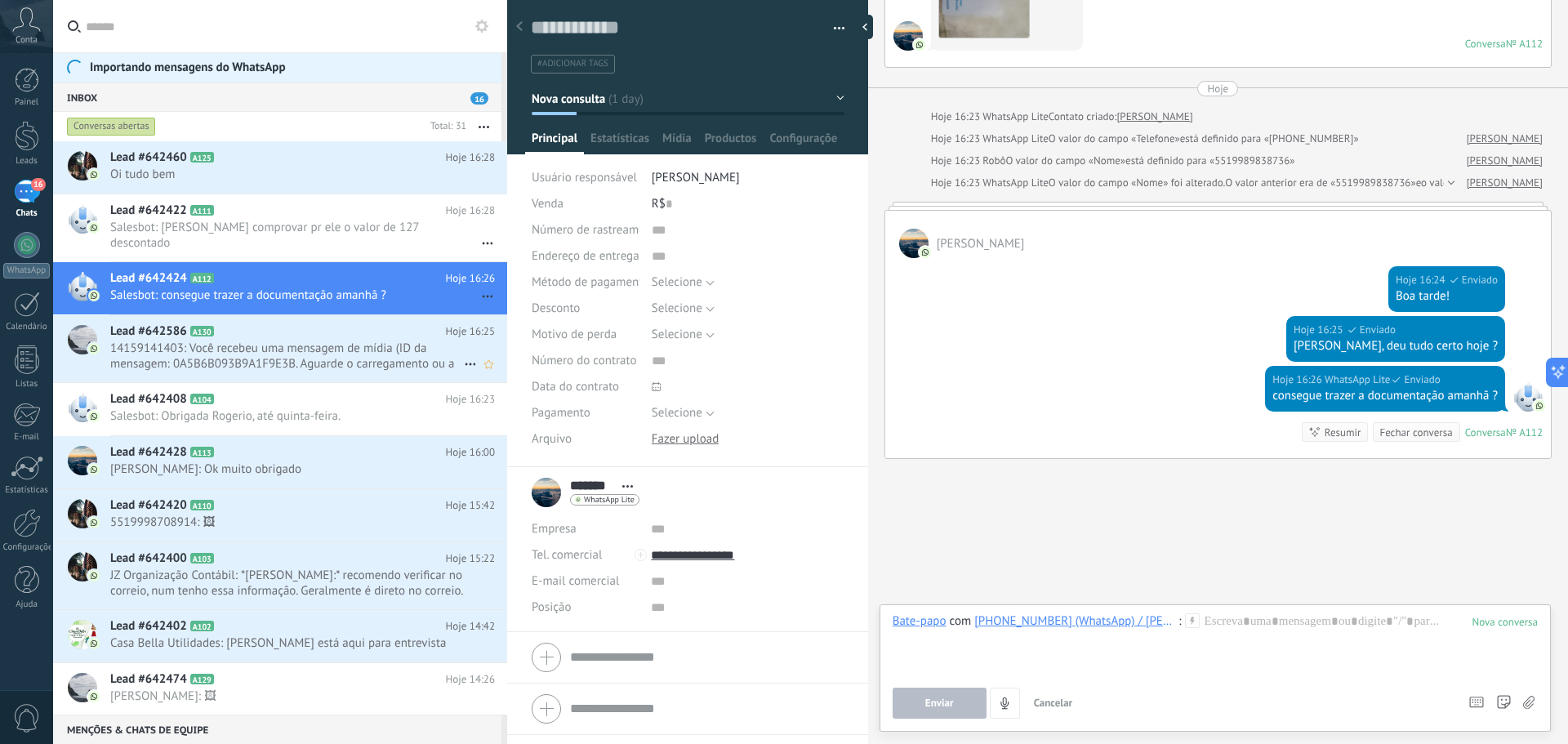 click on "14159141403: Você recebeu uma mensagem de mídia (ID da mensagem: 0A5B6B093B9A1F9E3B. Aguarde o carregamento ou a visualizaç..." at bounding box center [287, 356] 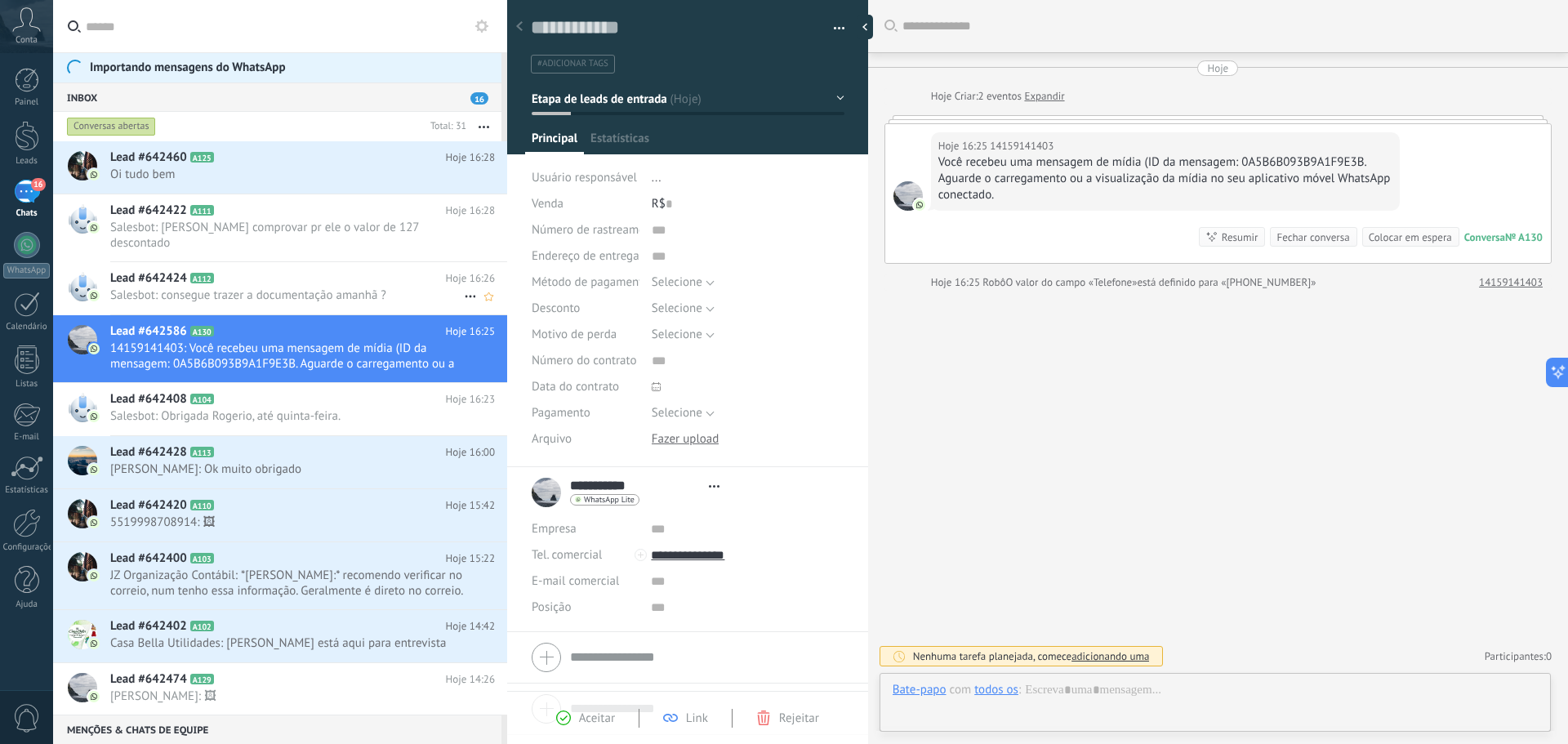 scroll, scrollTop: 25, scrollLeft: 0, axis: vertical 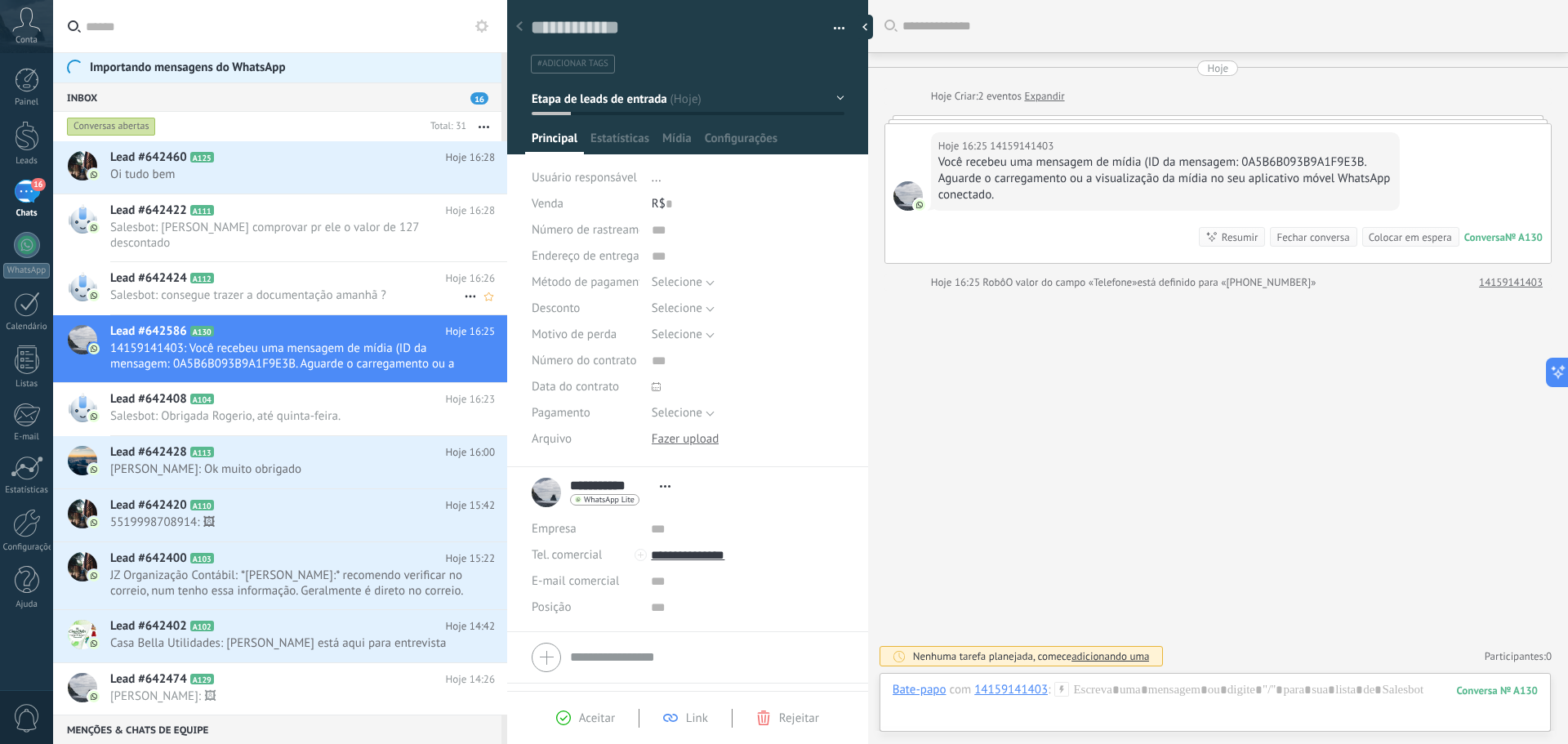 click on "Lead #642424" at bounding box center (149, 278) 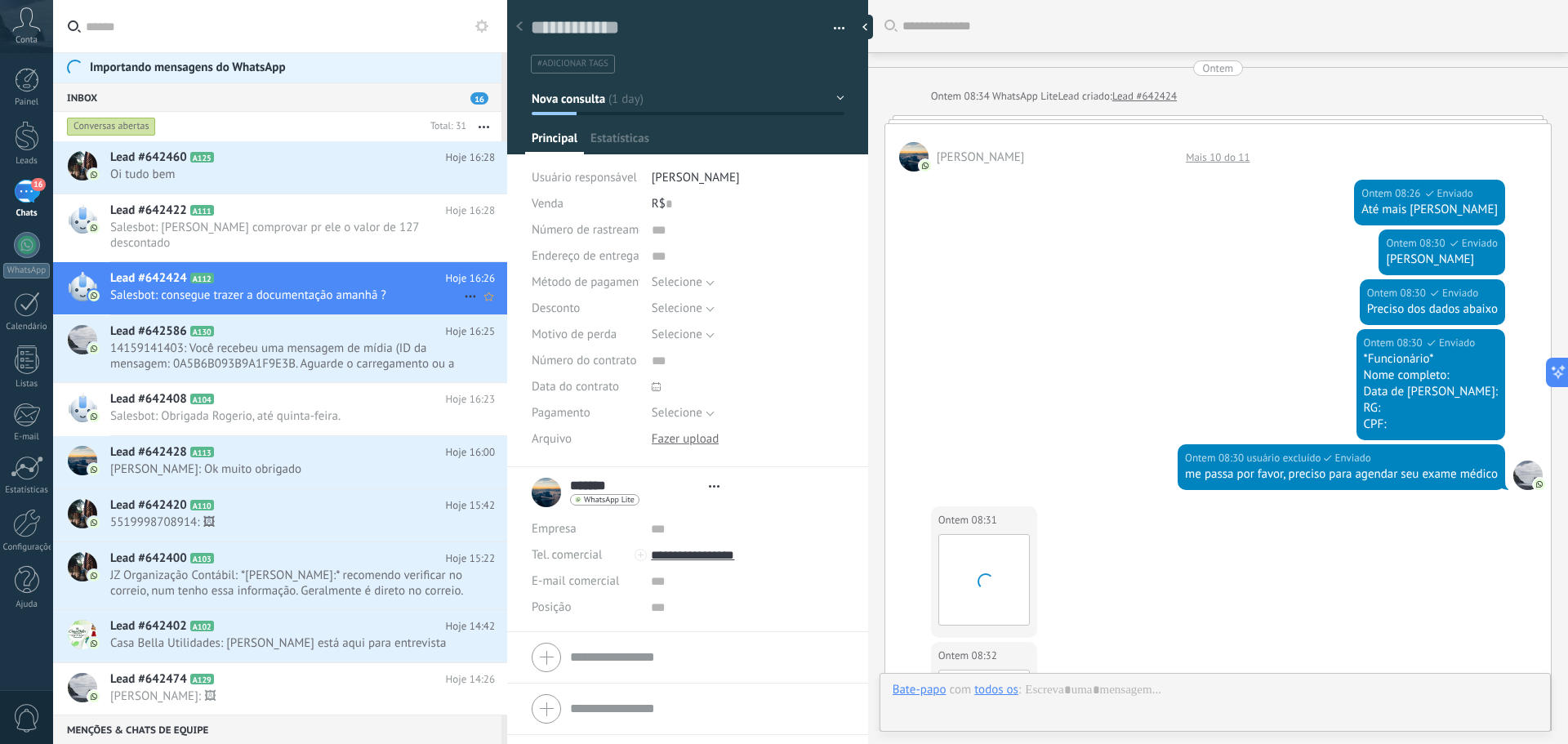 scroll, scrollTop: 1165, scrollLeft: 0, axis: vertical 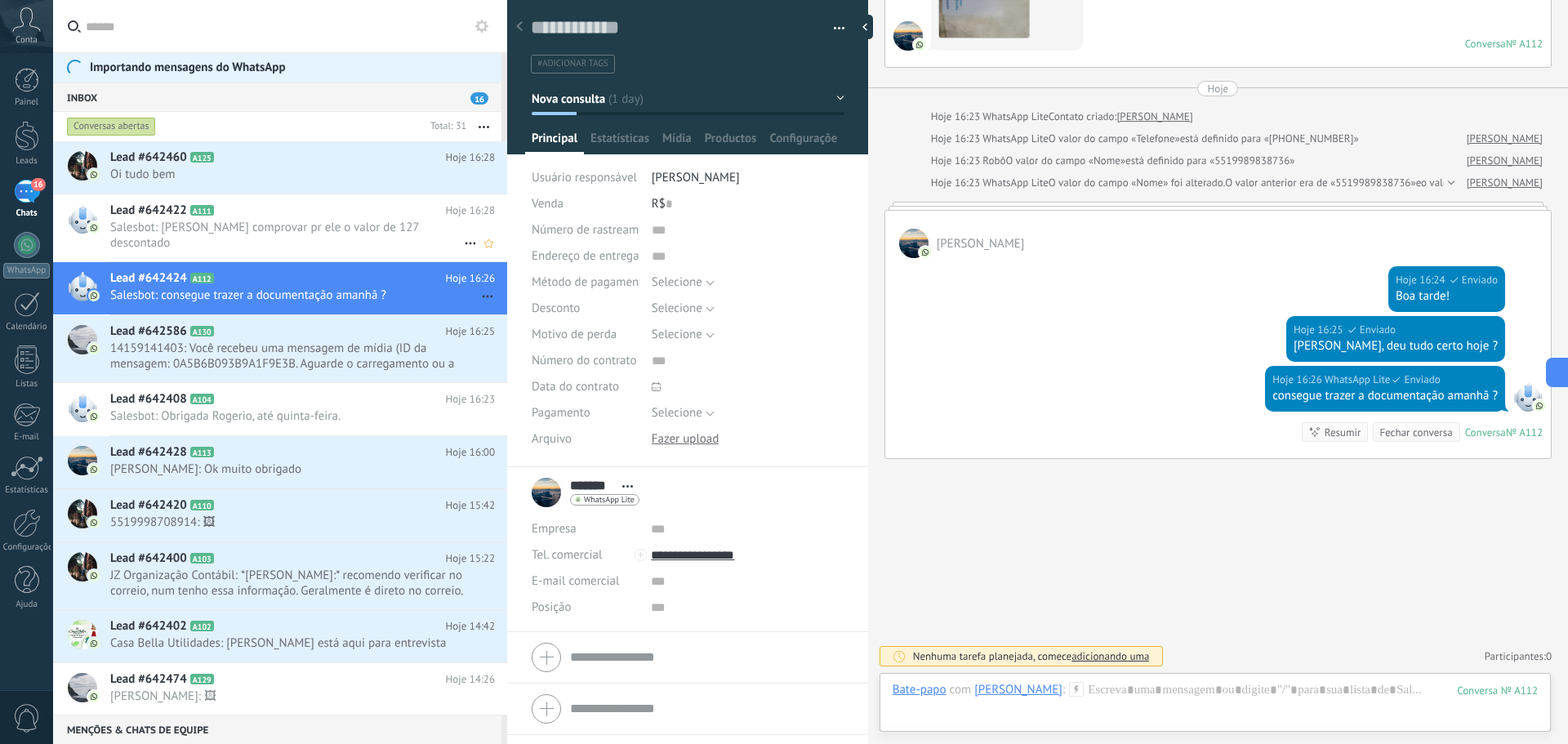 click on "Salesbot: [PERSON_NAME] comprovar pr ele o valor de 127 descontado" at bounding box center (287, 235) 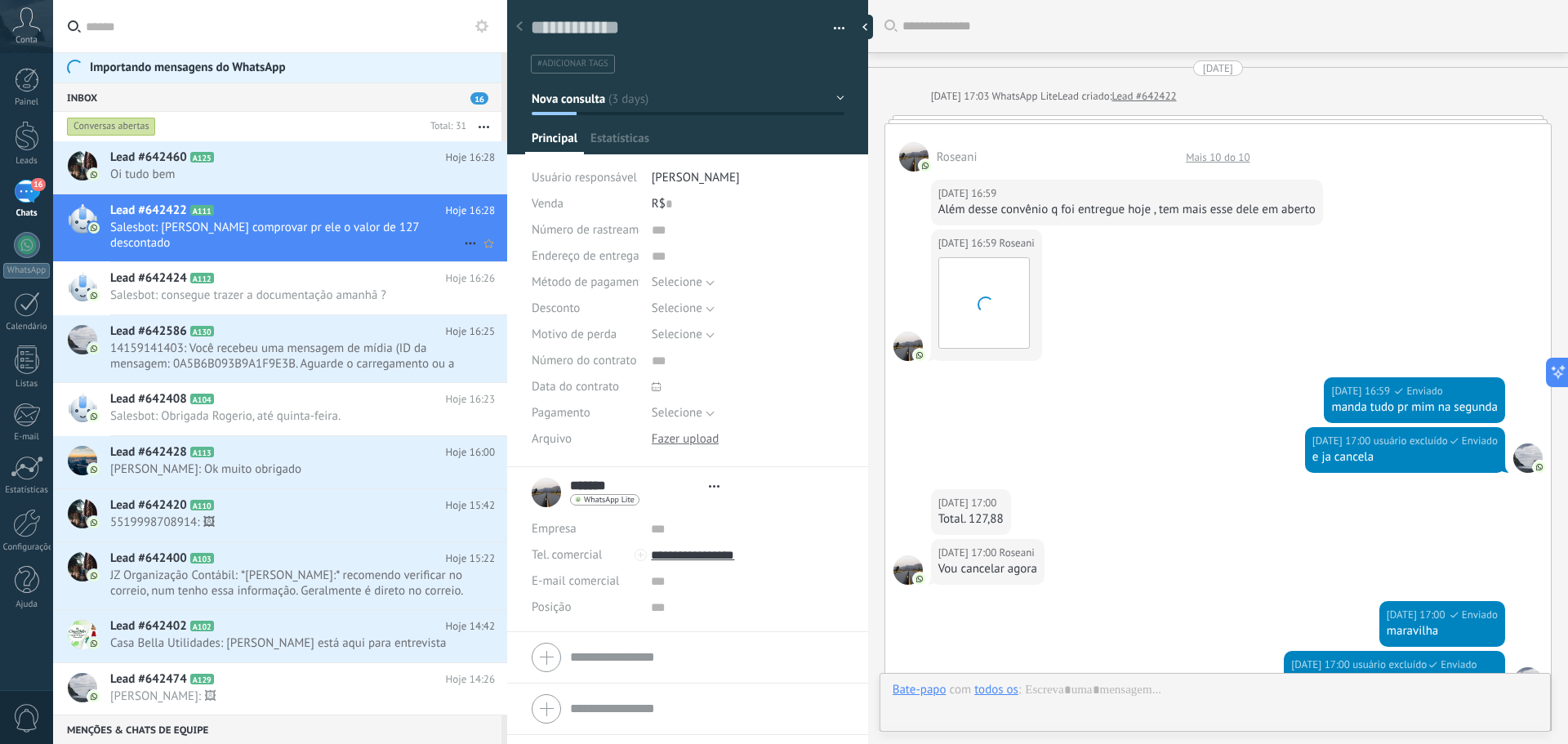 scroll, scrollTop: 25, scrollLeft: 0, axis: vertical 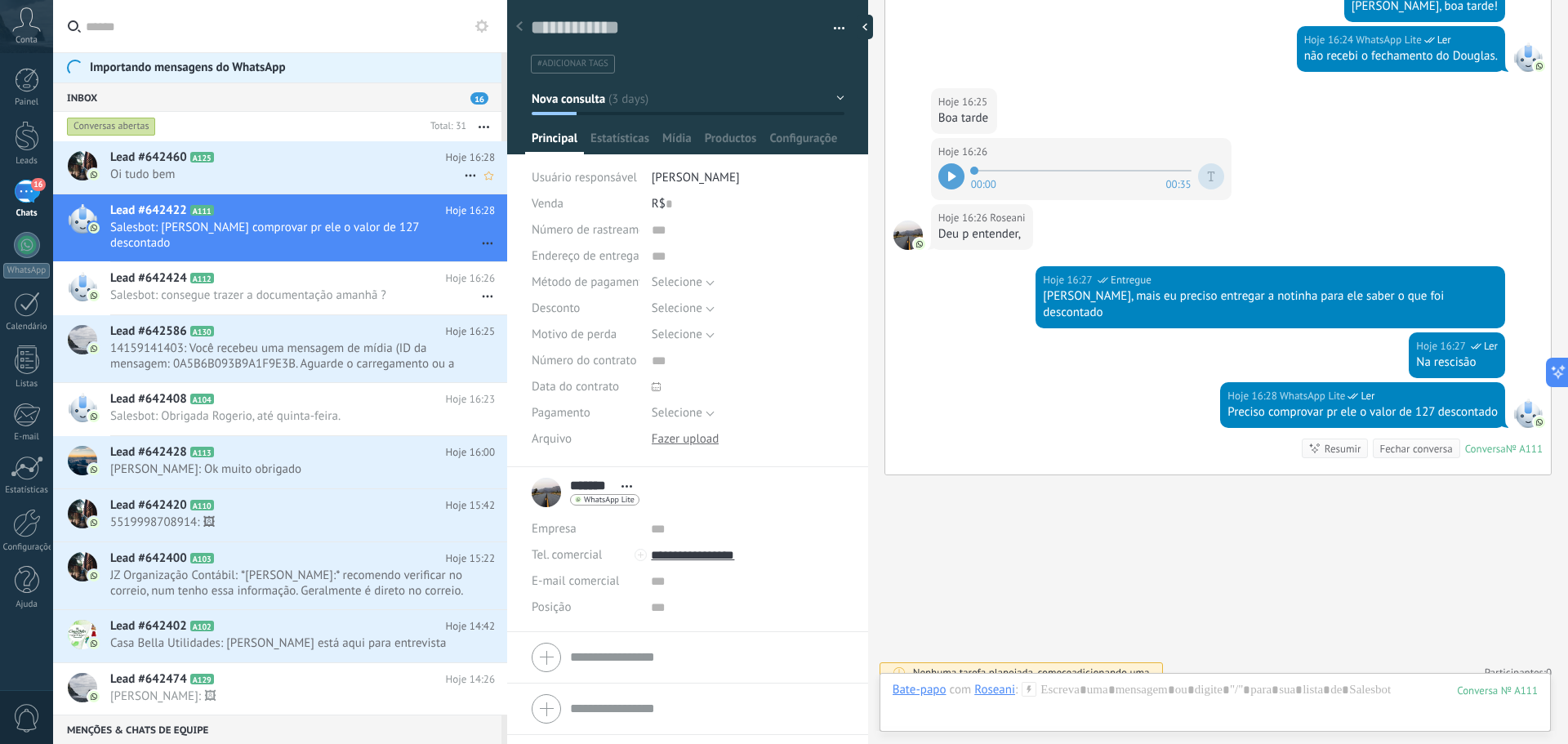 click on "Lead #642460
A125
Hoje 16:28
Oi tudo bem" at bounding box center [309, 167] 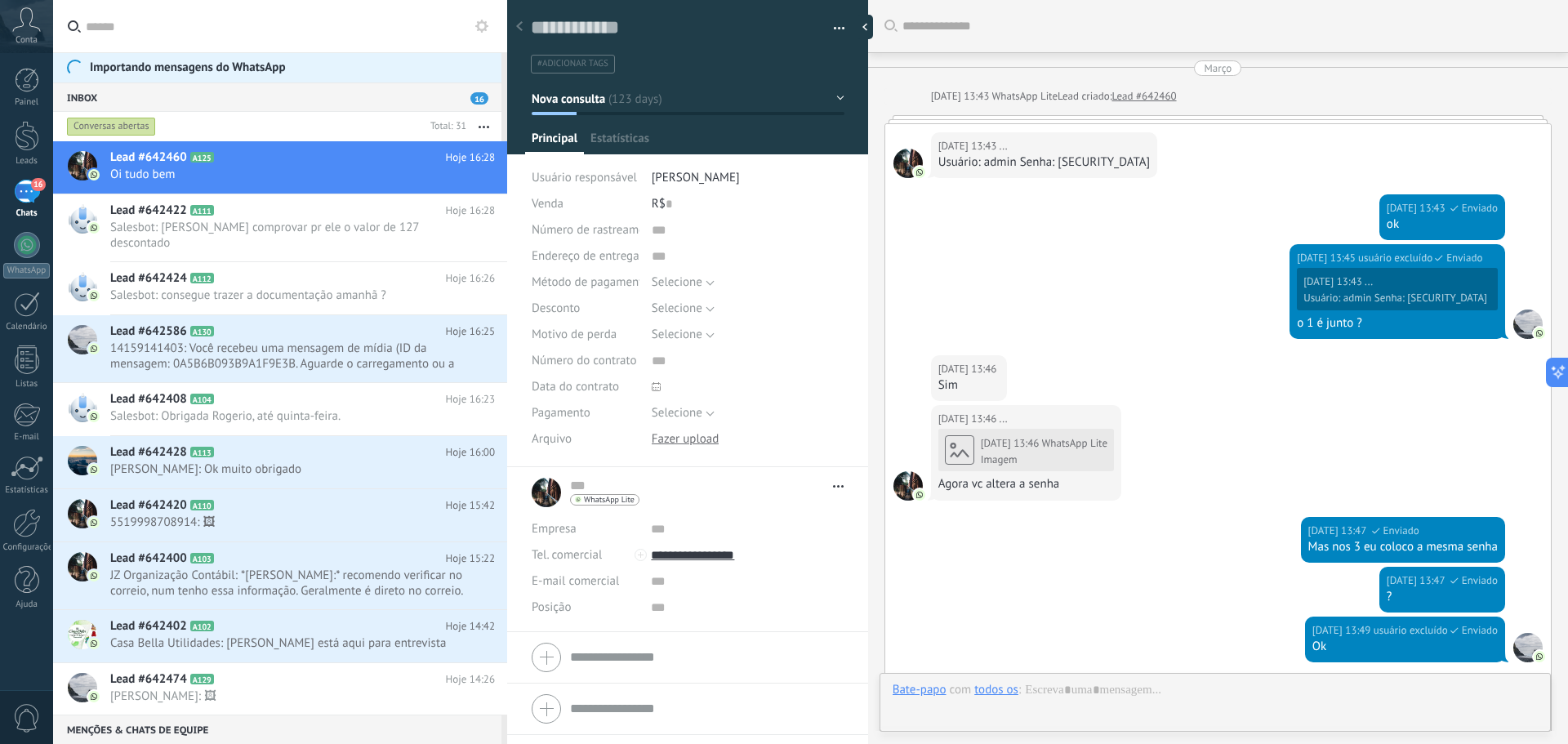 type on "**********" 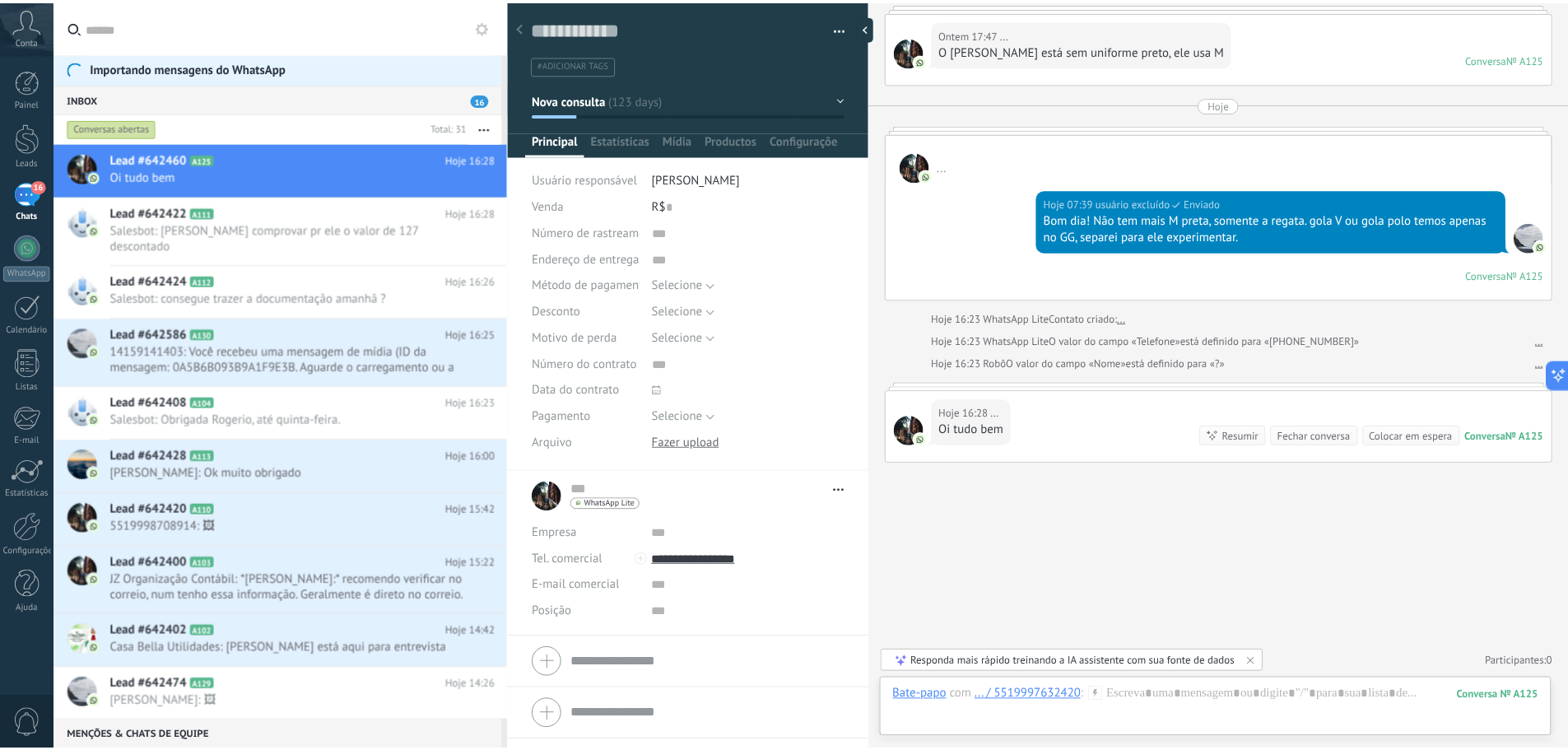 scroll, scrollTop: 3811, scrollLeft: 0, axis: vertical 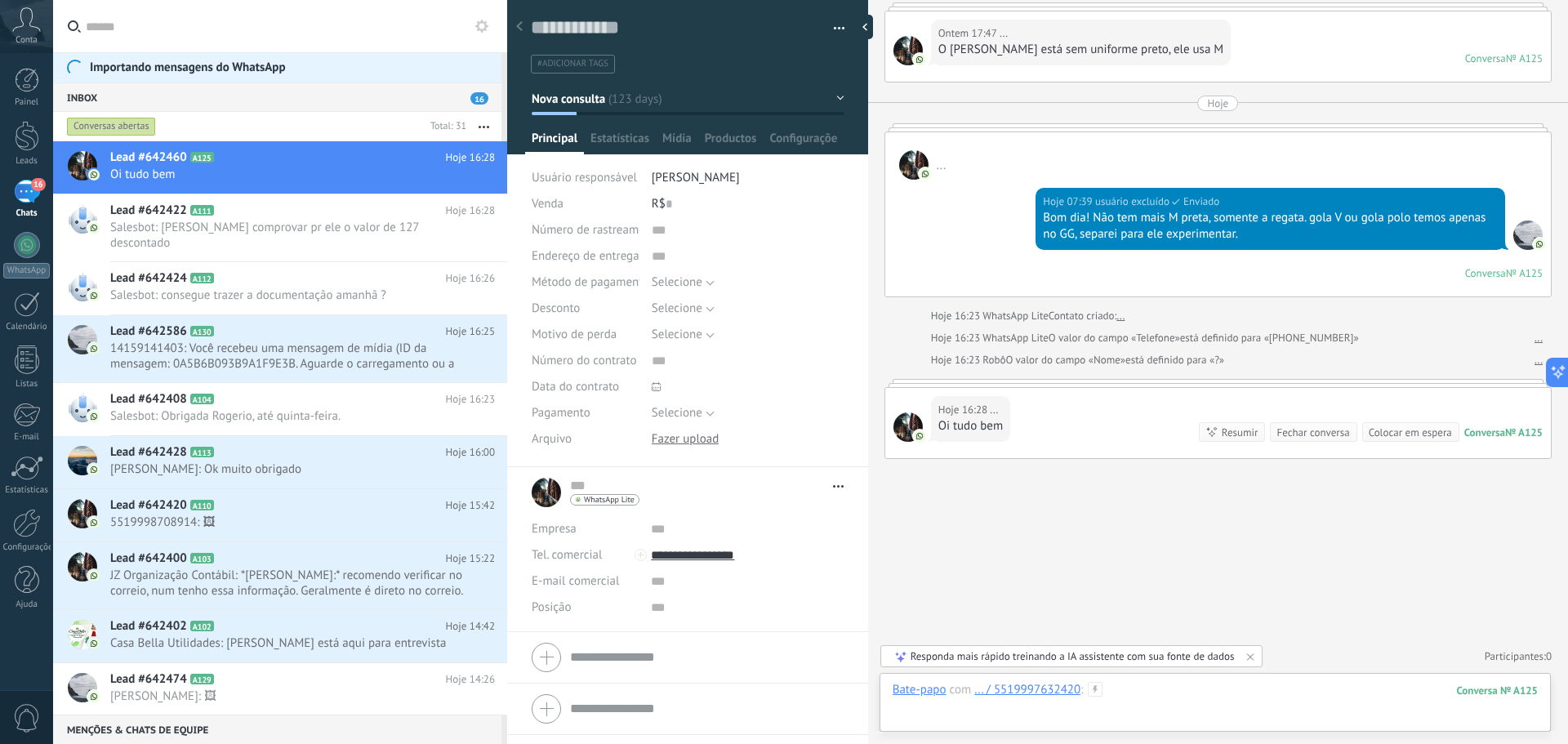 click at bounding box center [1215, 706] 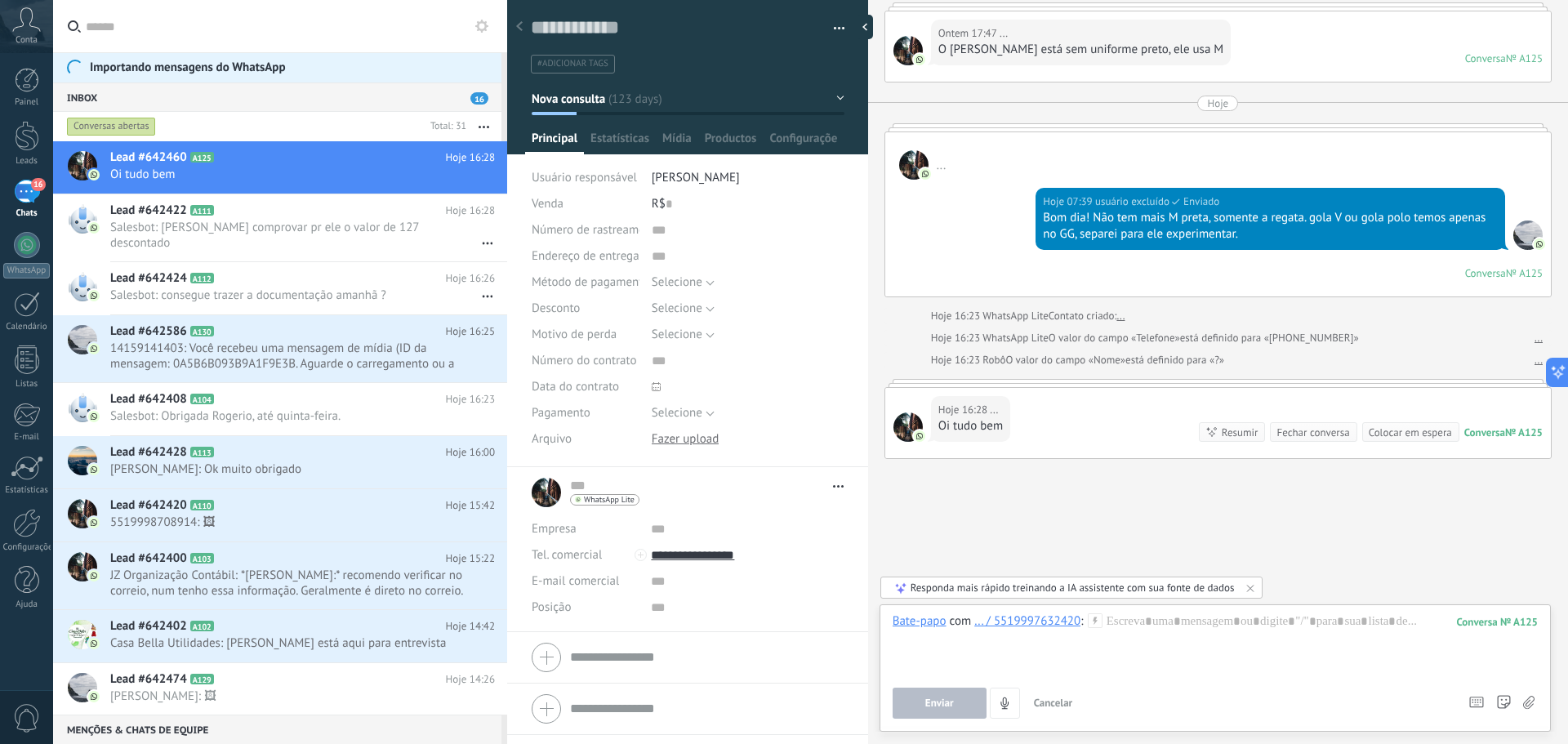 click 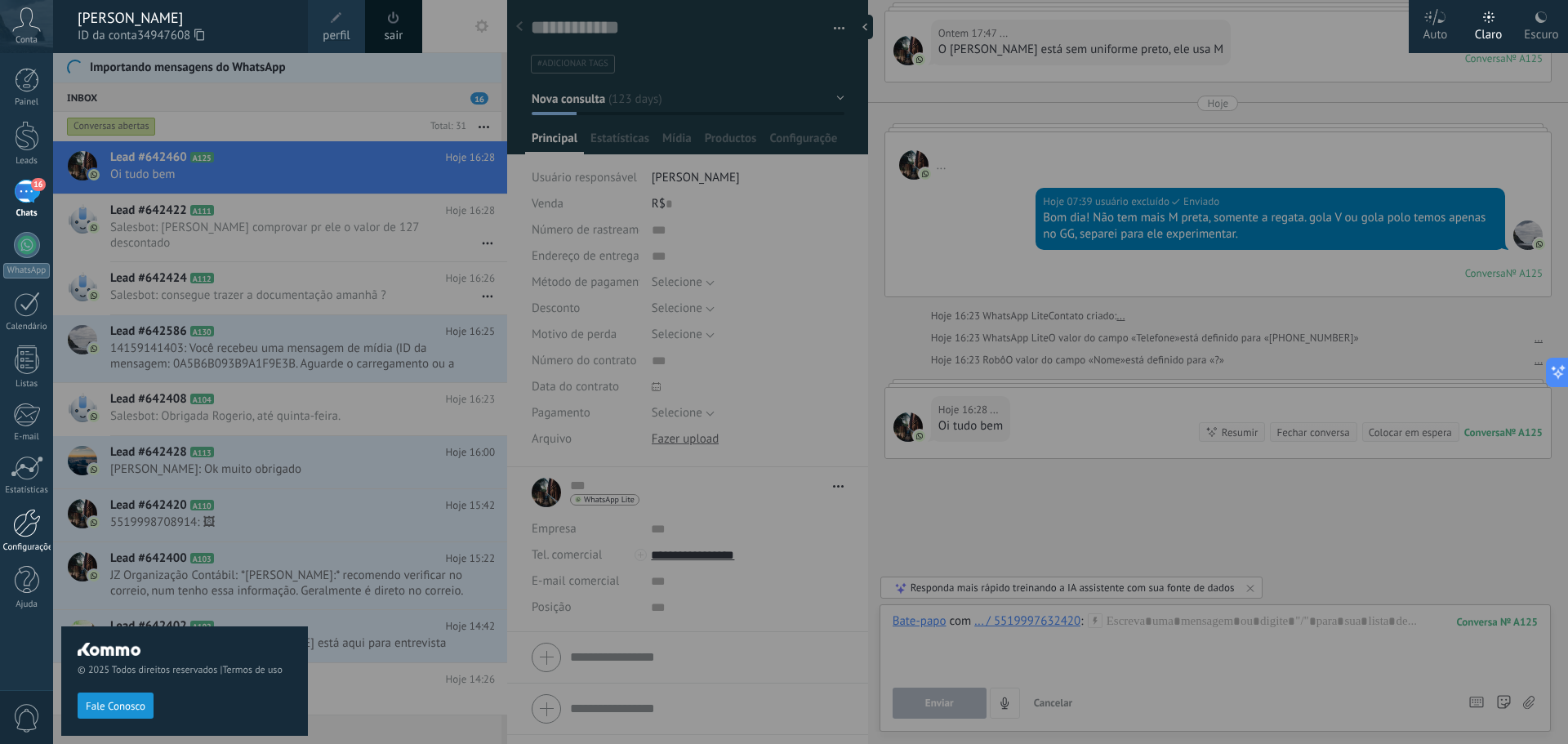 click on "Configurações" at bounding box center [27, 547] 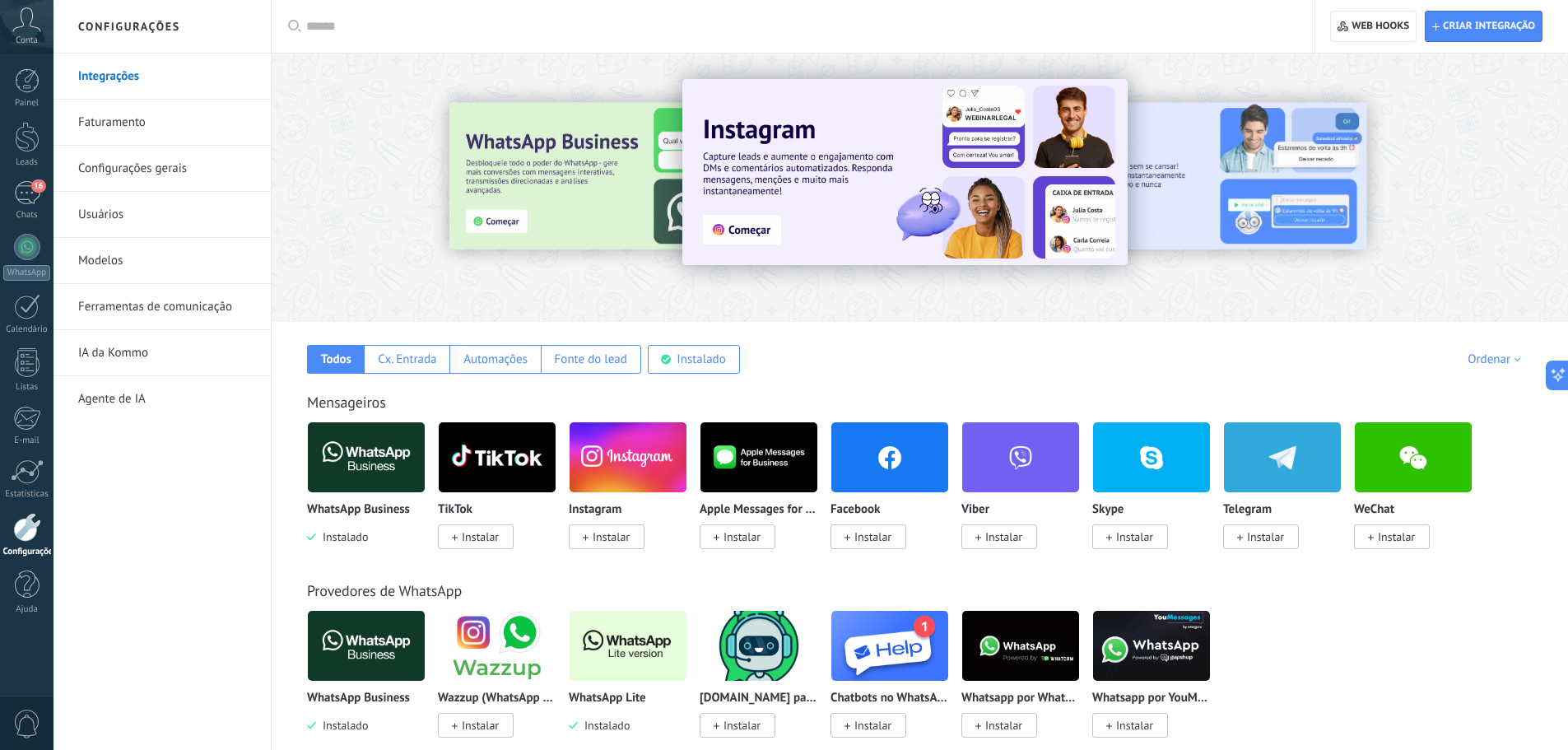 click on "Usuários" at bounding box center [166, 215] 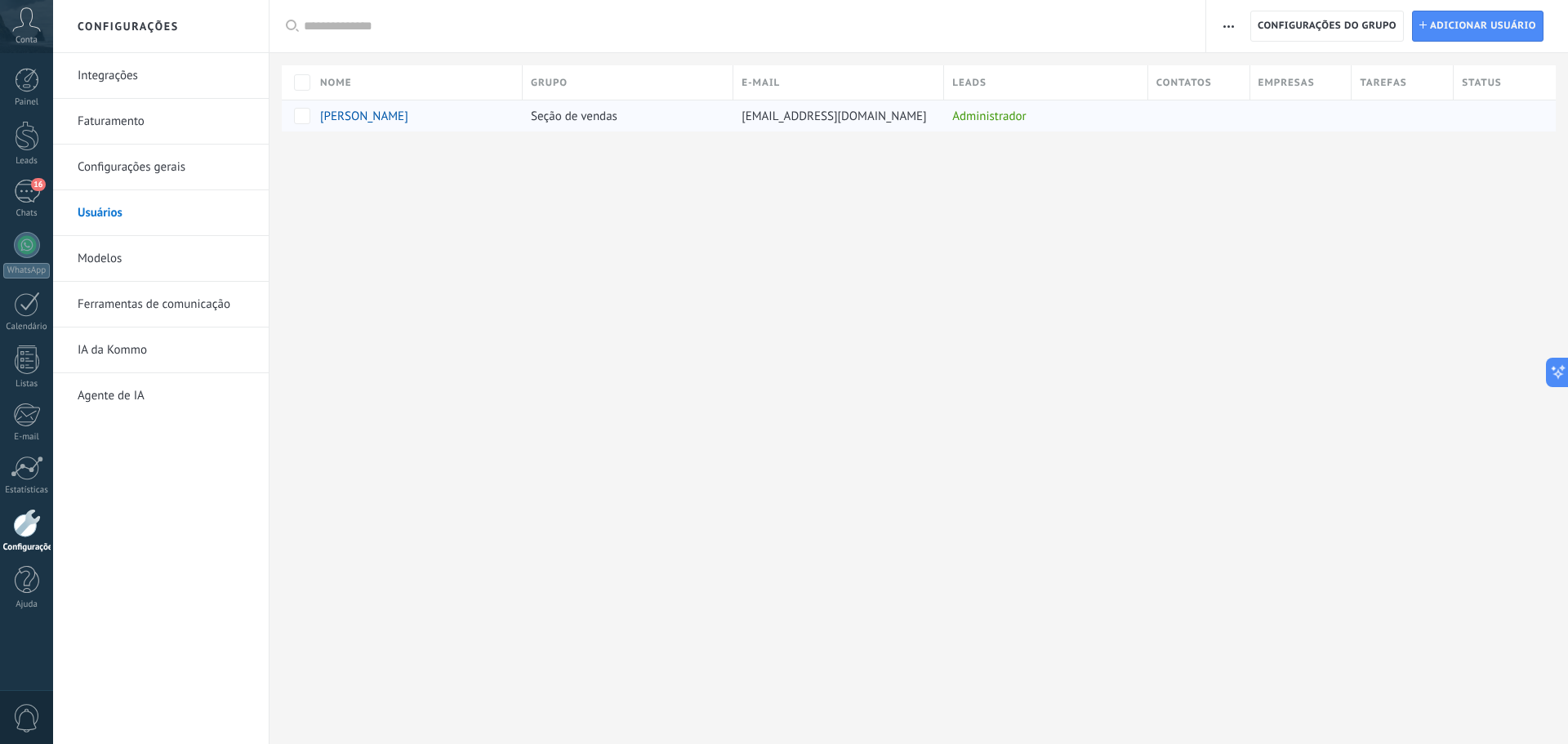 drag, startPoint x: 1406, startPoint y: 170, endPoint x: 1397, endPoint y: 126, distance: 44.911023 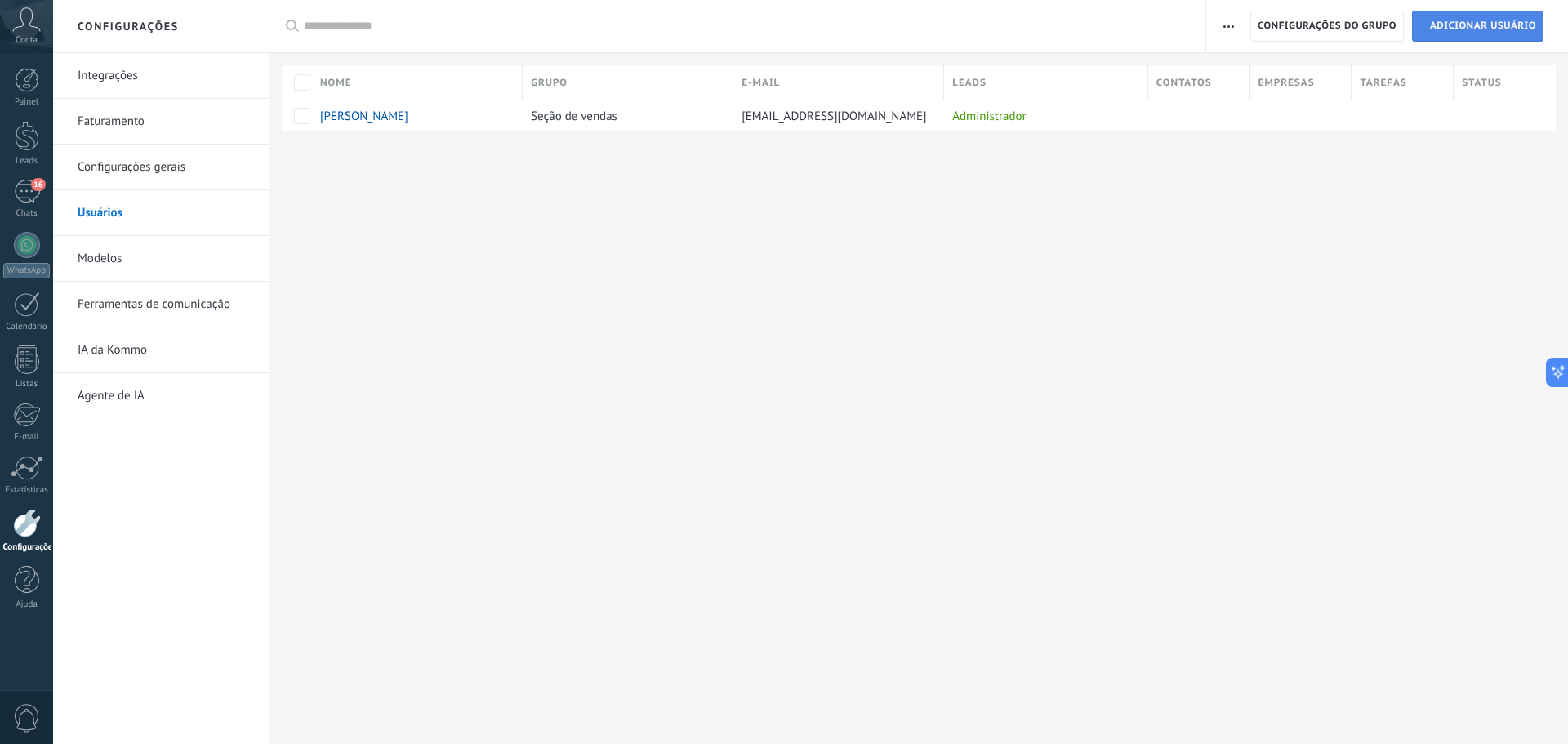 click on "Adicionar usuário" at bounding box center [1483, 26] 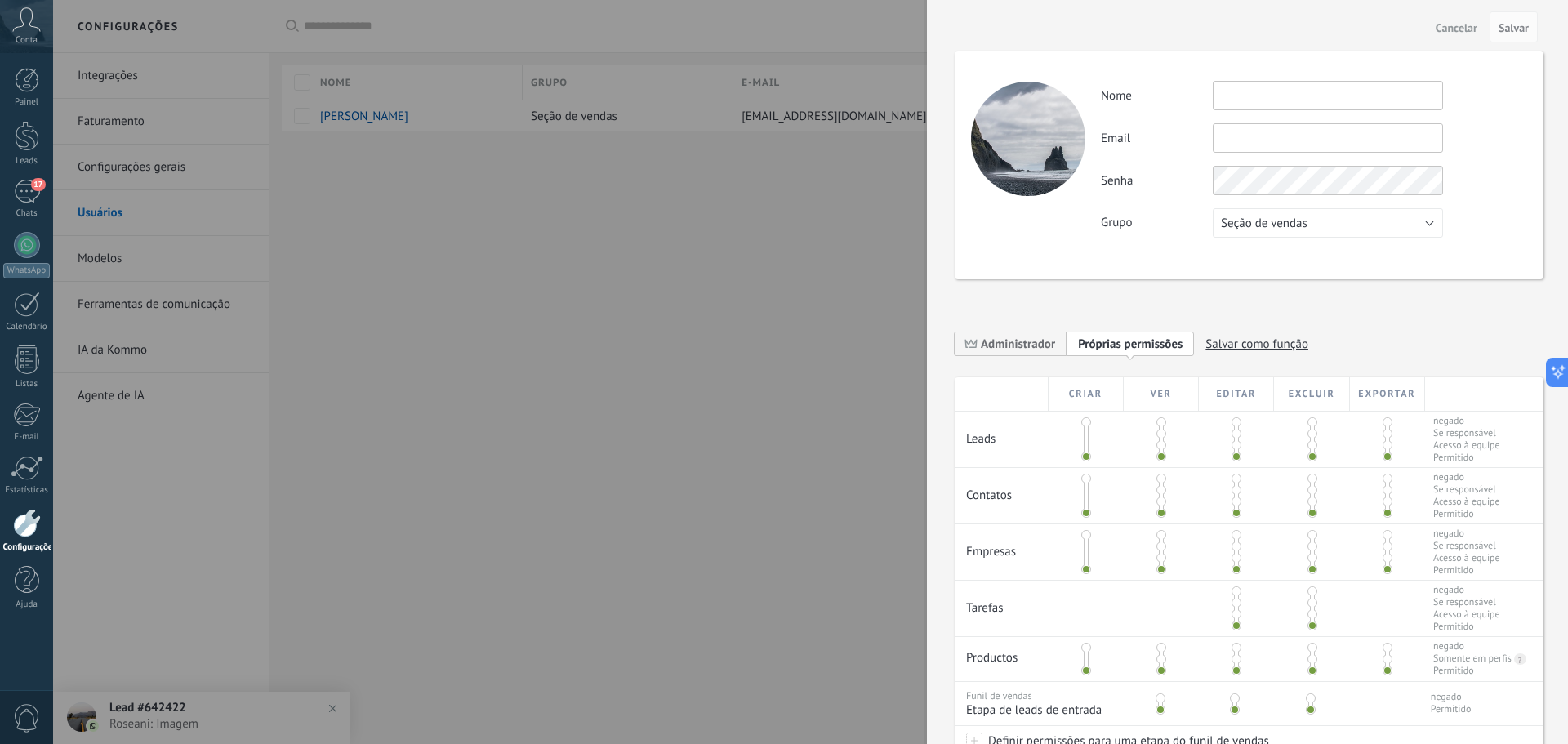 click at bounding box center (784, 372) 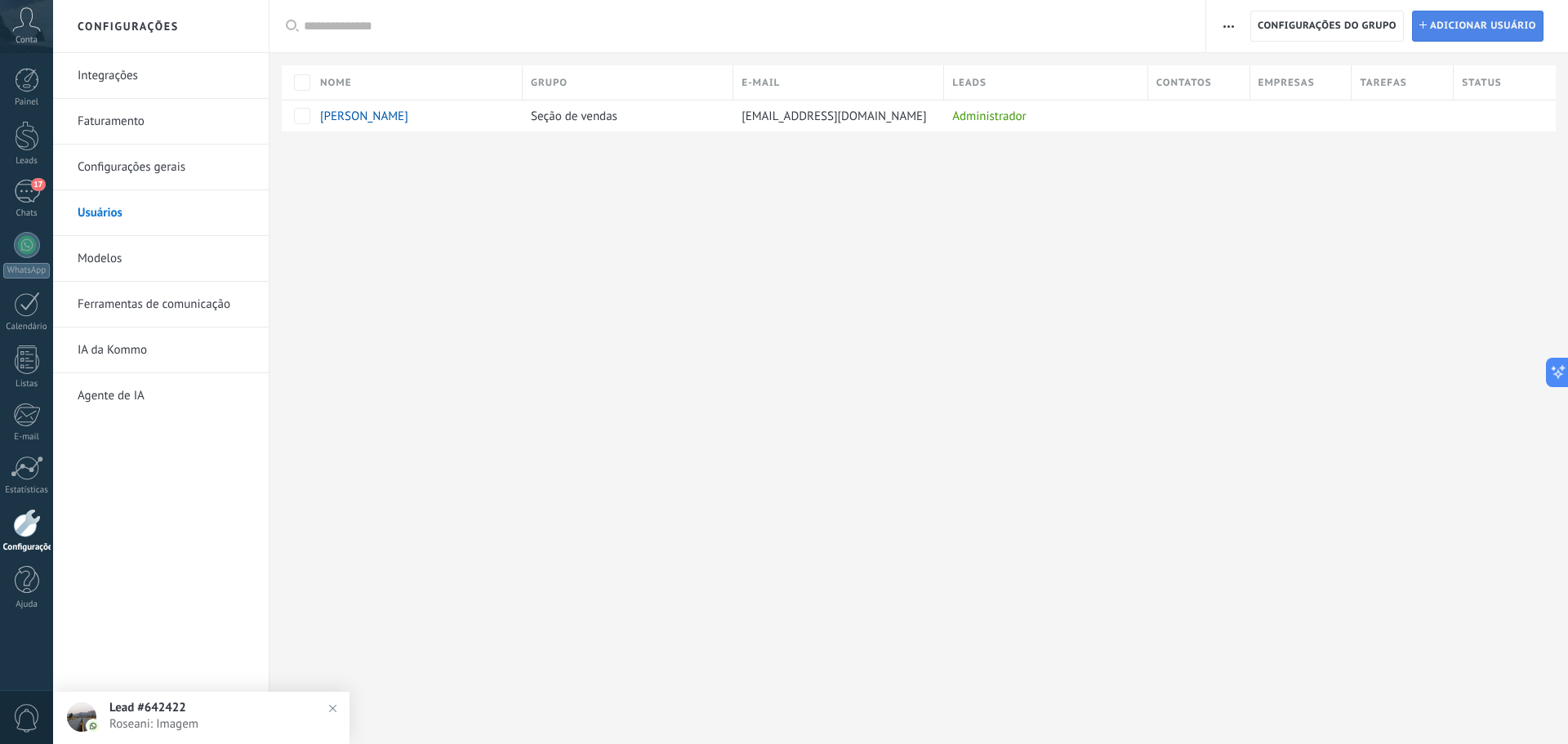 click on "Adicionar usuário" at bounding box center (1483, 26) 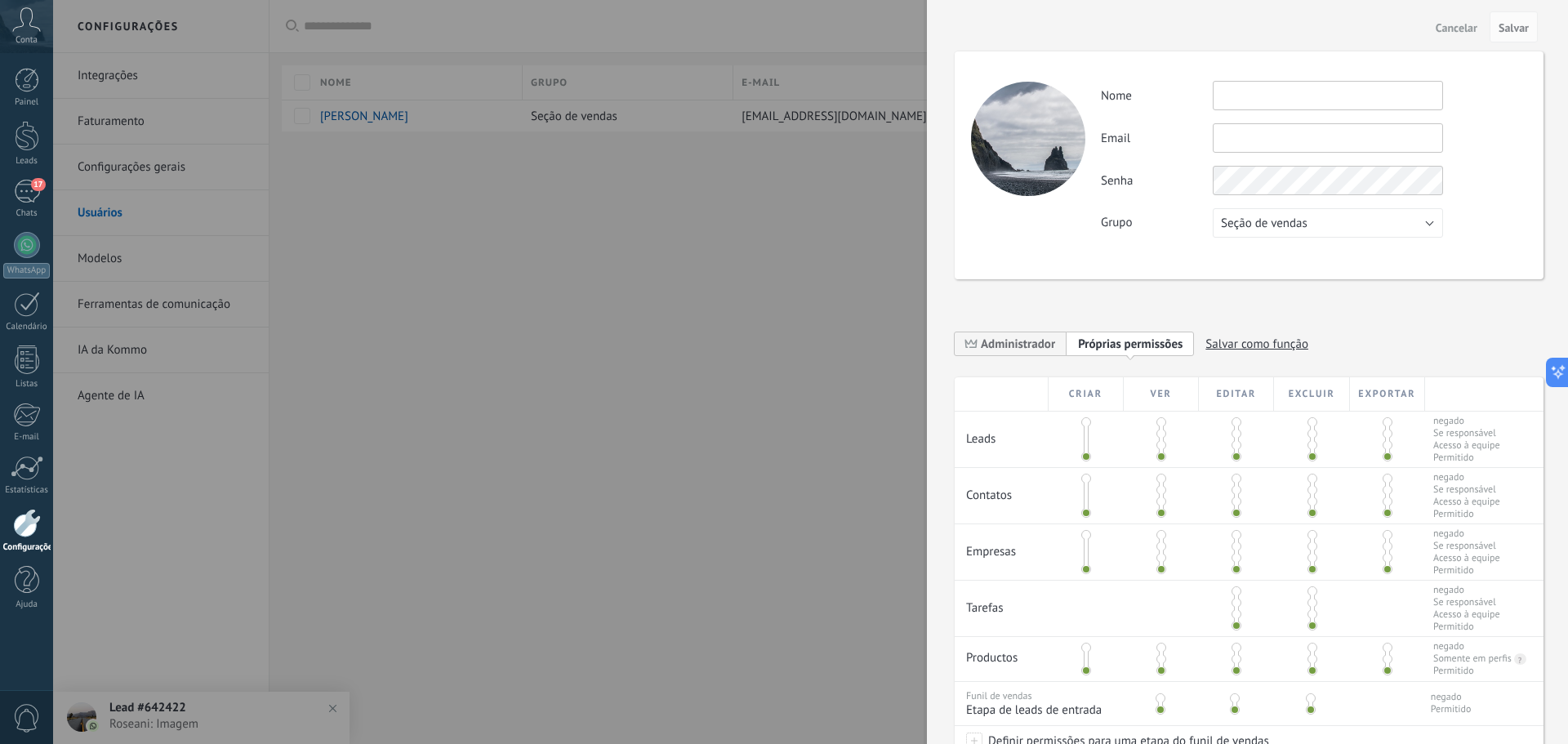 click at bounding box center (1328, 96) 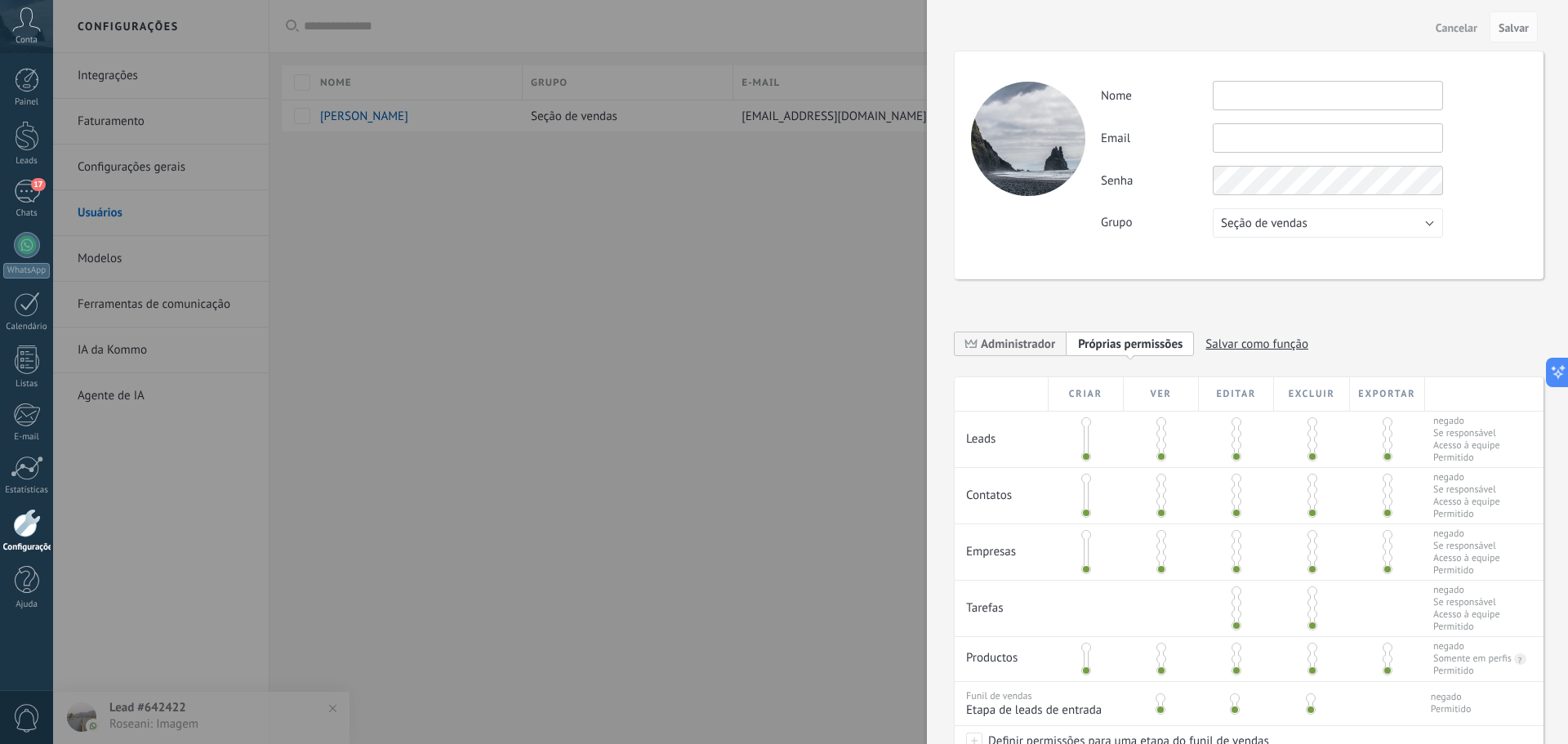 type on "*" 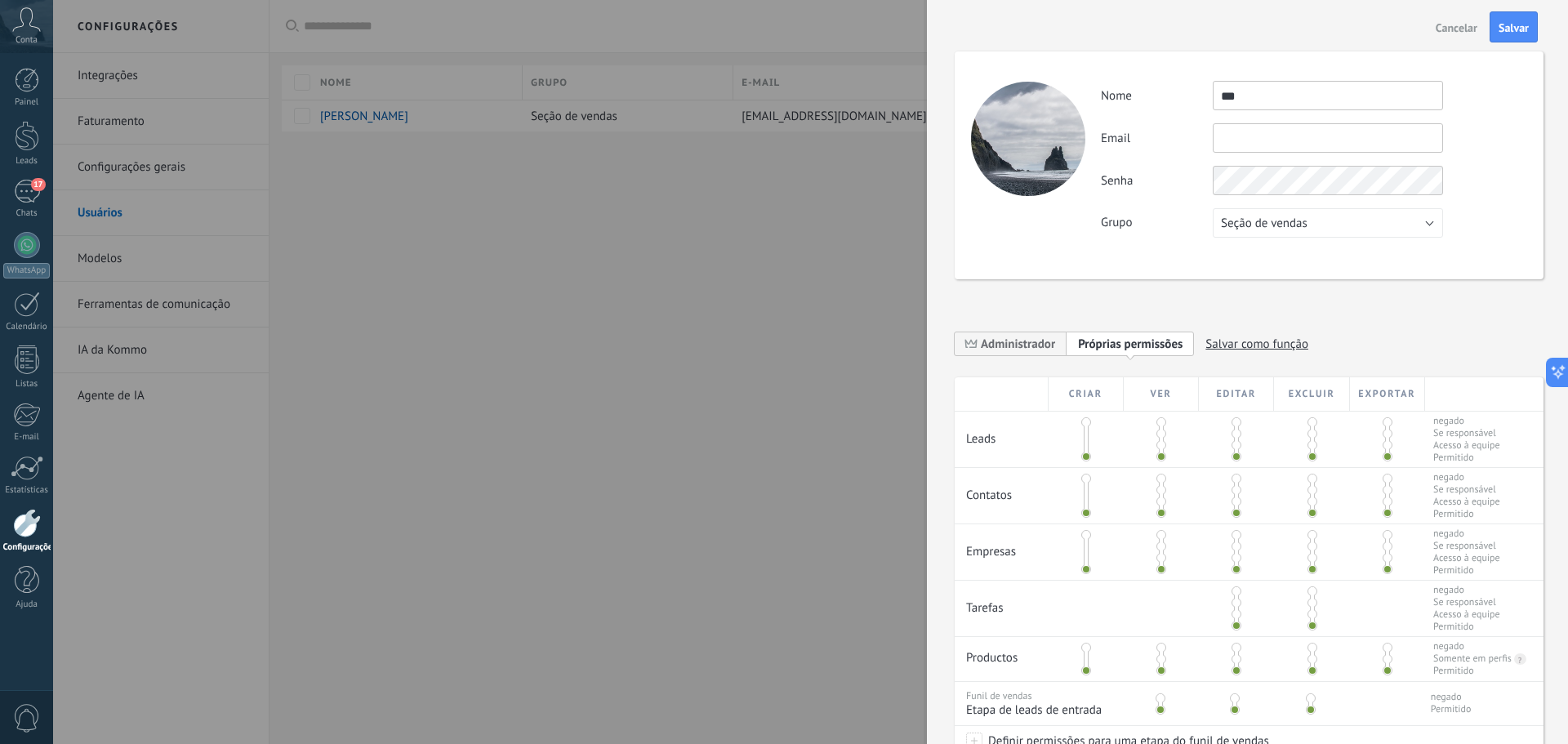 type on "***" 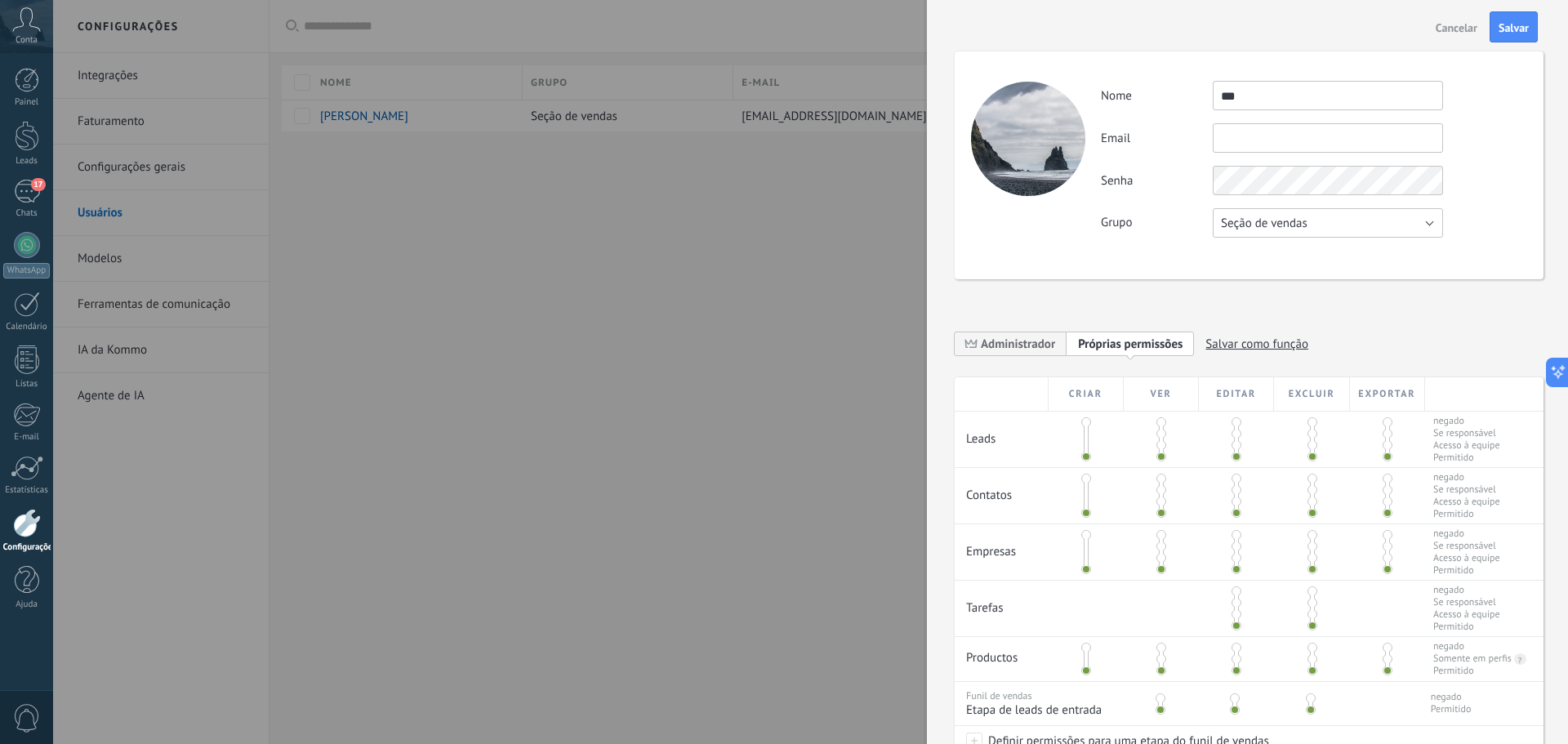 drag, startPoint x: 1239, startPoint y: 231, endPoint x: 1258, endPoint y: 230, distance: 19.026298 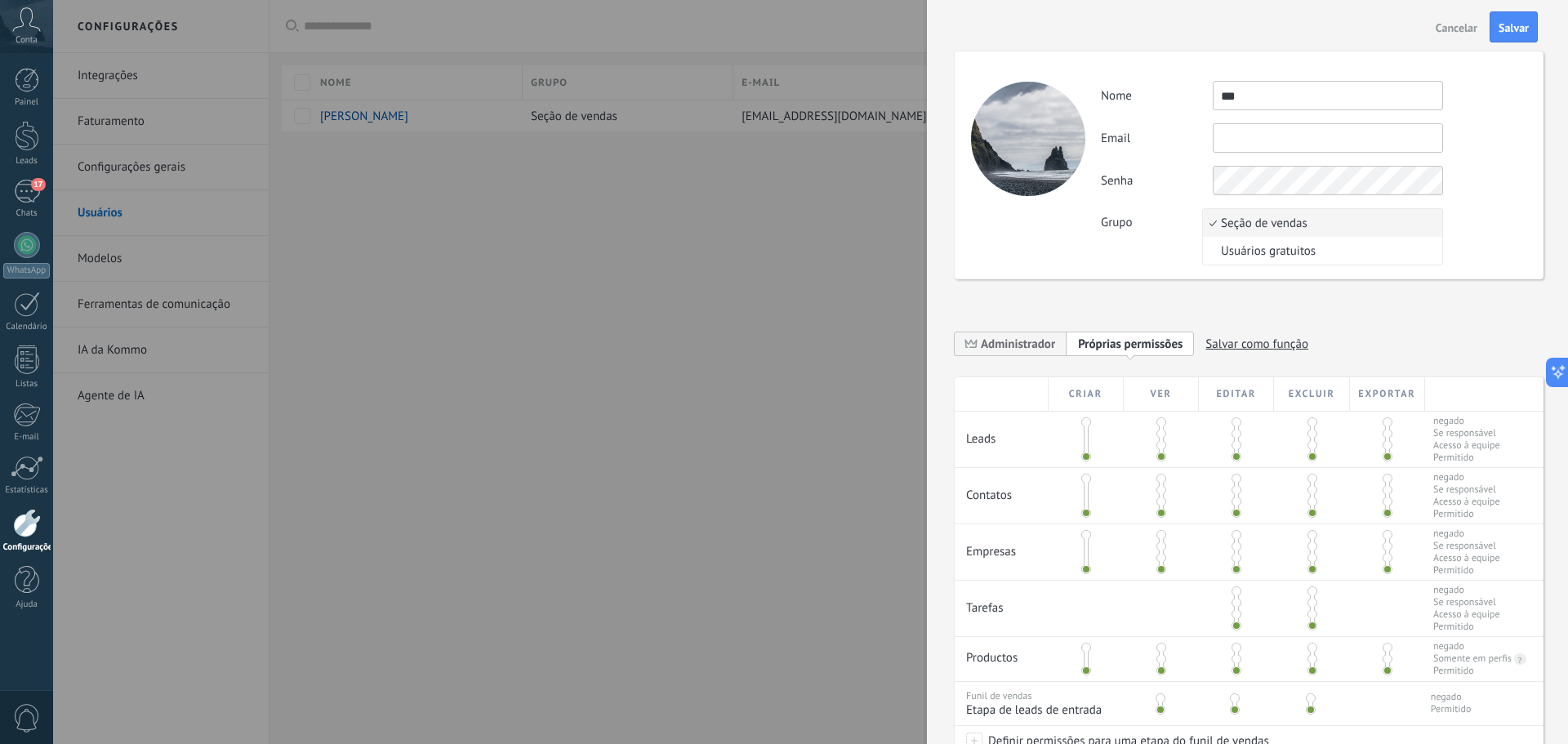 click on "Seção de vendas" at bounding box center [1320, 223] 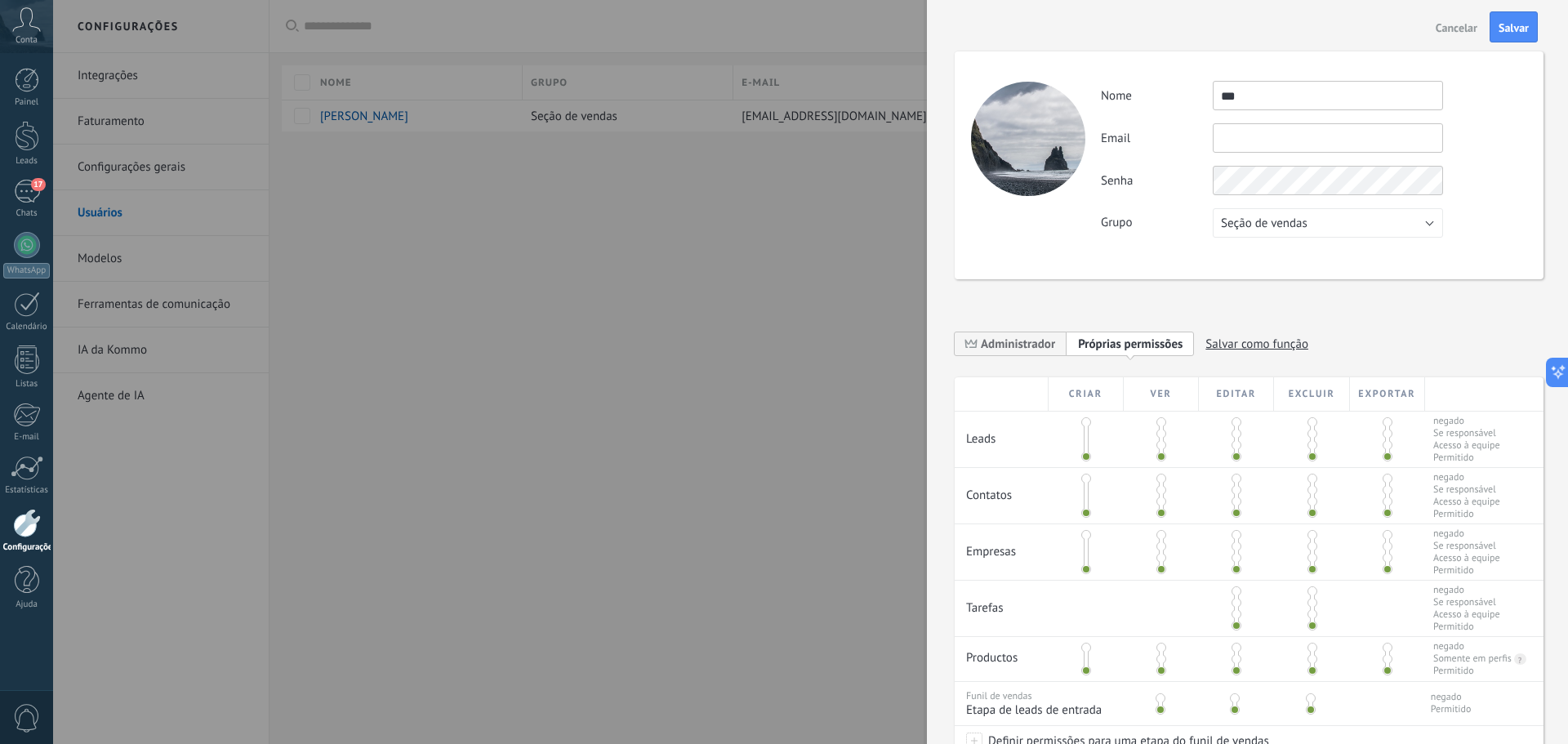 click at bounding box center [1086, 513] 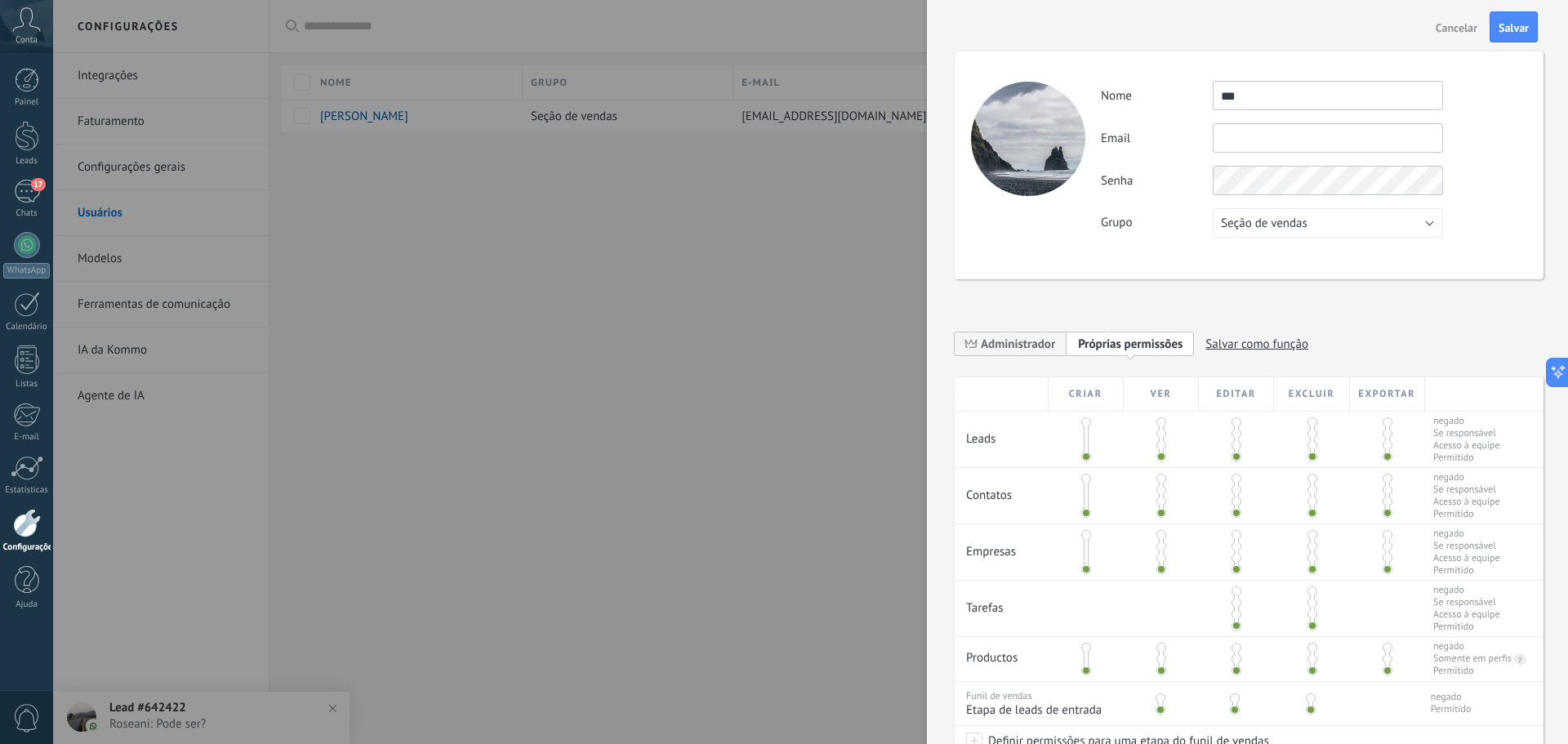 click on "Cancelar" at bounding box center [1456, 28] 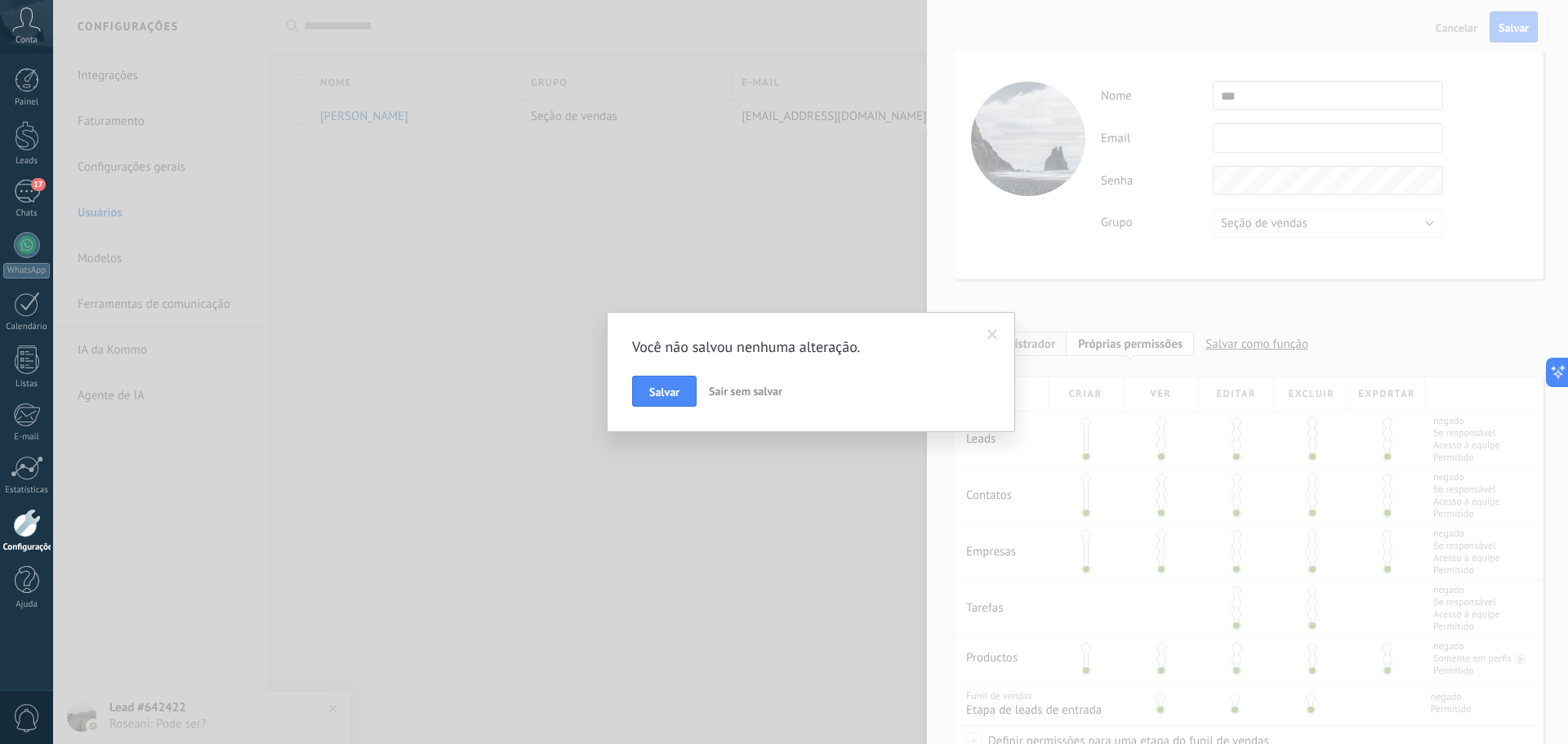 click on "Sair sem salvar" at bounding box center [746, 391] 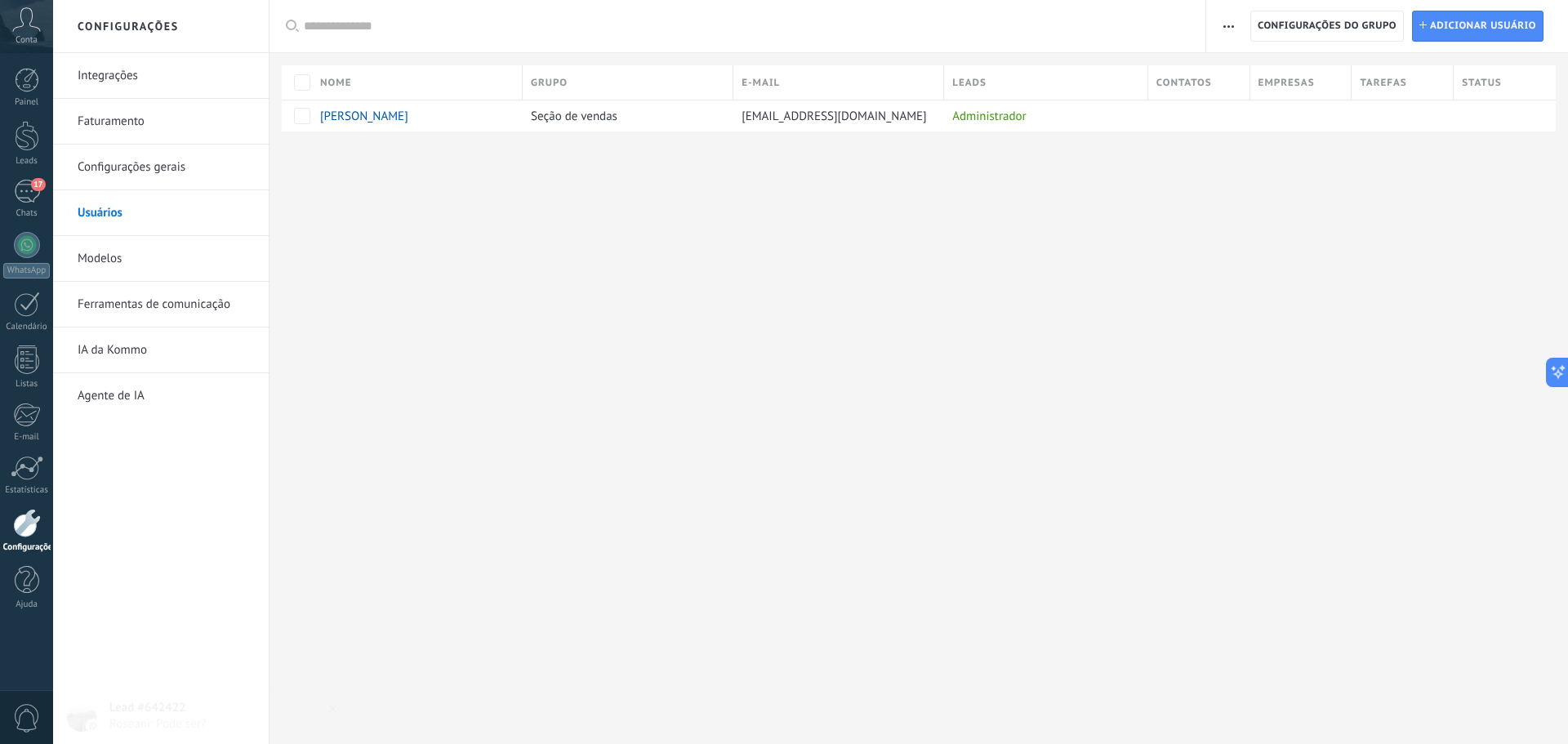 click on "Configurações Integrações Faturamento Configurações gerais Usuários Modelos Ferramentas de comunicação IA da Kommo Agente de IA Registro de autorização Lista de permissões de endereços IP Limites de atividade Configurações do grupo Configurações do grupo Adicionar Adicionar usuário Aplicar Usuários ativos Usuários inativos Todos usuários Administrador Usuários gratuitos Verificação em 2 etapas Salvar Selecionar tudo Seção de vendas Usuários gratuitos Todos os grupos Selecionar tudo Administrador Todos os funções Selecionar tudo Usuários ativos Usuários inativos Usuários ativos Selecionar tudo Usuários com verificação em 2 etapas Usuários sem verificação em 2 etapas Todos os tipos de verificação Aplicar Redefinir Nome Grupo E-mail Leads Contatos Empresas Tarefas Status           Luan Simenton de Moraes Seção de vendas [EMAIL_ADDRESS][DOMAIN_NAME] Administrador Desculpe, nenhum elemento encontrado.  Mostrar tudo" at bounding box center [810, 372] 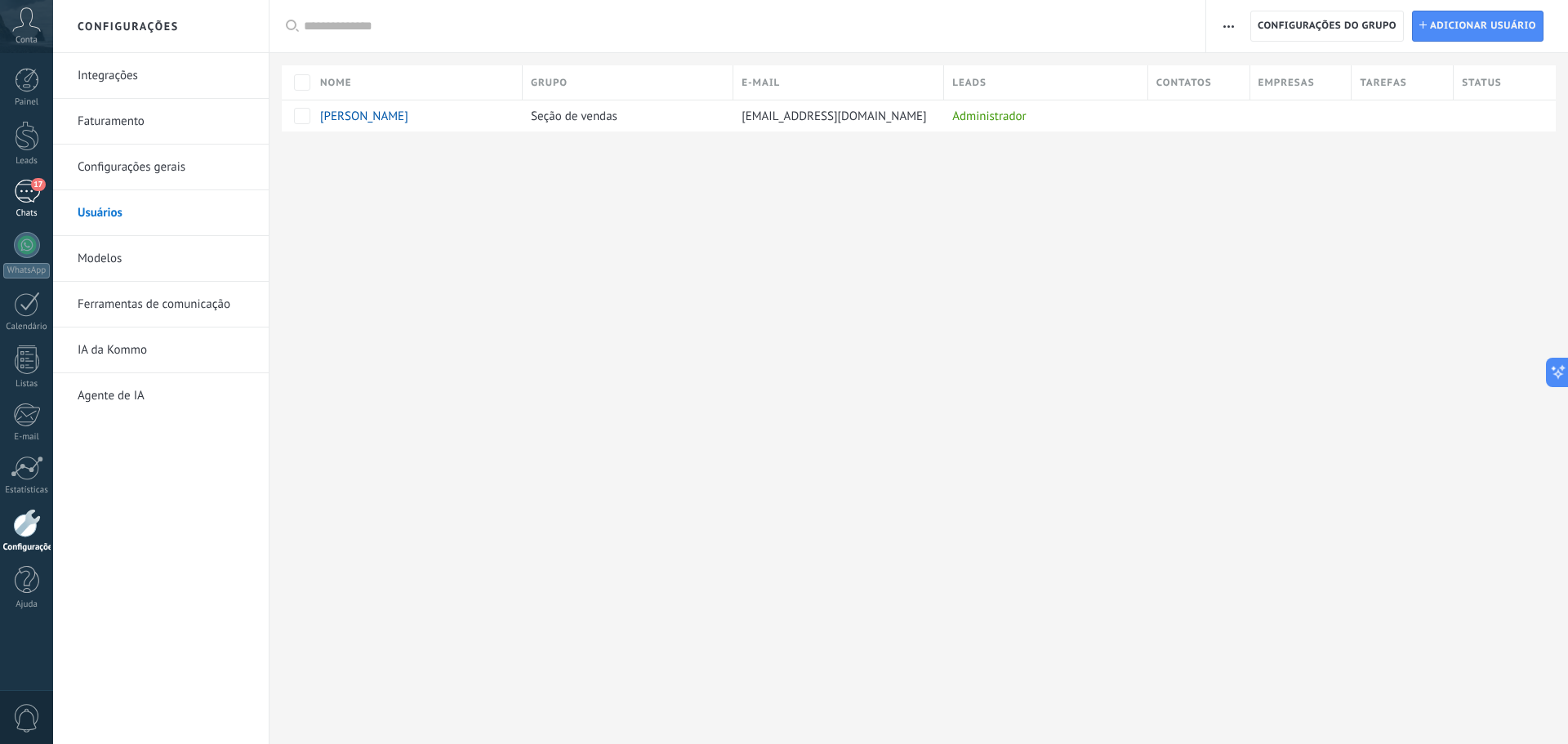 click on "17" at bounding box center [27, 191] 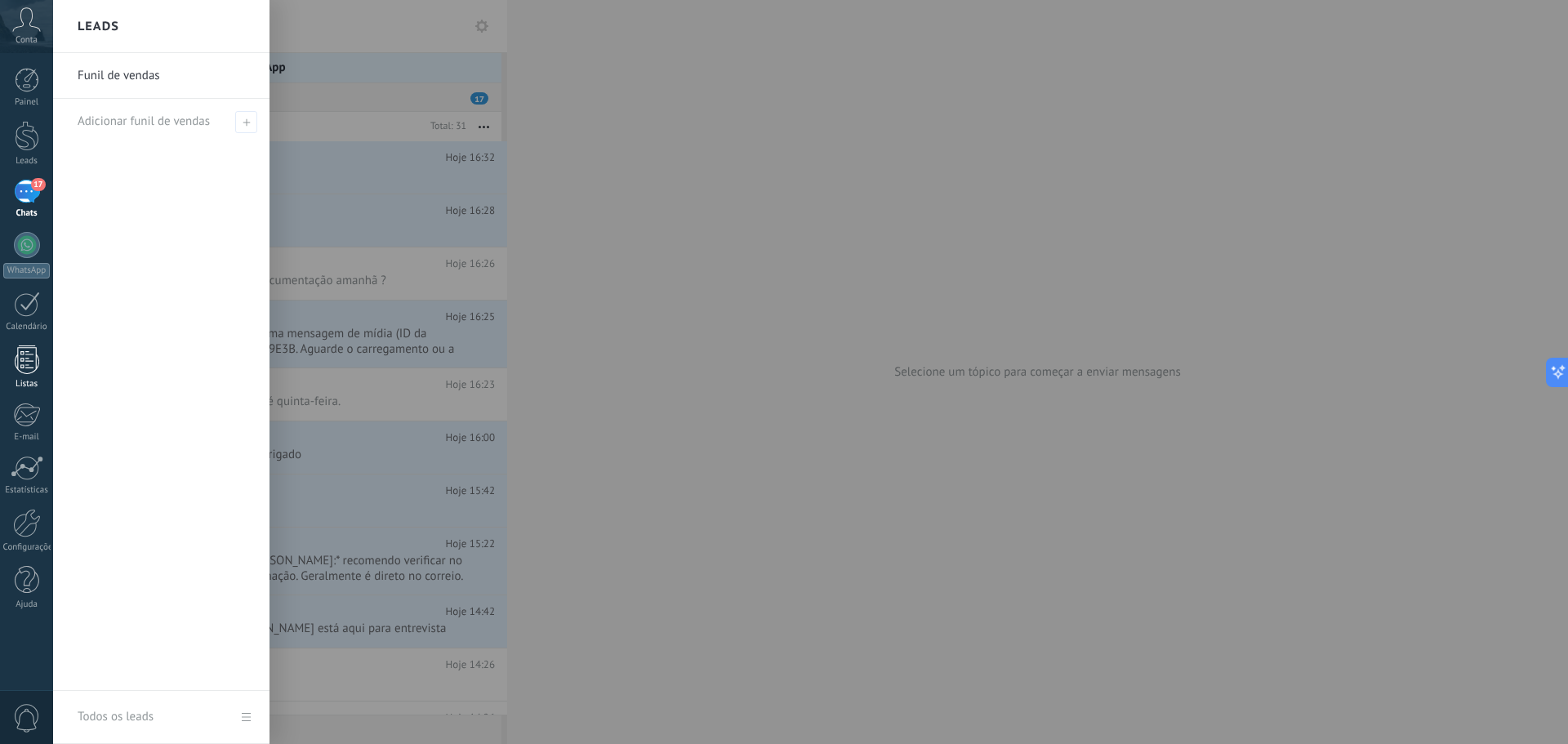 click on "Listas" at bounding box center [26, 368] 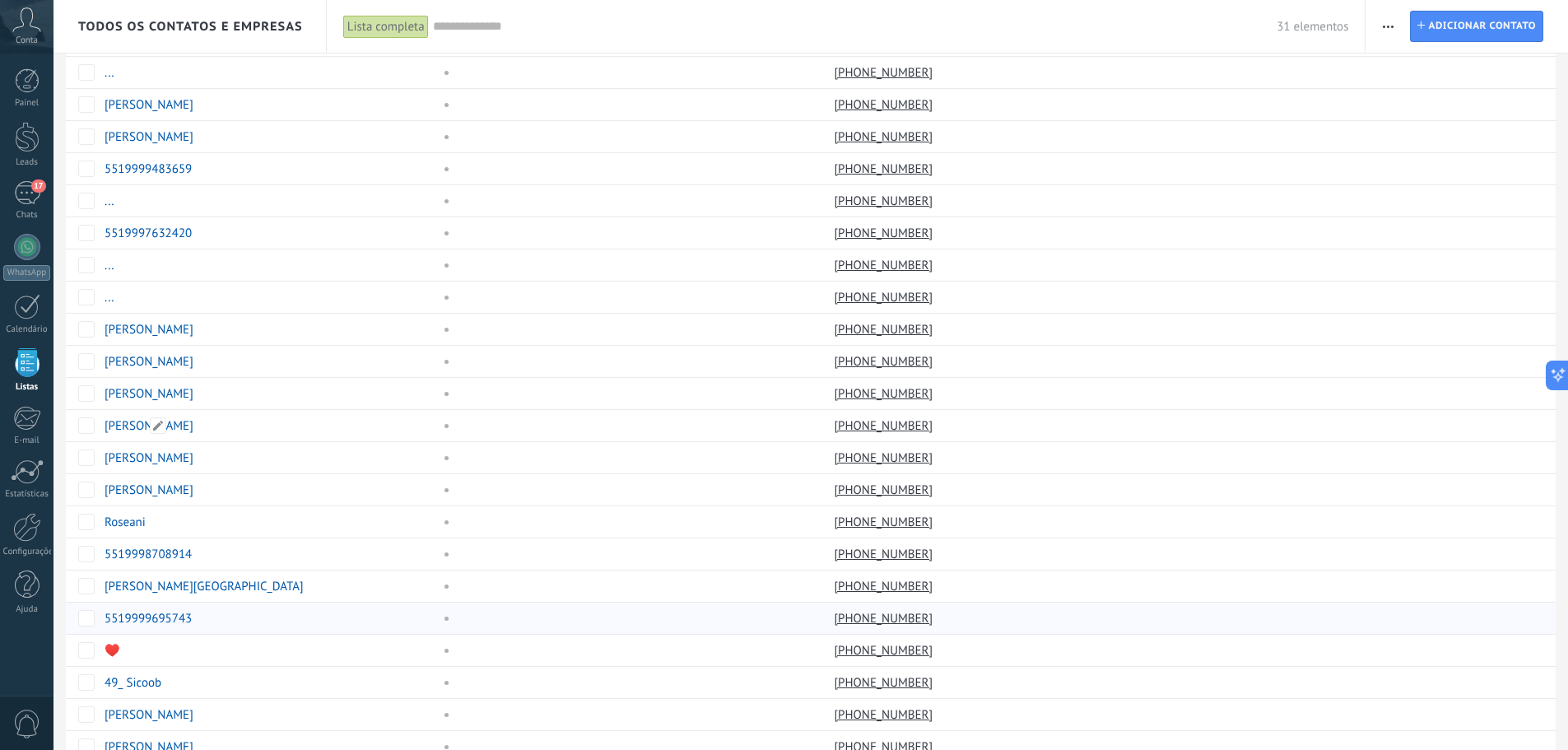scroll, scrollTop: 0, scrollLeft: 0, axis: both 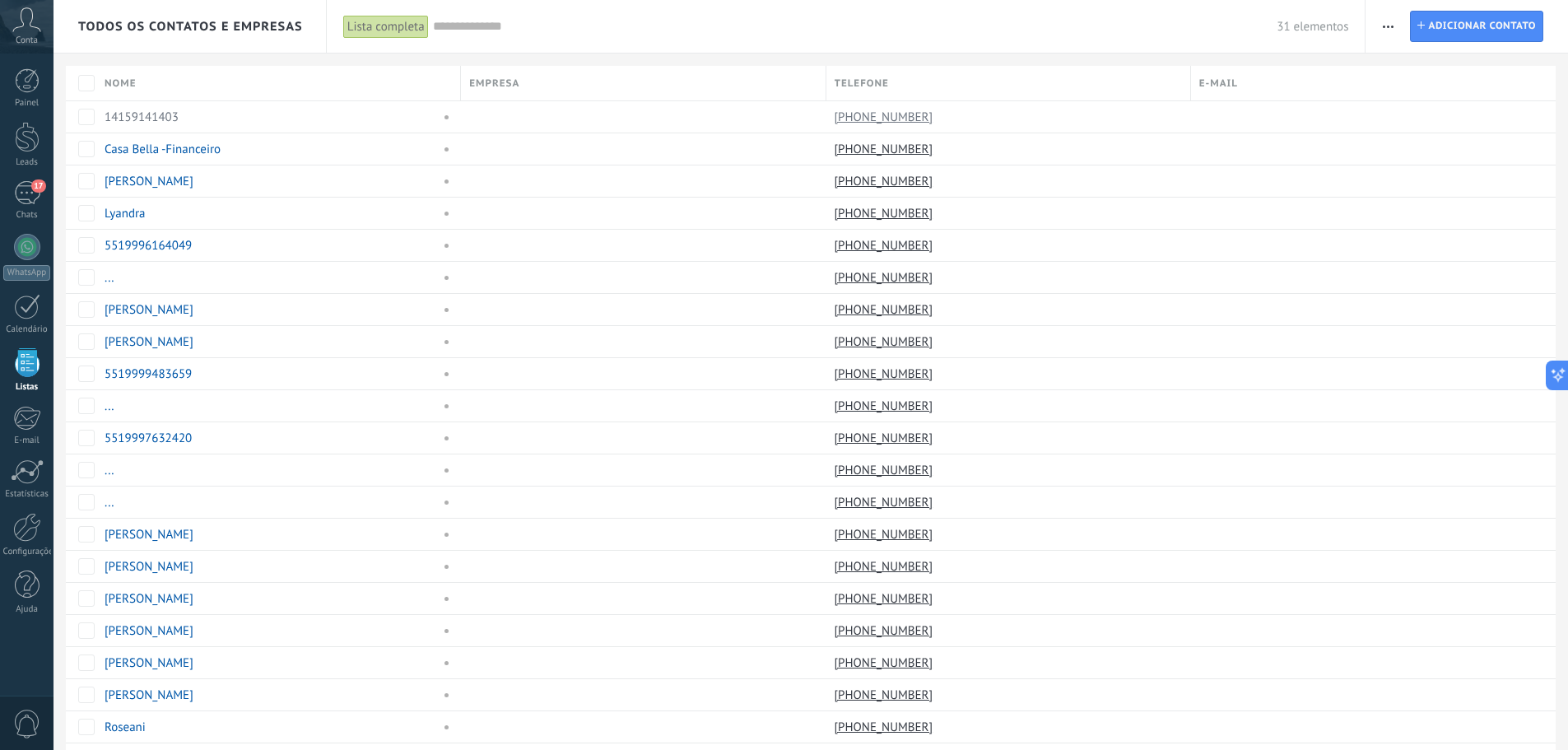 click on "Conta" at bounding box center (26, 26) 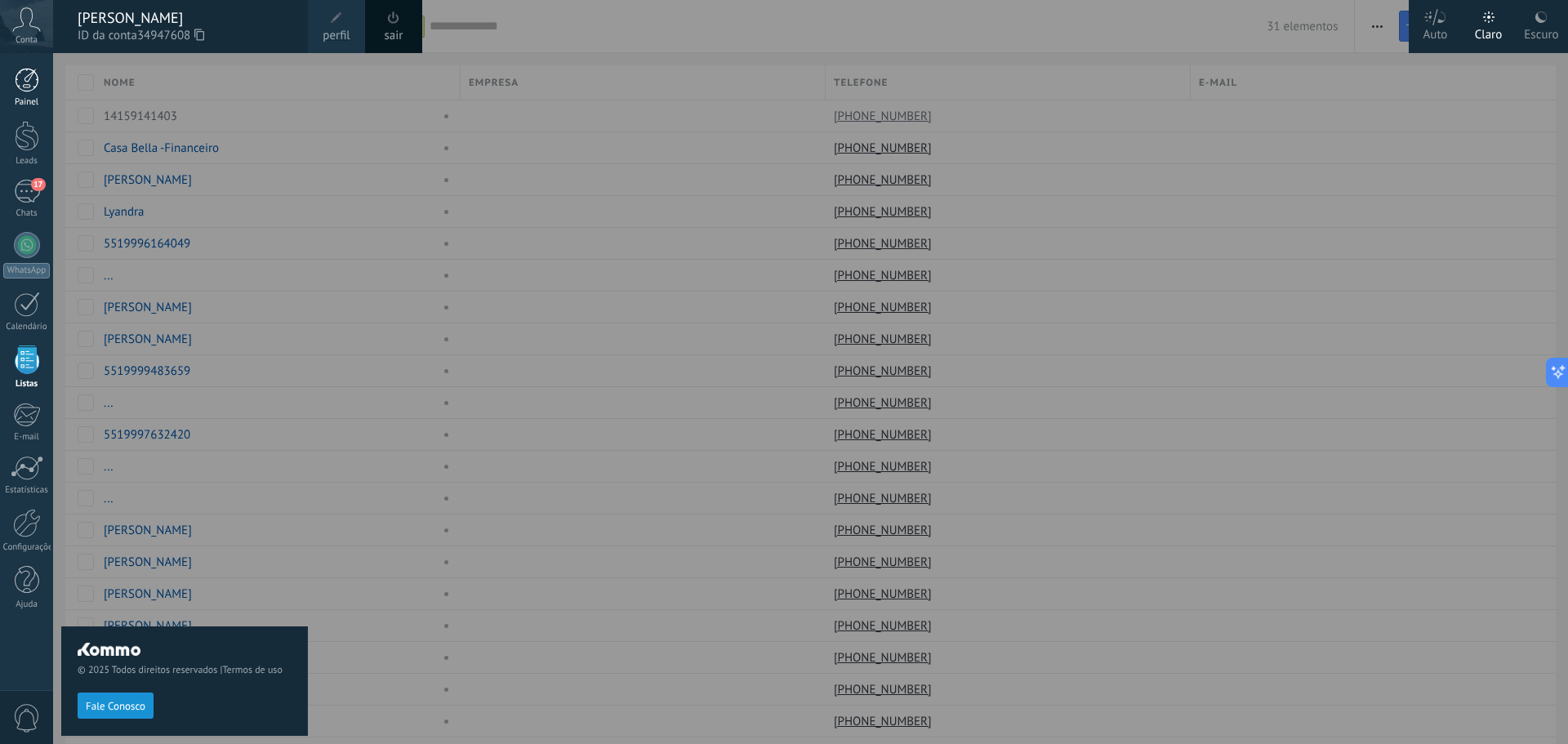 click on "Painel" at bounding box center [26, 87] 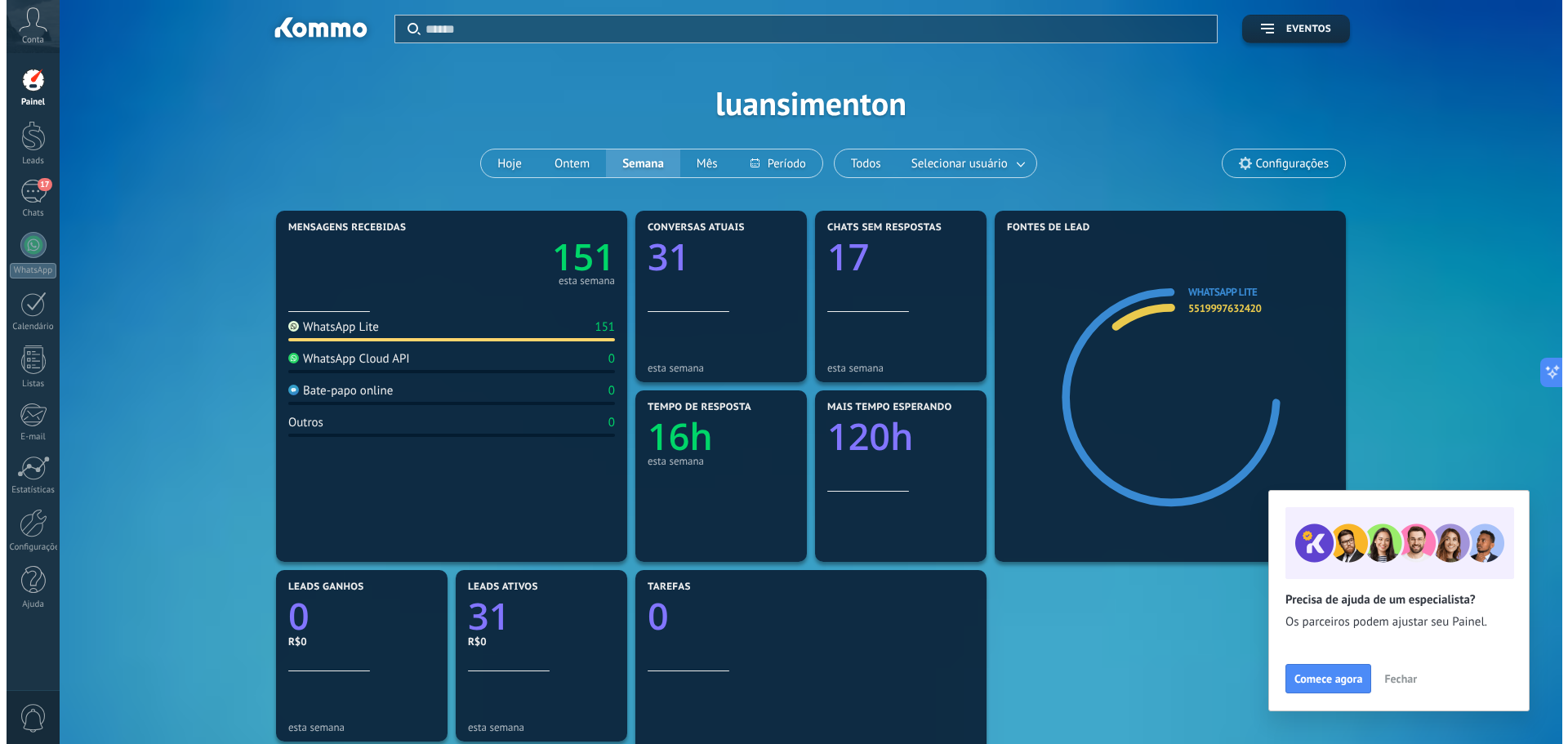 scroll, scrollTop: 0, scrollLeft: 0, axis: both 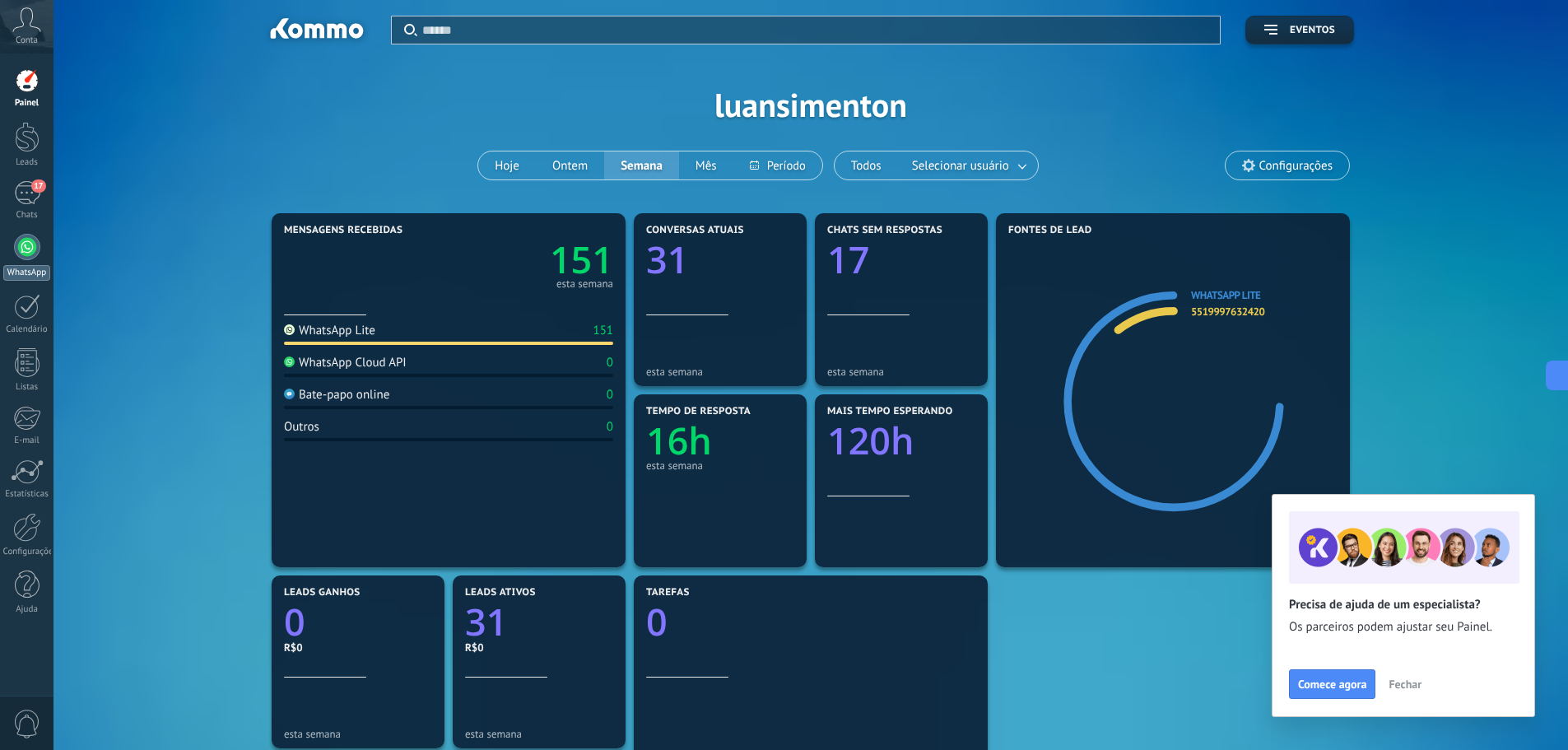 click at bounding box center [27, 247] 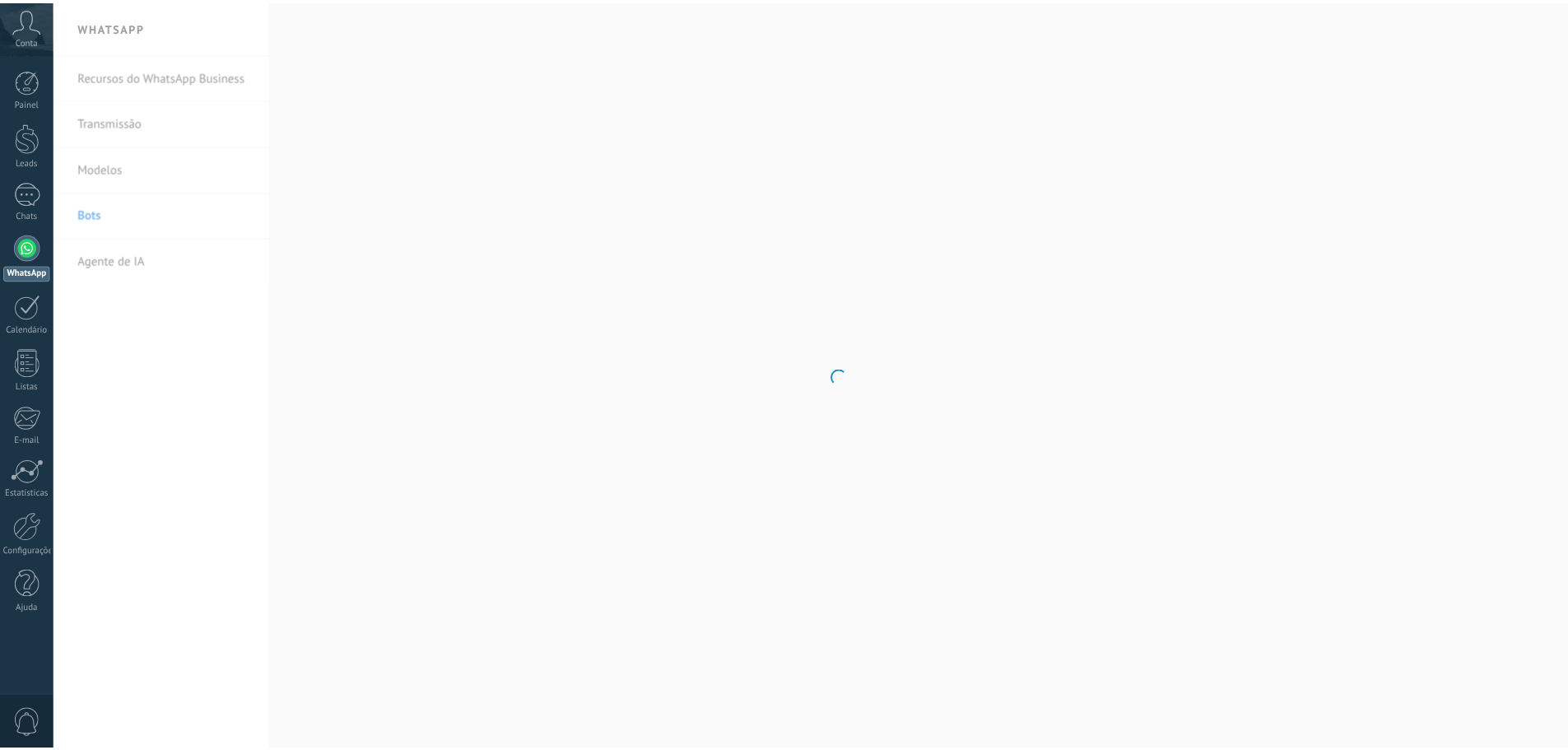 scroll, scrollTop: 0, scrollLeft: 0, axis: both 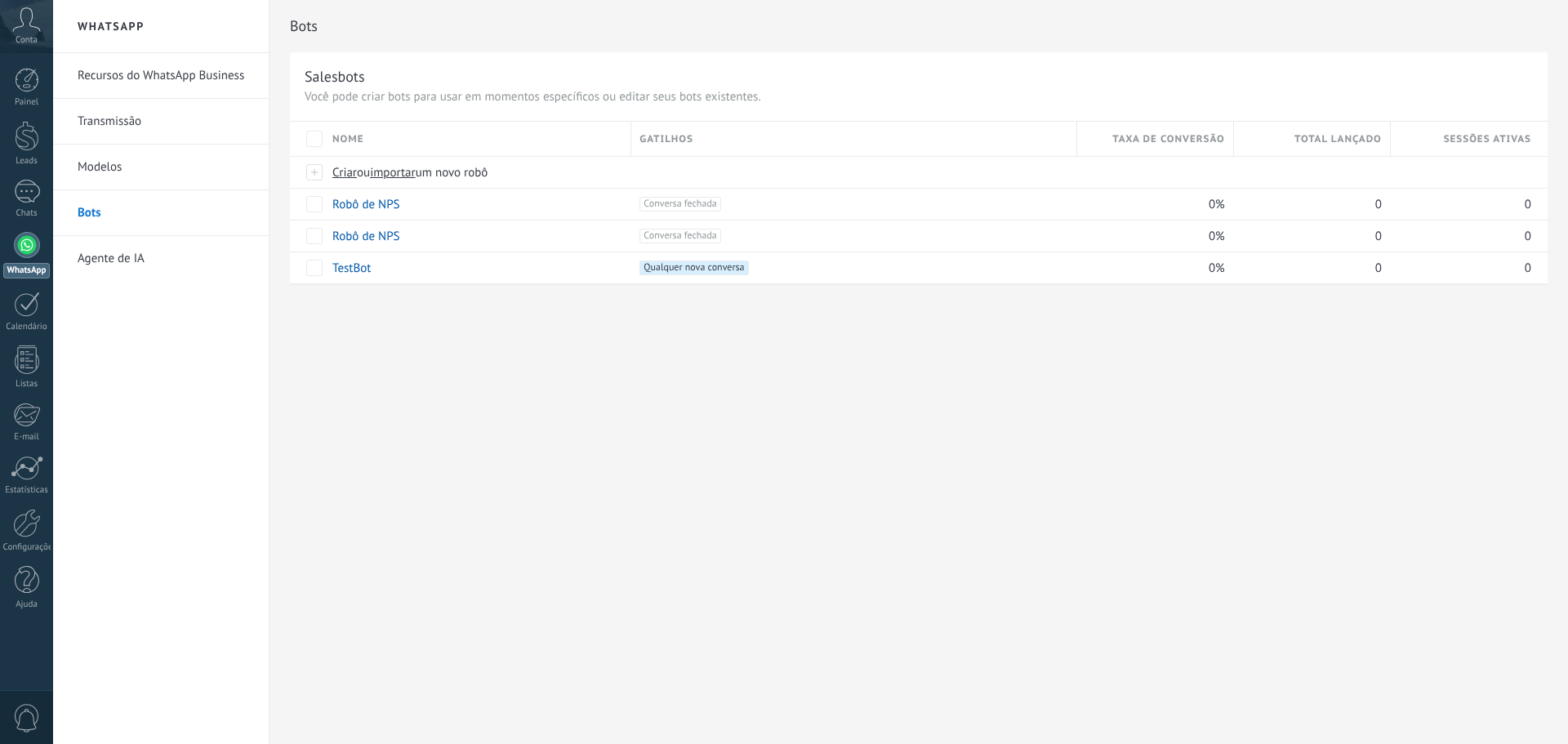 click on "Conta" at bounding box center [26, 40] 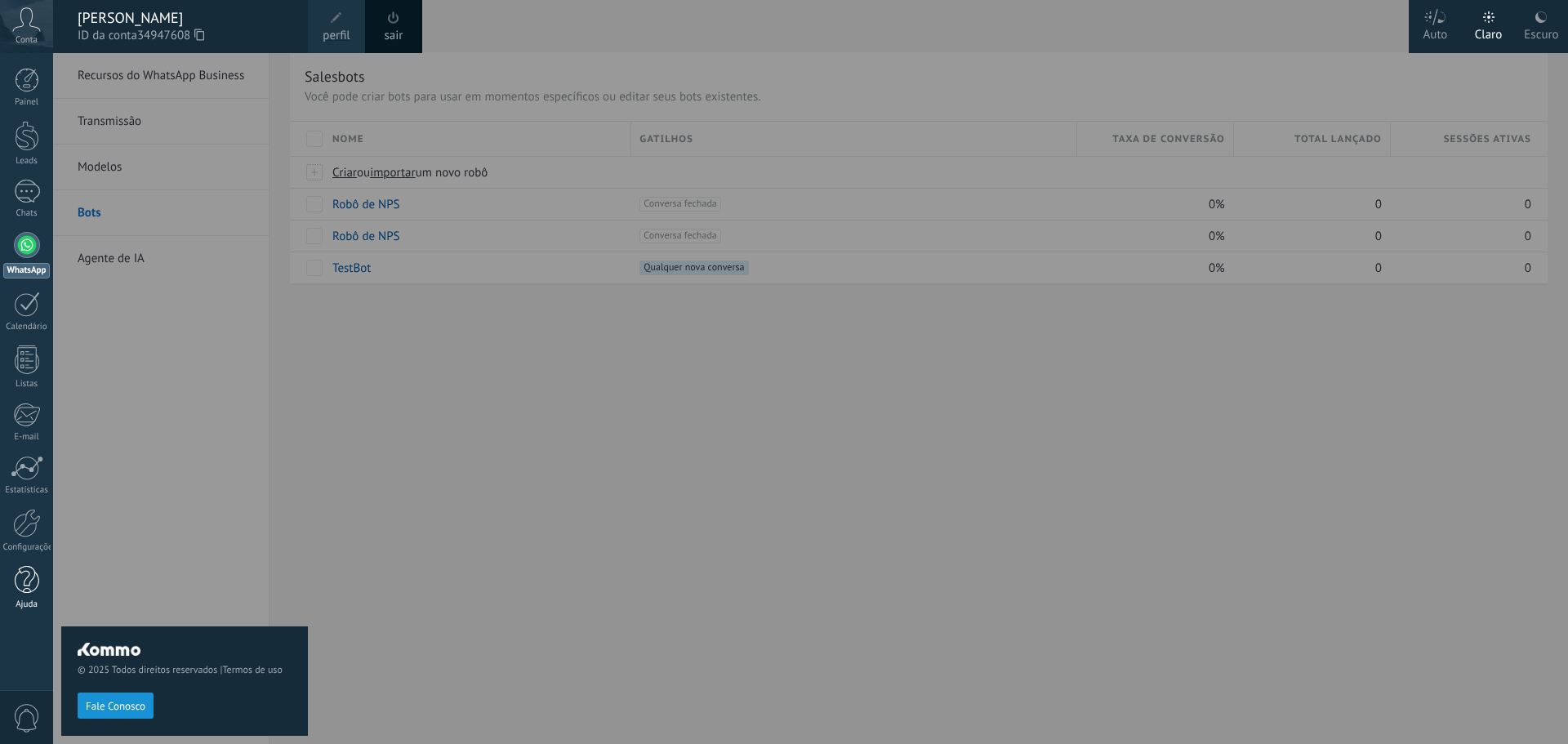 click on "Ajuda" at bounding box center (26, 588) 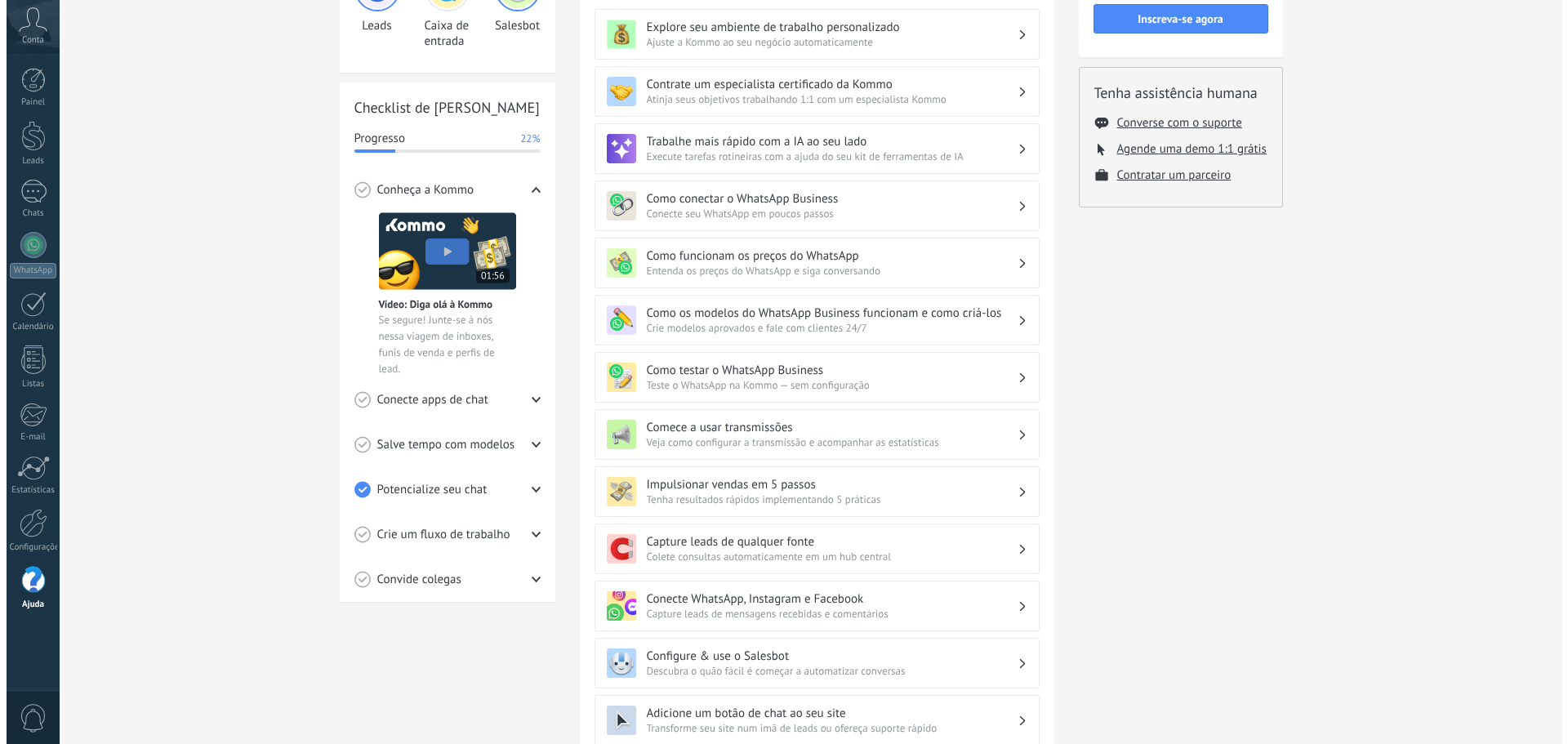 scroll, scrollTop: 0, scrollLeft: 0, axis: both 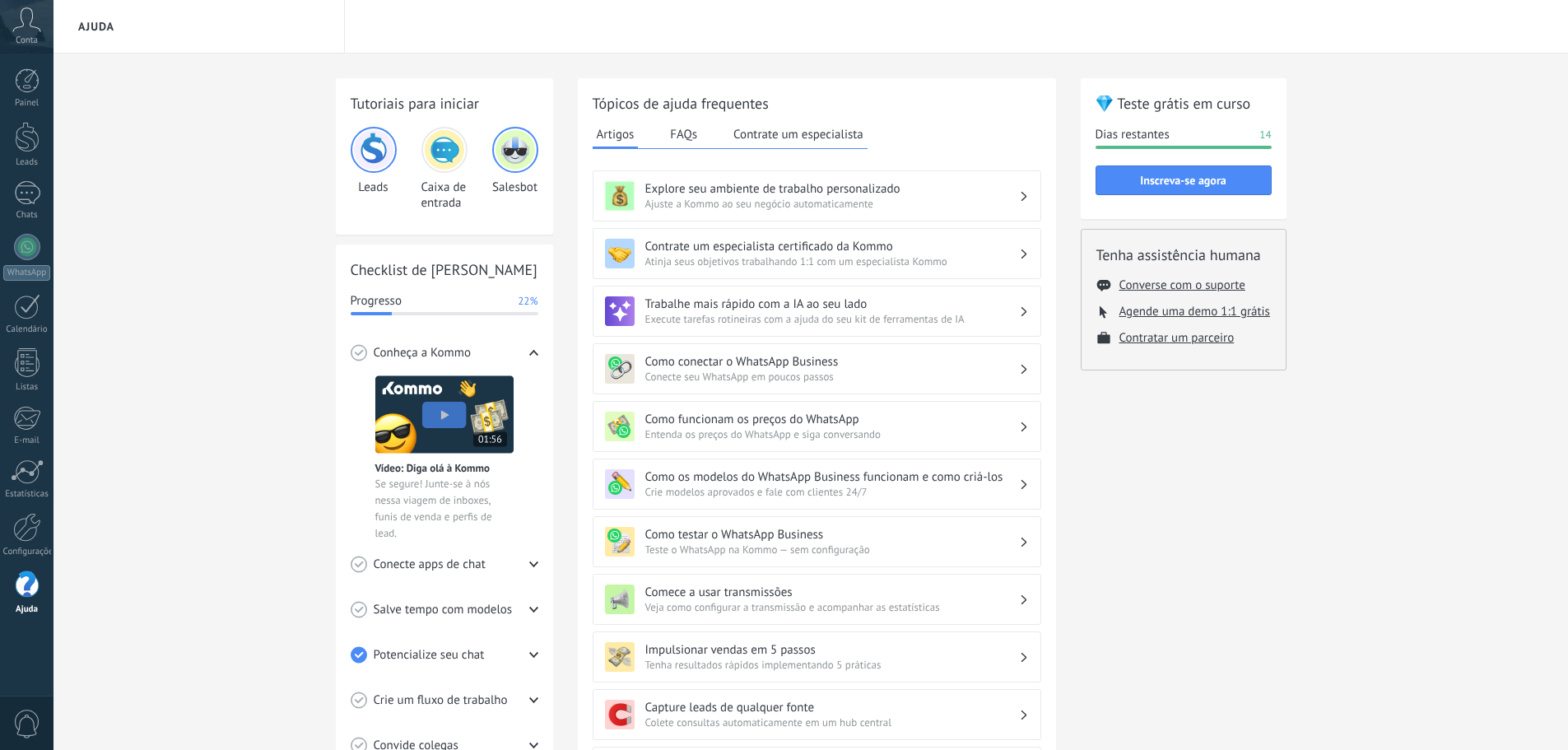 click 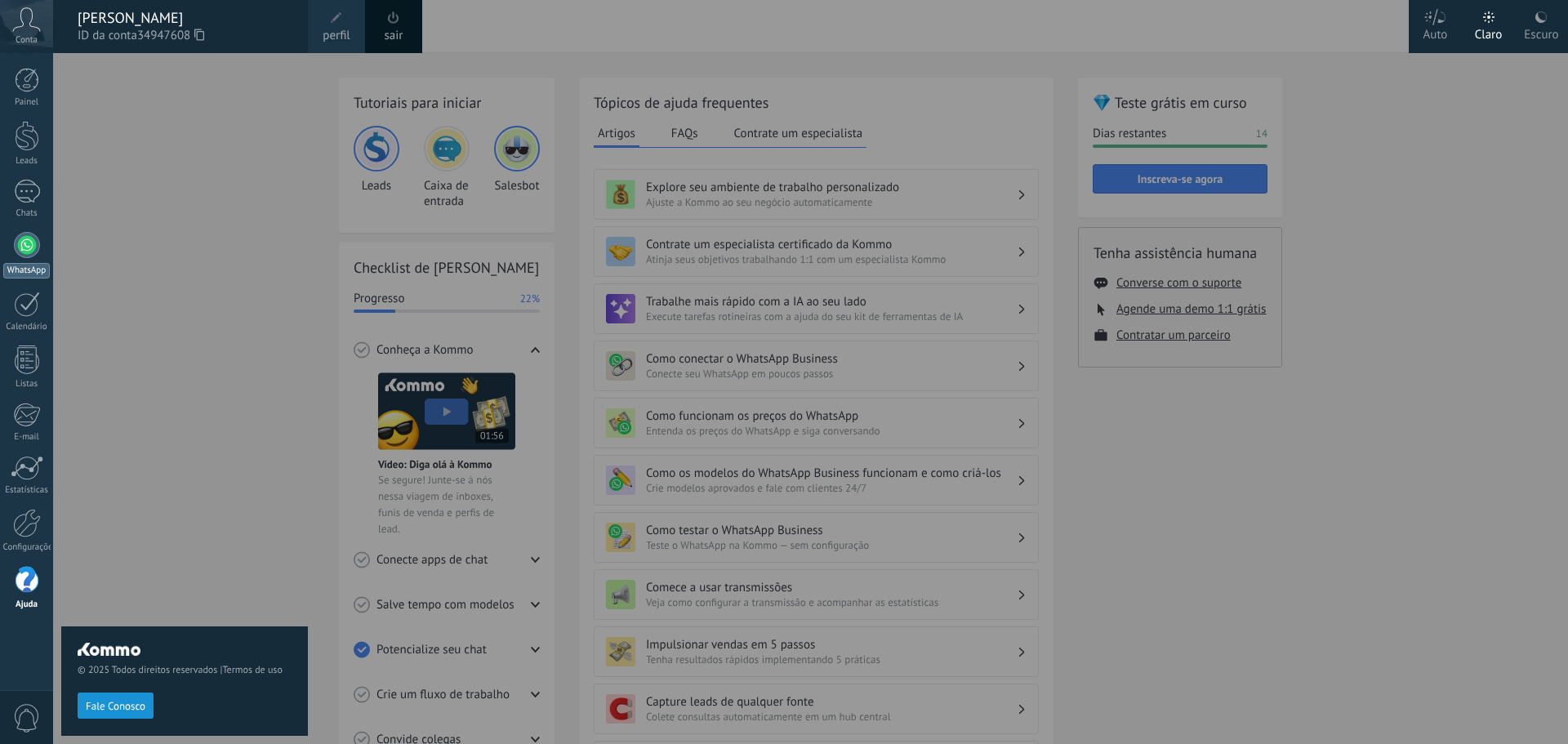 click on "WhatsApp" at bounding box center (26, 255) 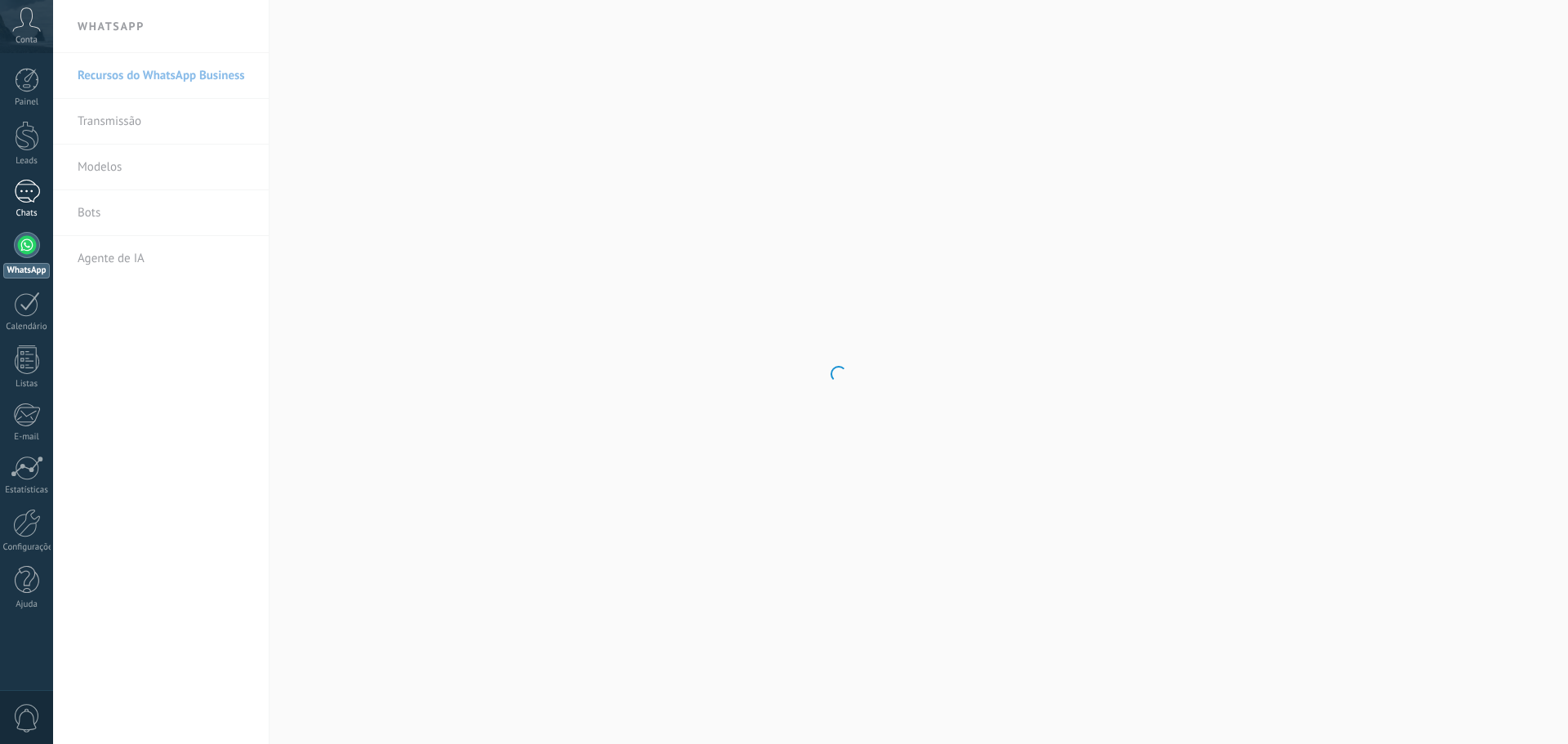 click on "Chats" at bounding box center (26, 199) 